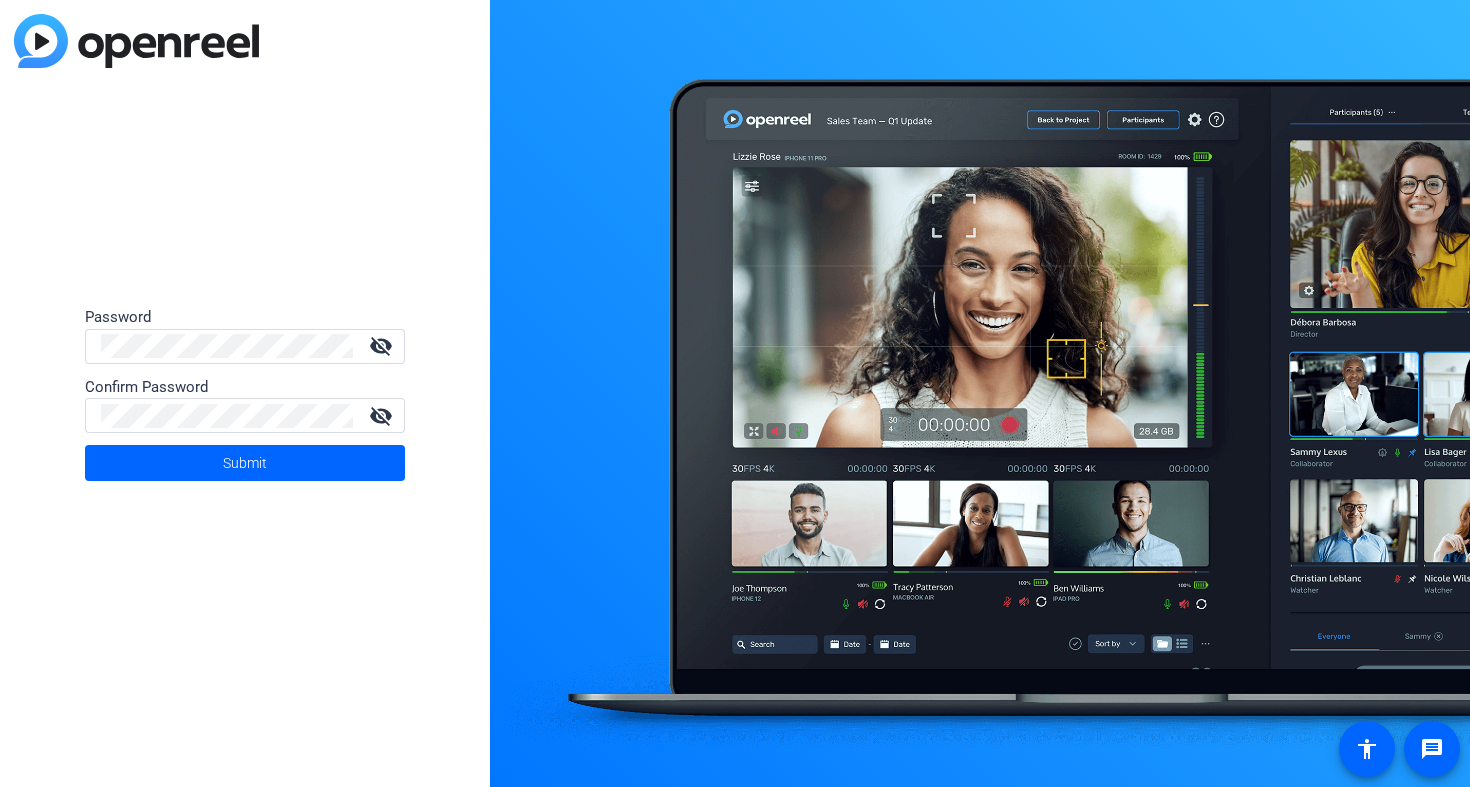 scroll, scrollTop: 0, scrollLeft: 0, axis: both 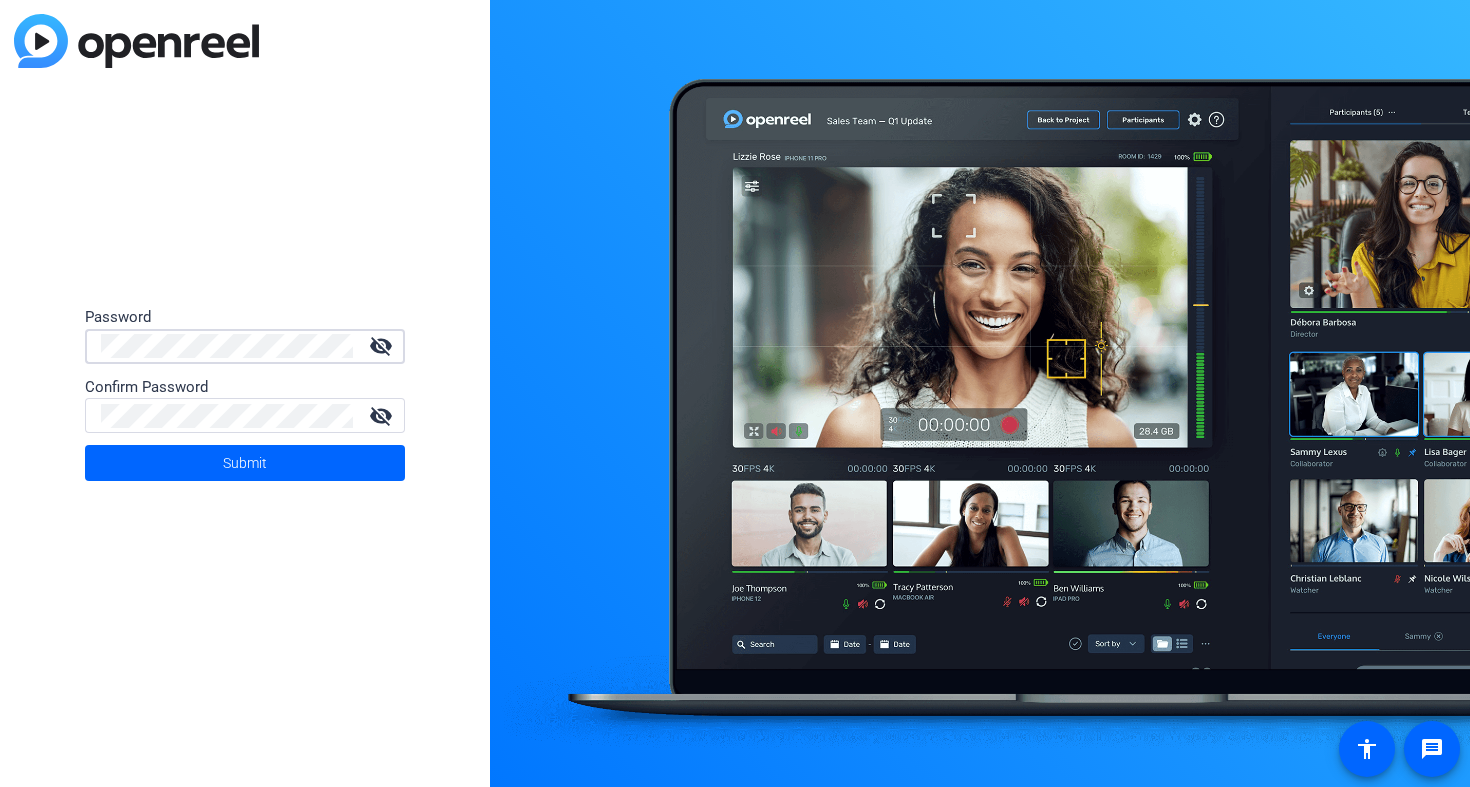 click on "Password visibility_off Confirm Password visibility_off Submit" 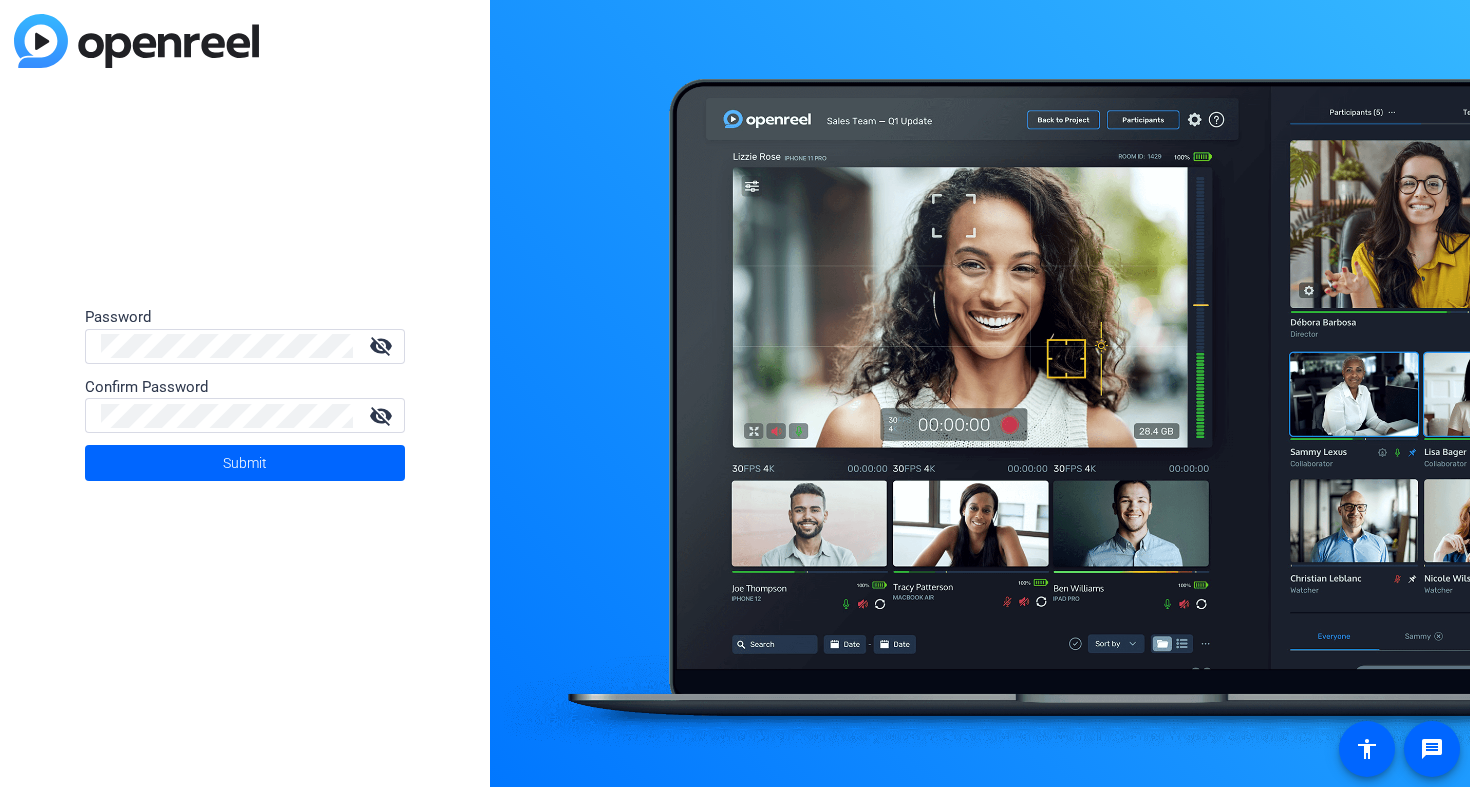 scroll, scrollTop: 0, scrollLeft: 0, axis: both 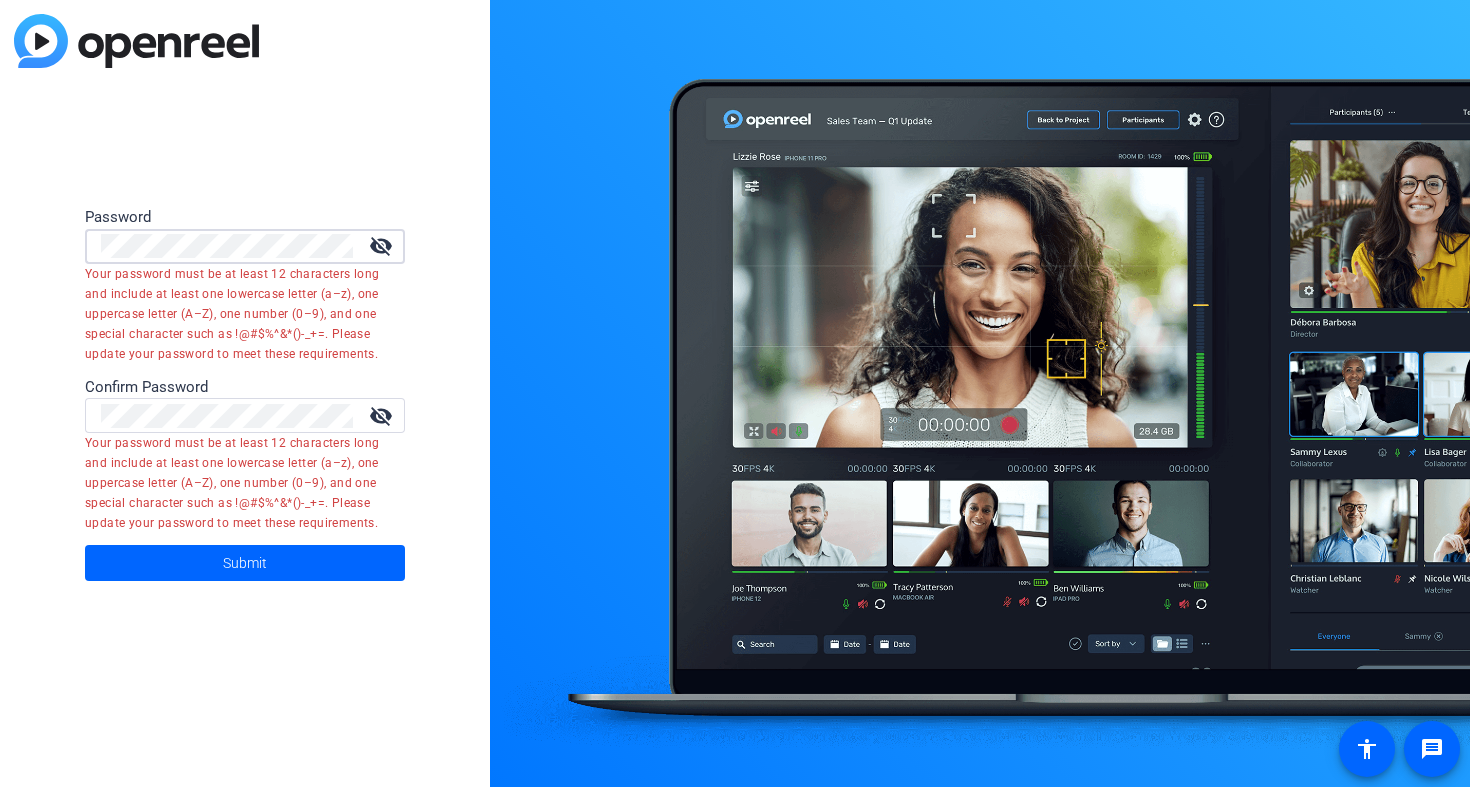 drag, startPoint x: 236, startPoint y: 233, endPoint x: 56, endPoint y: 247, distance: 180.54362 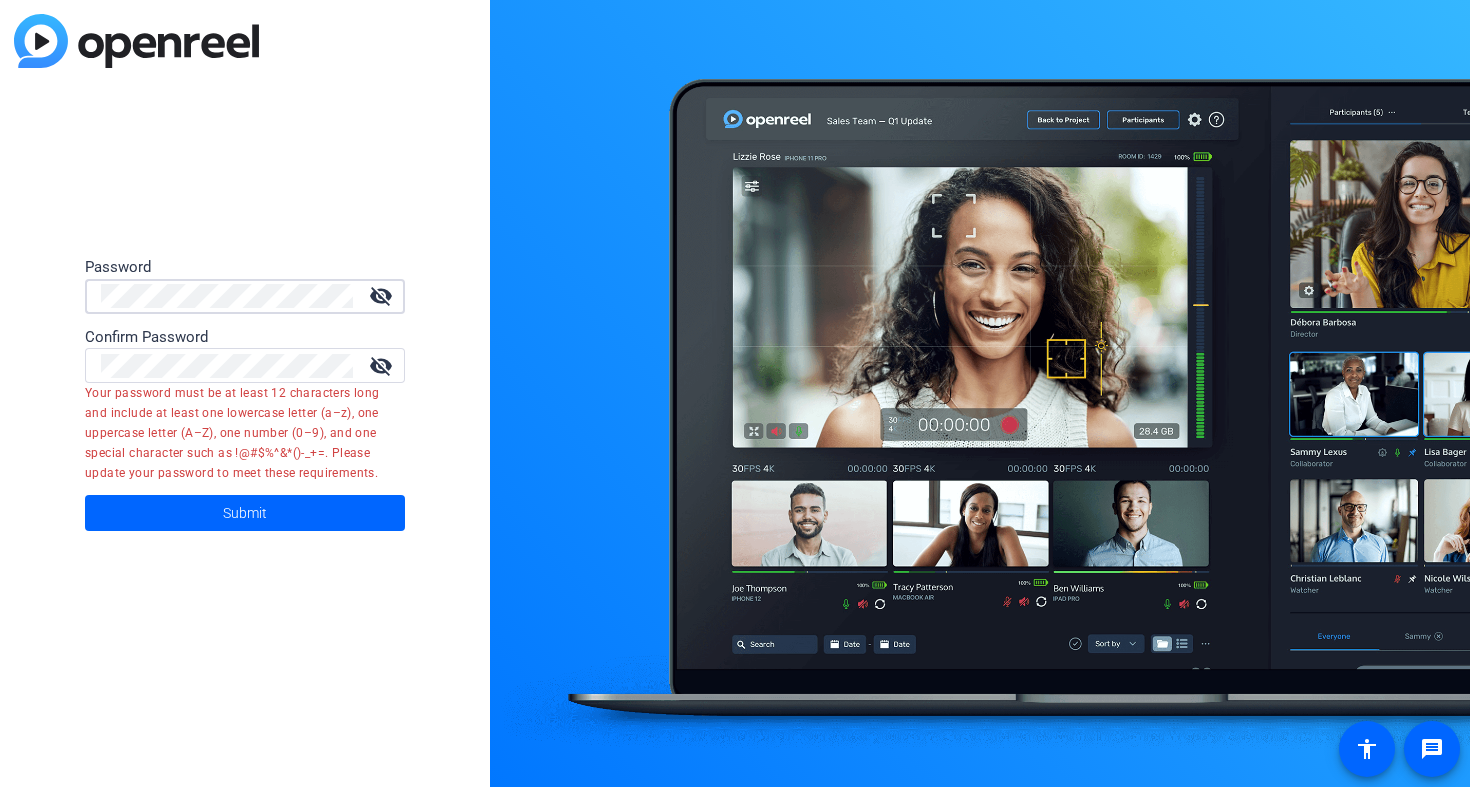 click on "Your password must be at least 12 characters long and include at least one lowercase letter (a–z), one uppercase letter (A–Z), one number (0–9), and one special character such as !@#$%^&*()-_+=. Please update your password to meet these requirements." 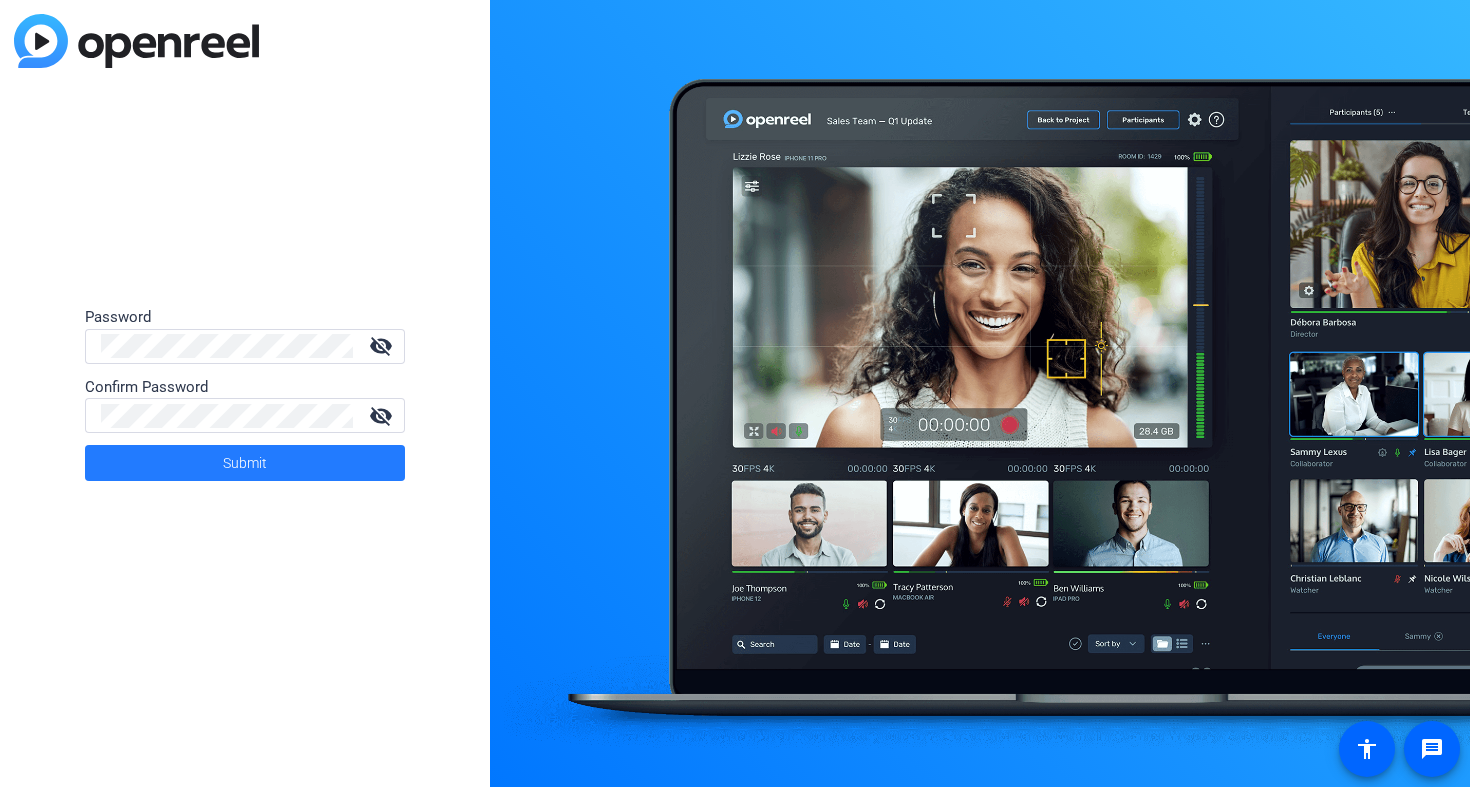 click 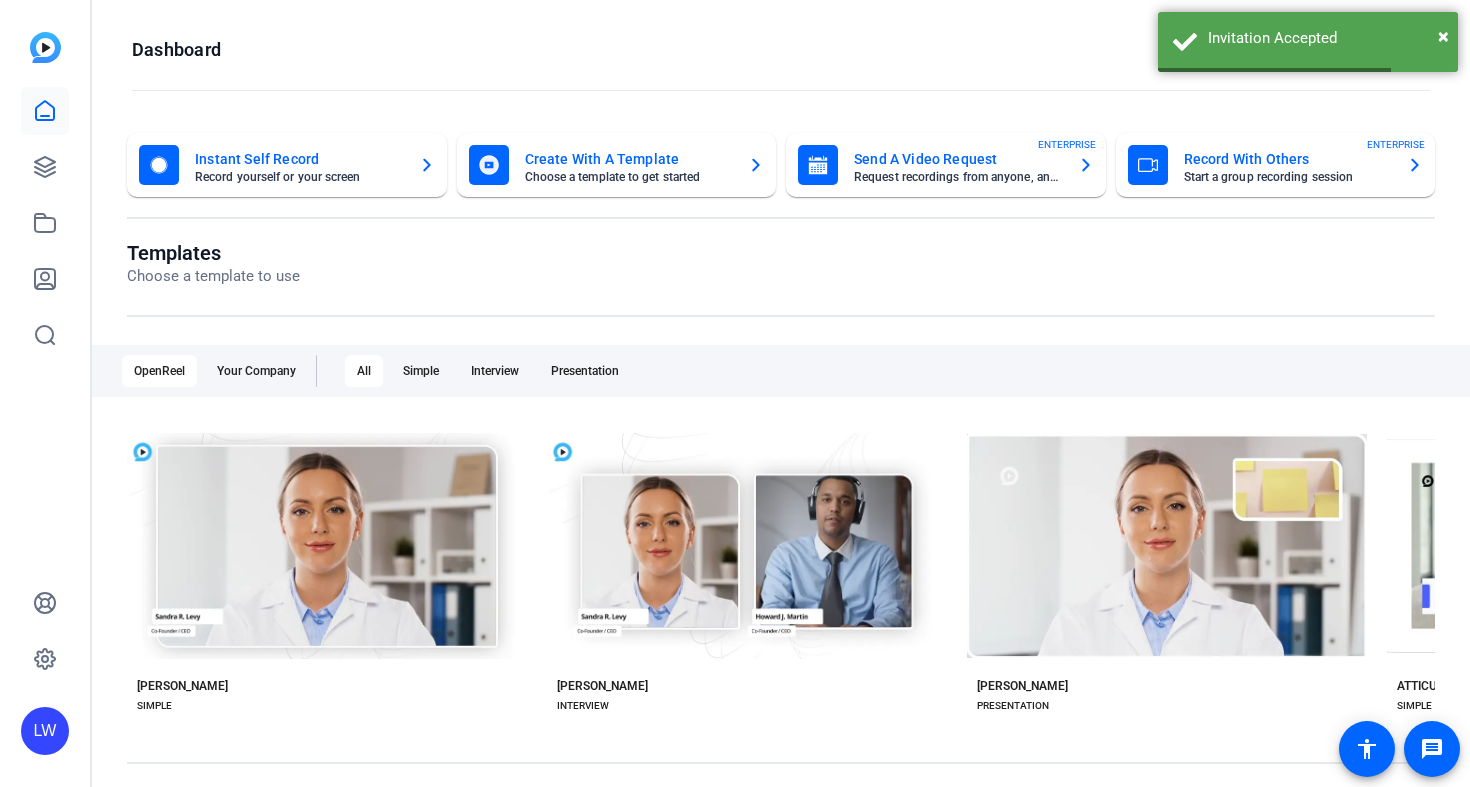 scroll, scrollTop: 0, scrollLeft: 0, axis: both 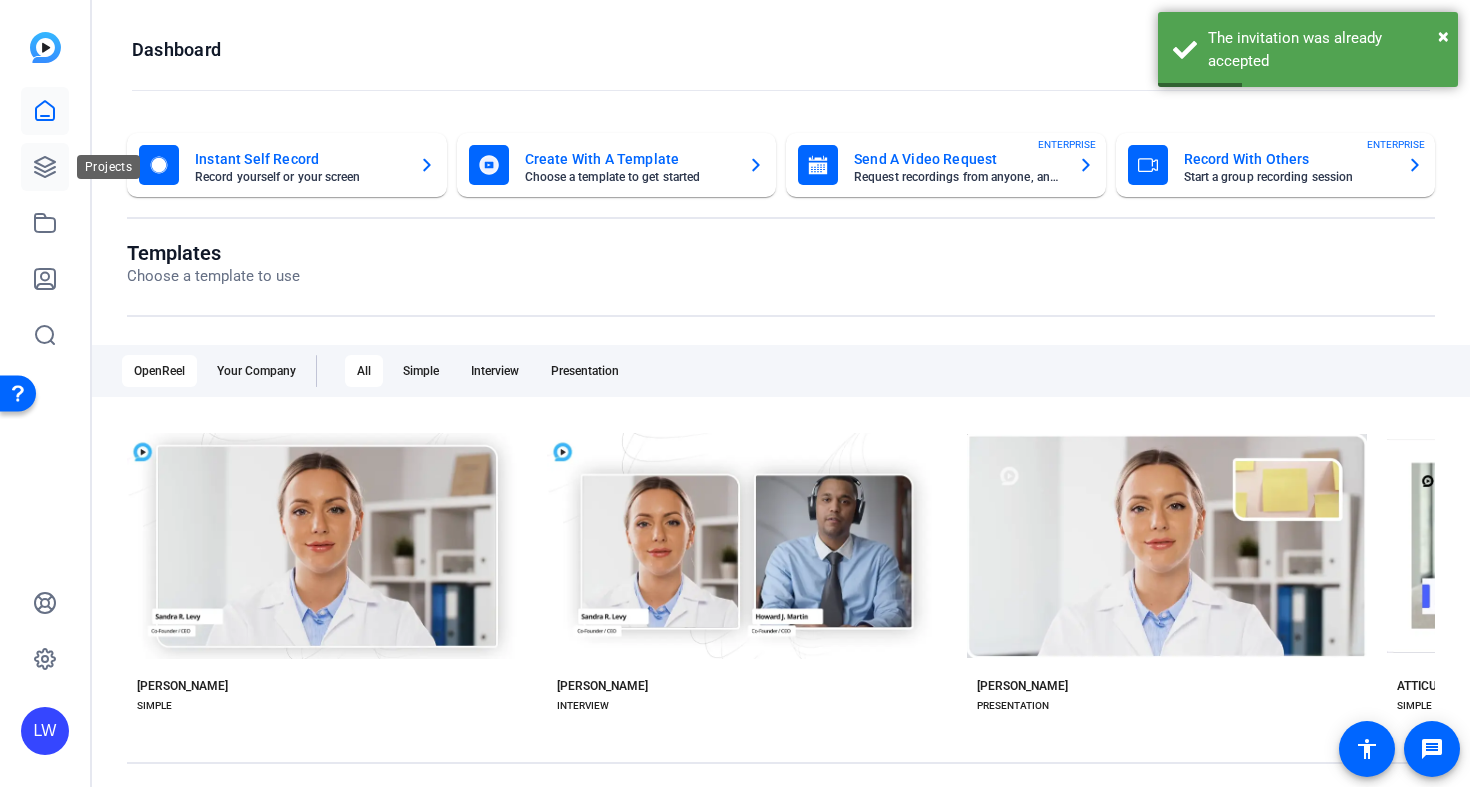 click 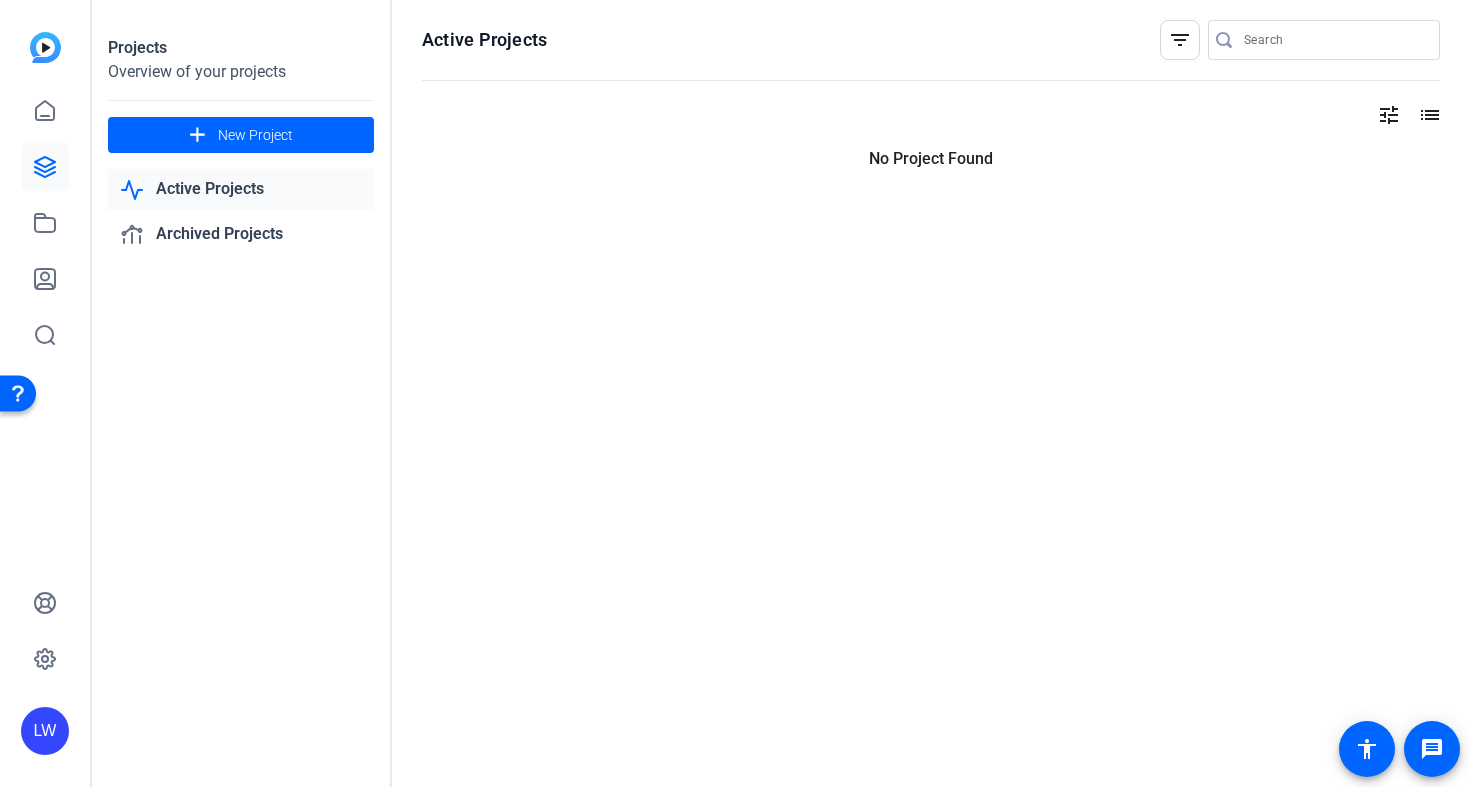 click on "Active Projects" 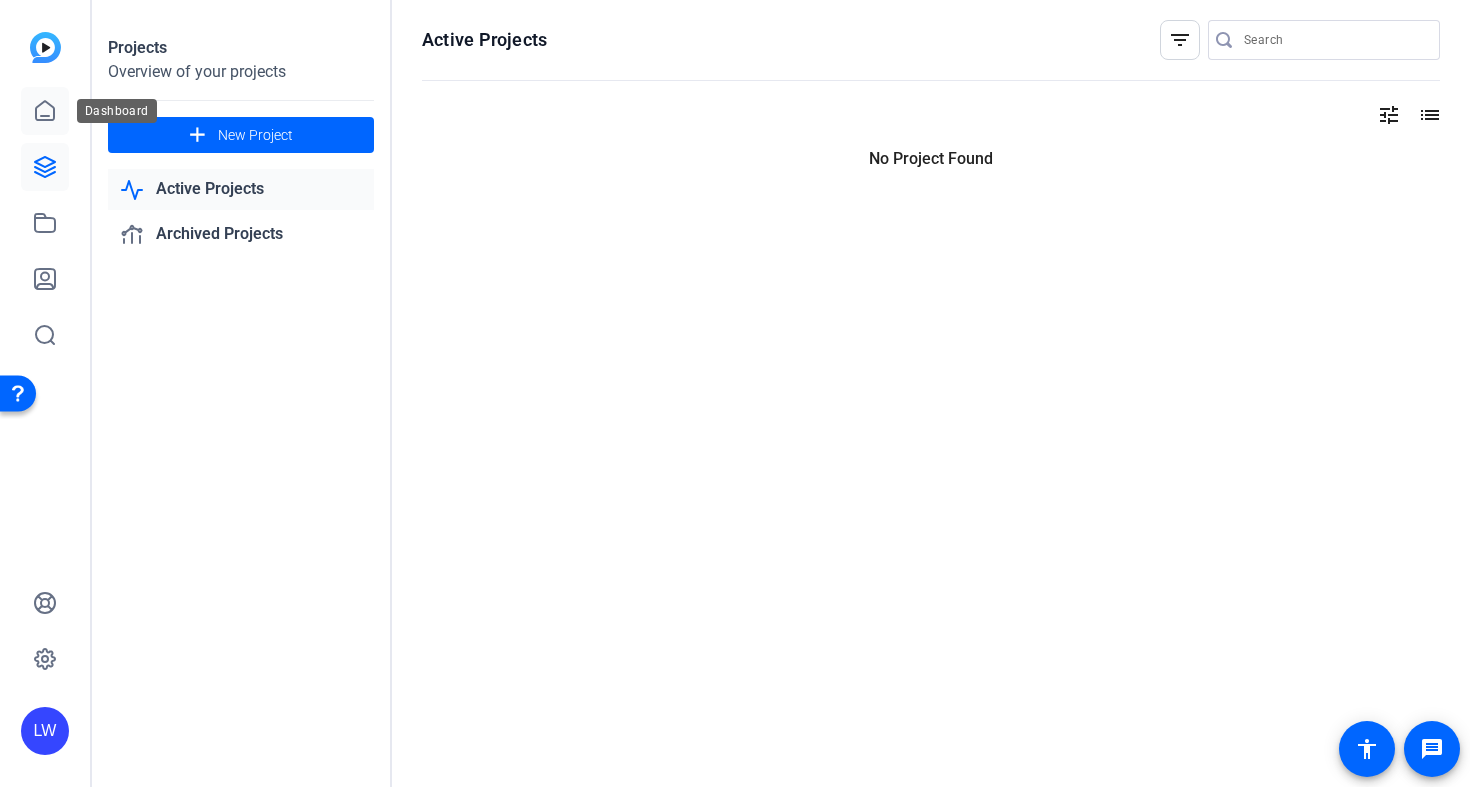 click 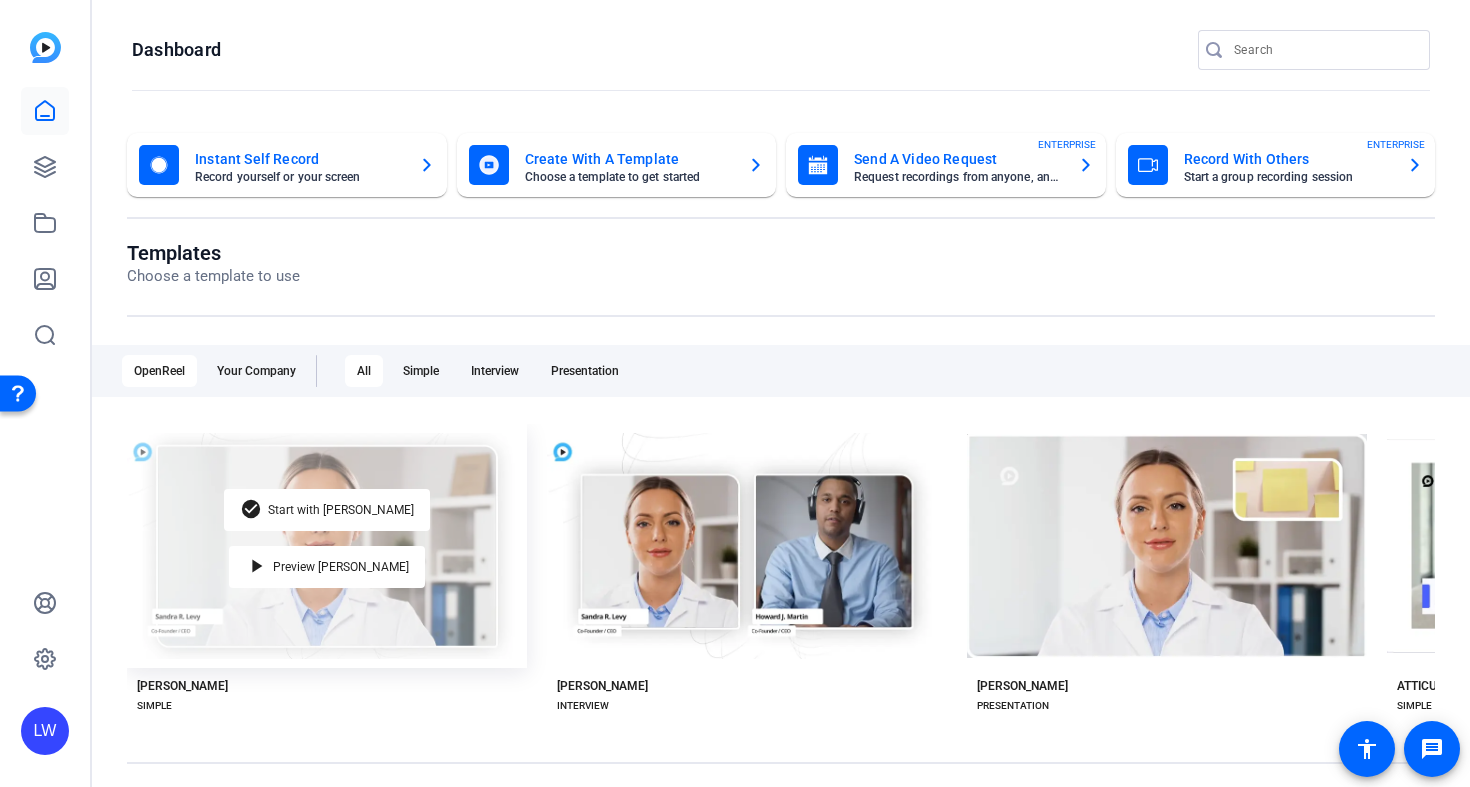 scroll, scrollTop: 5, scrollLeft: 0, axis: vertical 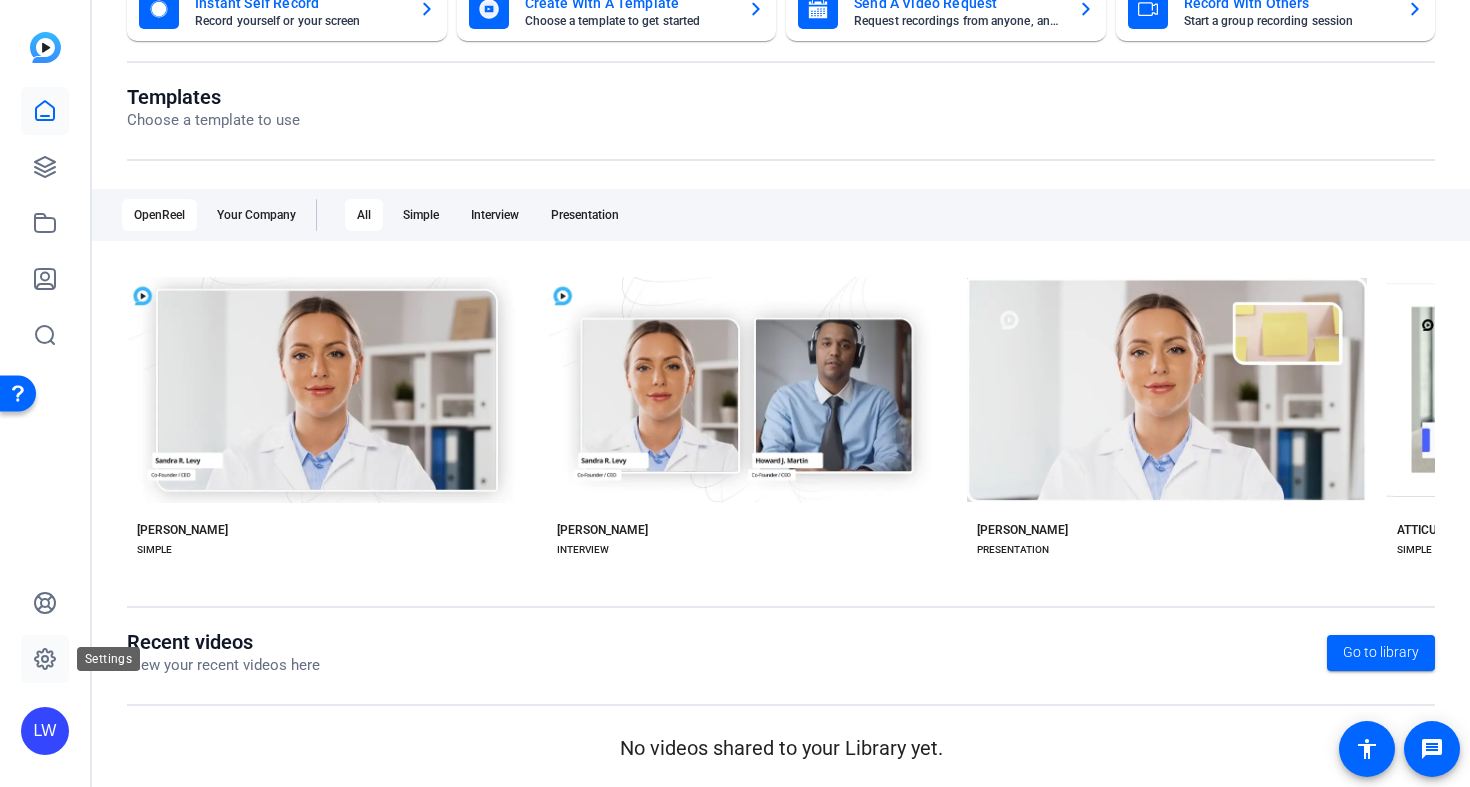 click 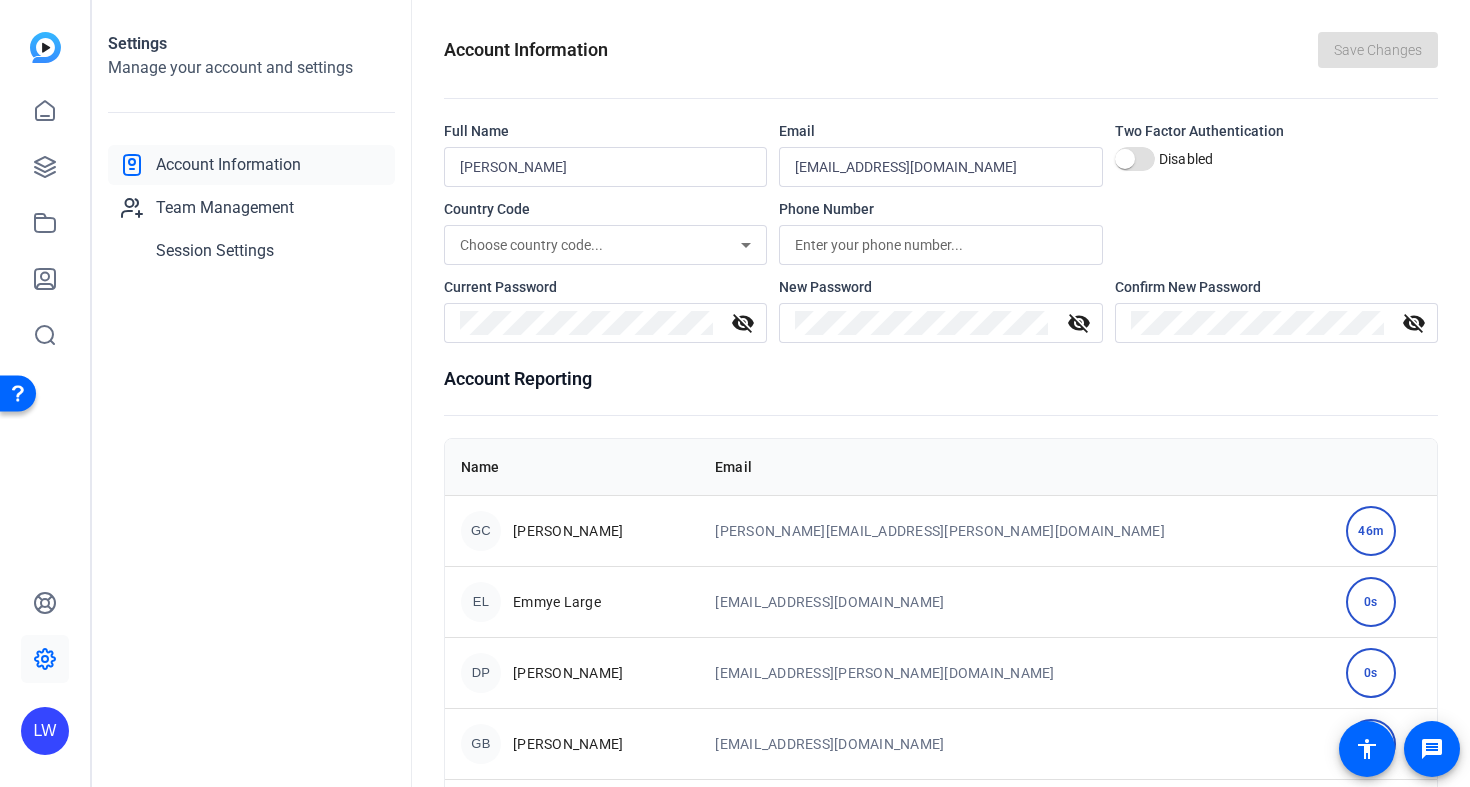 scroll, scrollTop: 0, scrollLeft: 0, axis: both 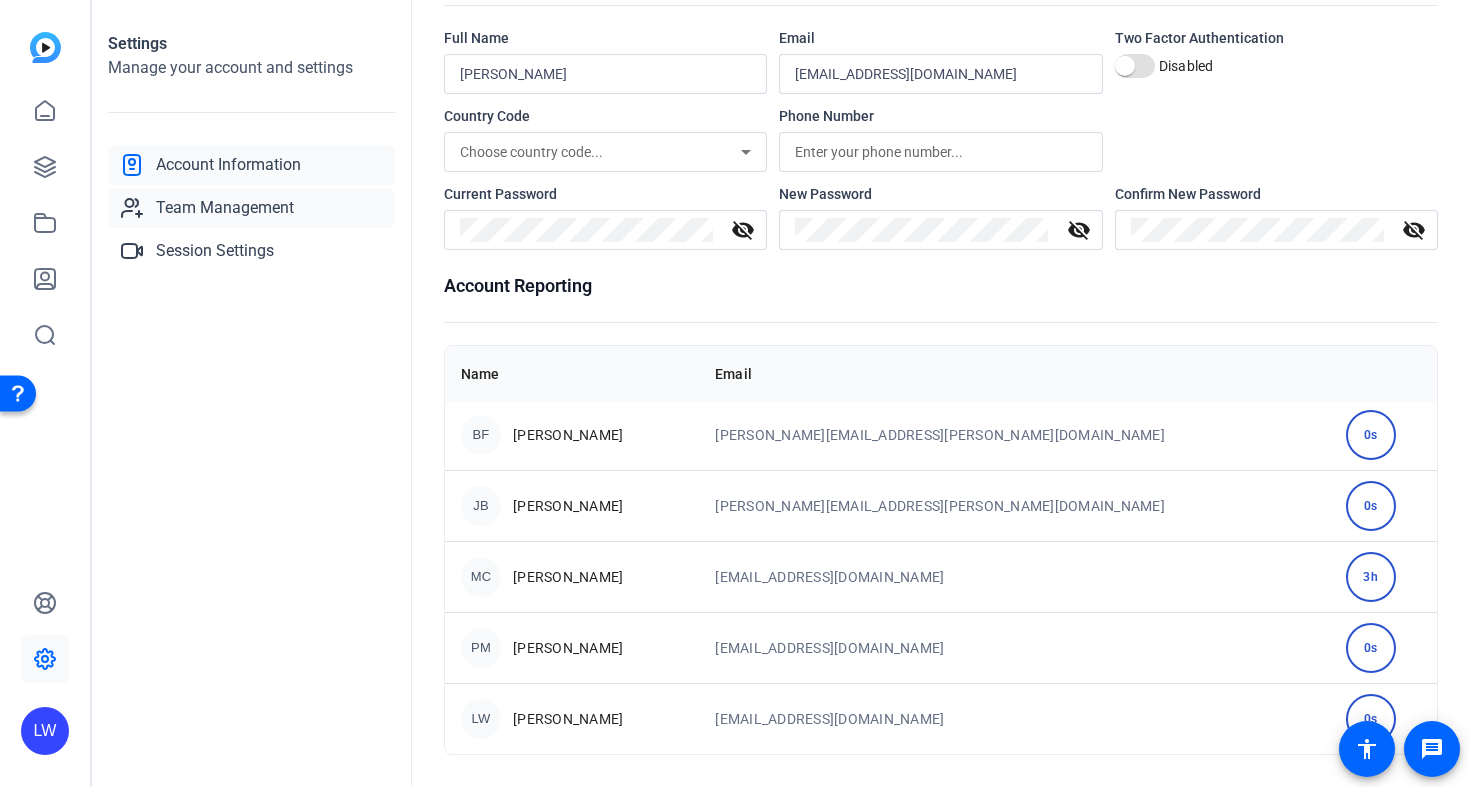click on "Team Management" 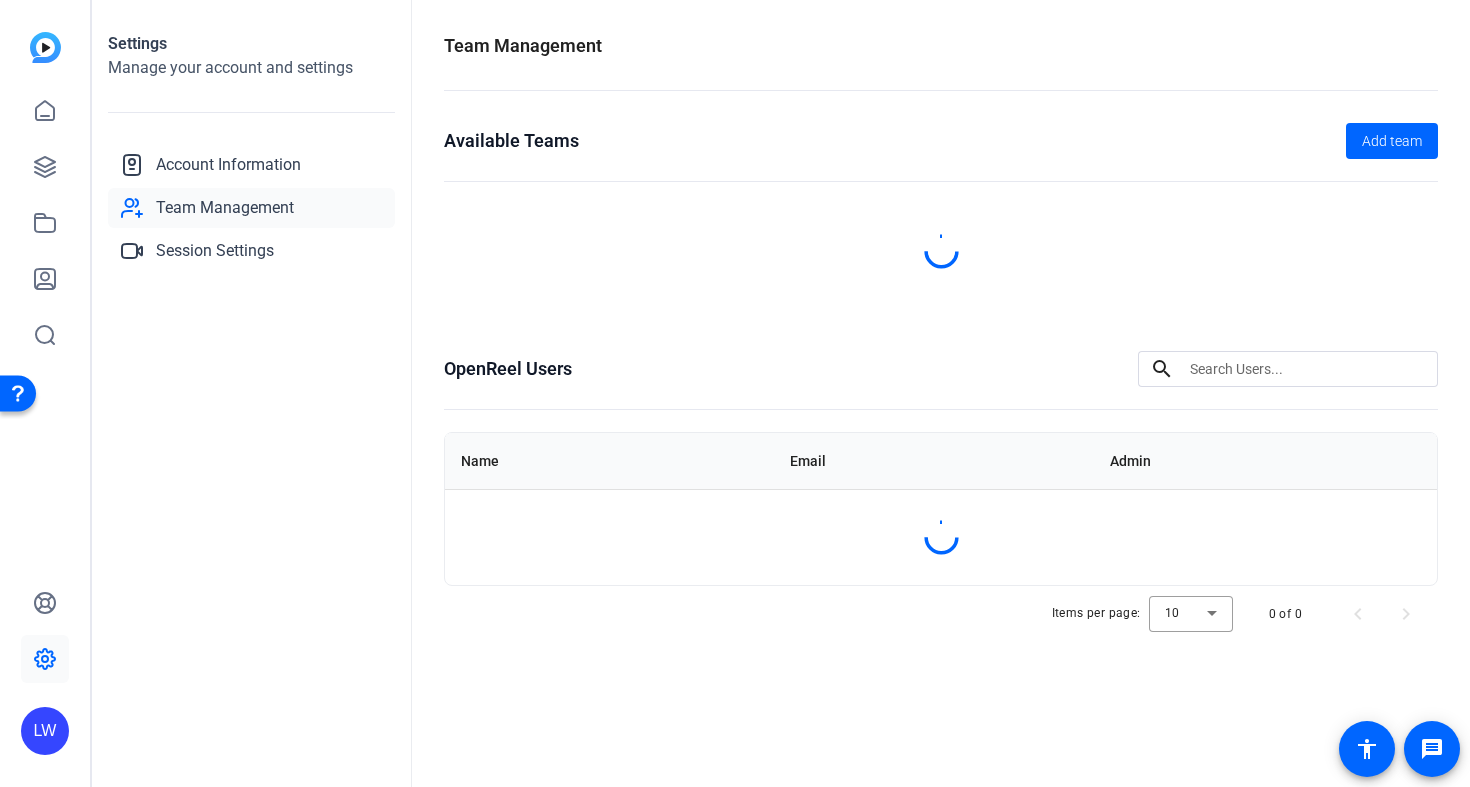 scroll, scrollTop: 0, scrollLeft: 0, axis: both 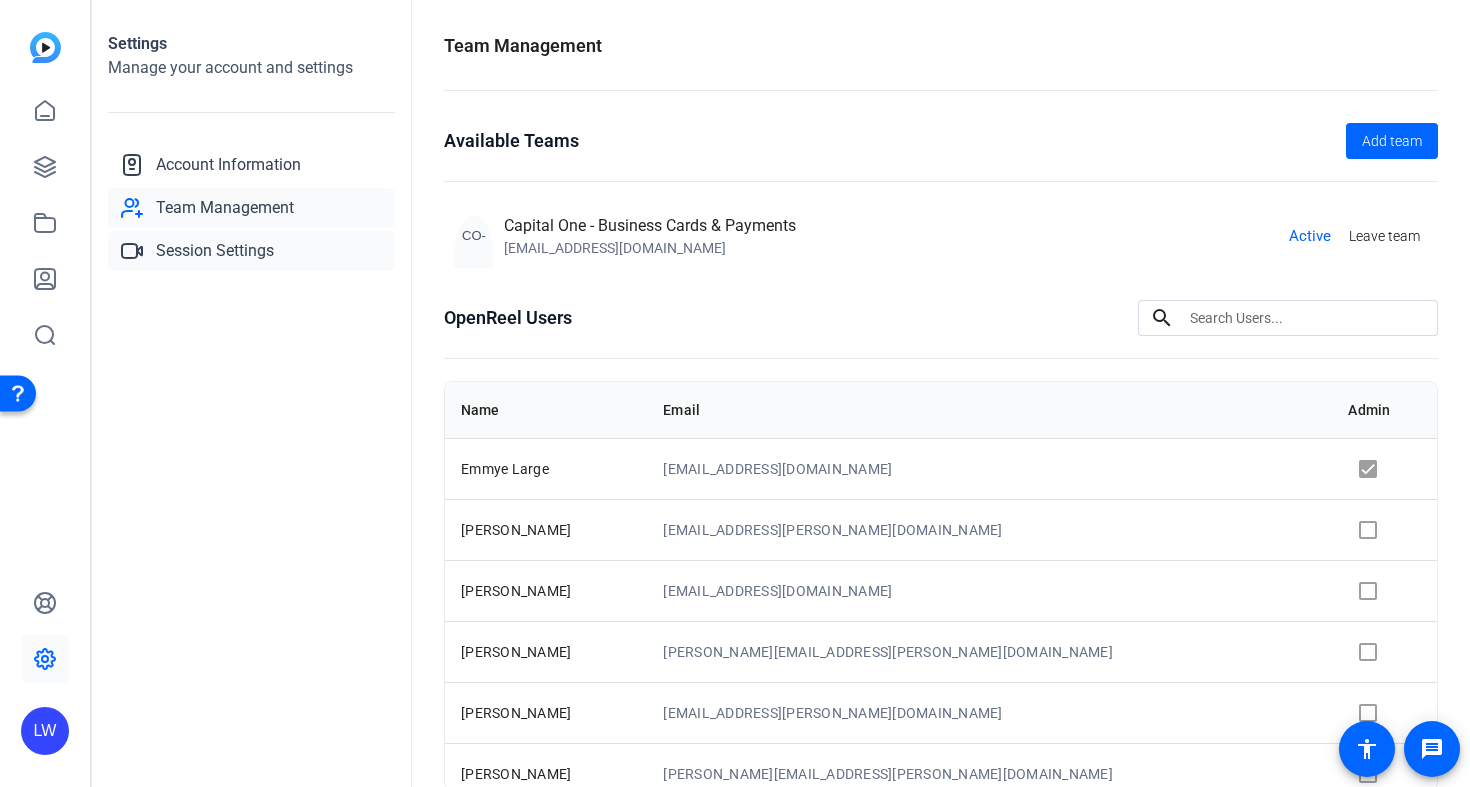 click on "Session Settings" 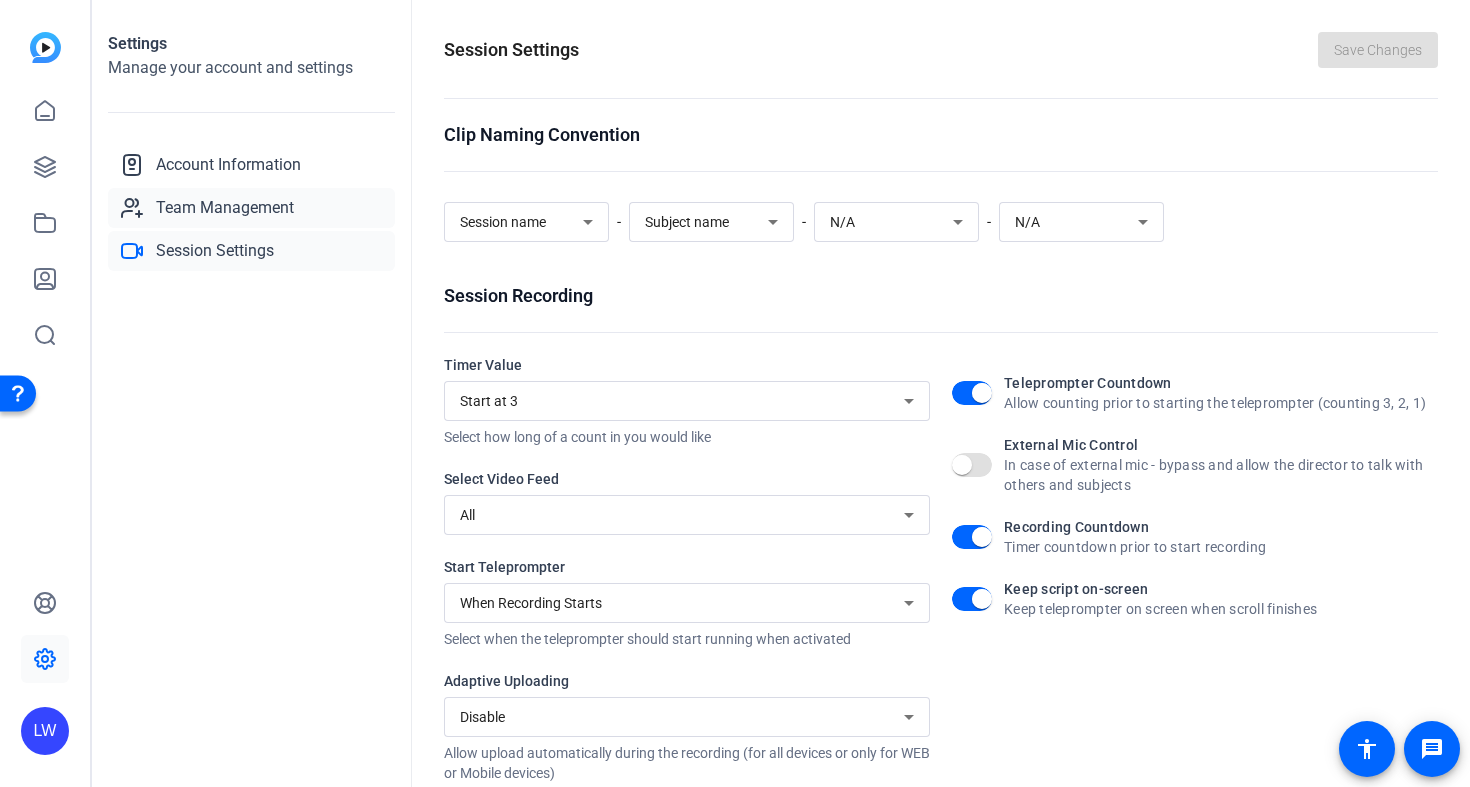 click on "Team Management" 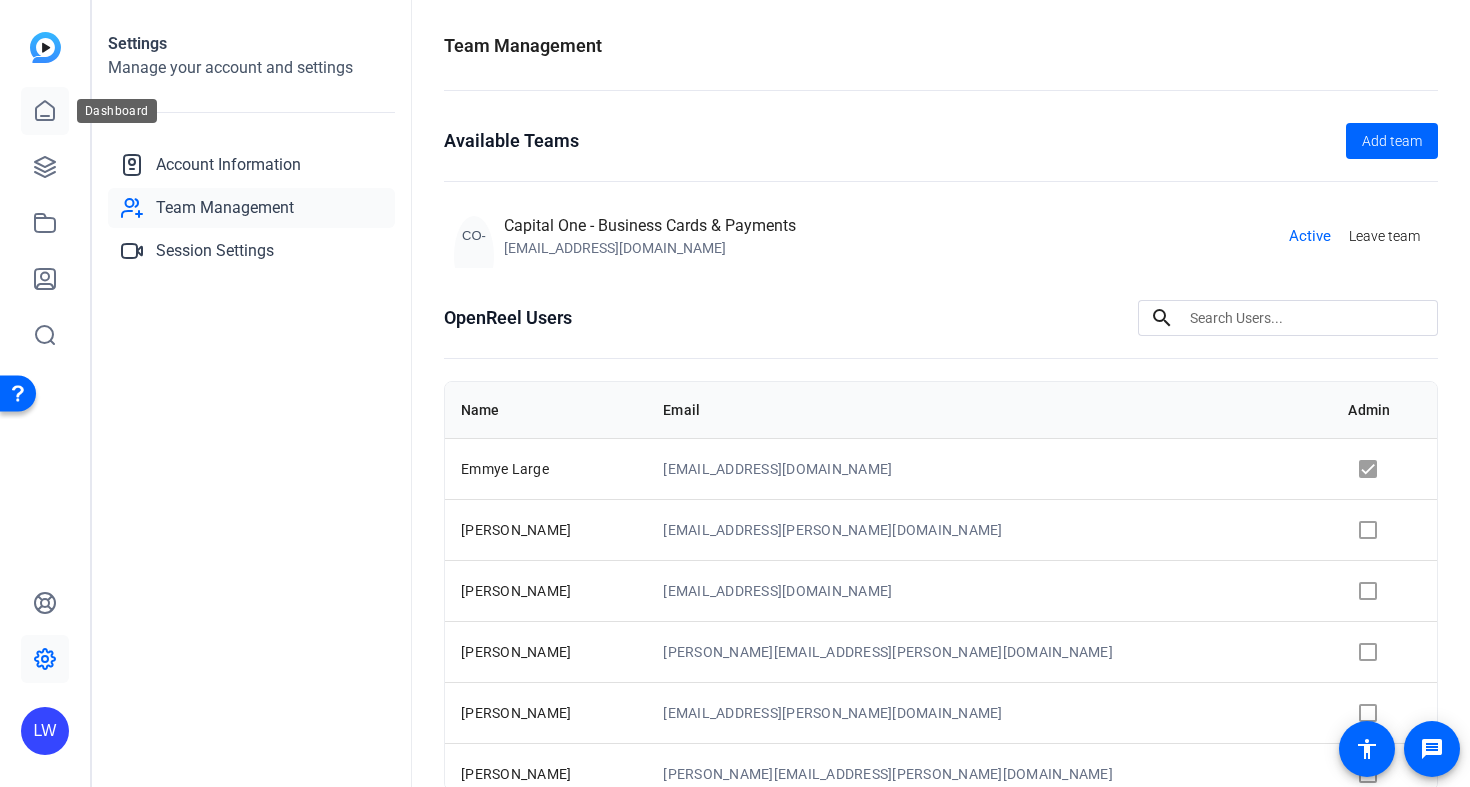 click 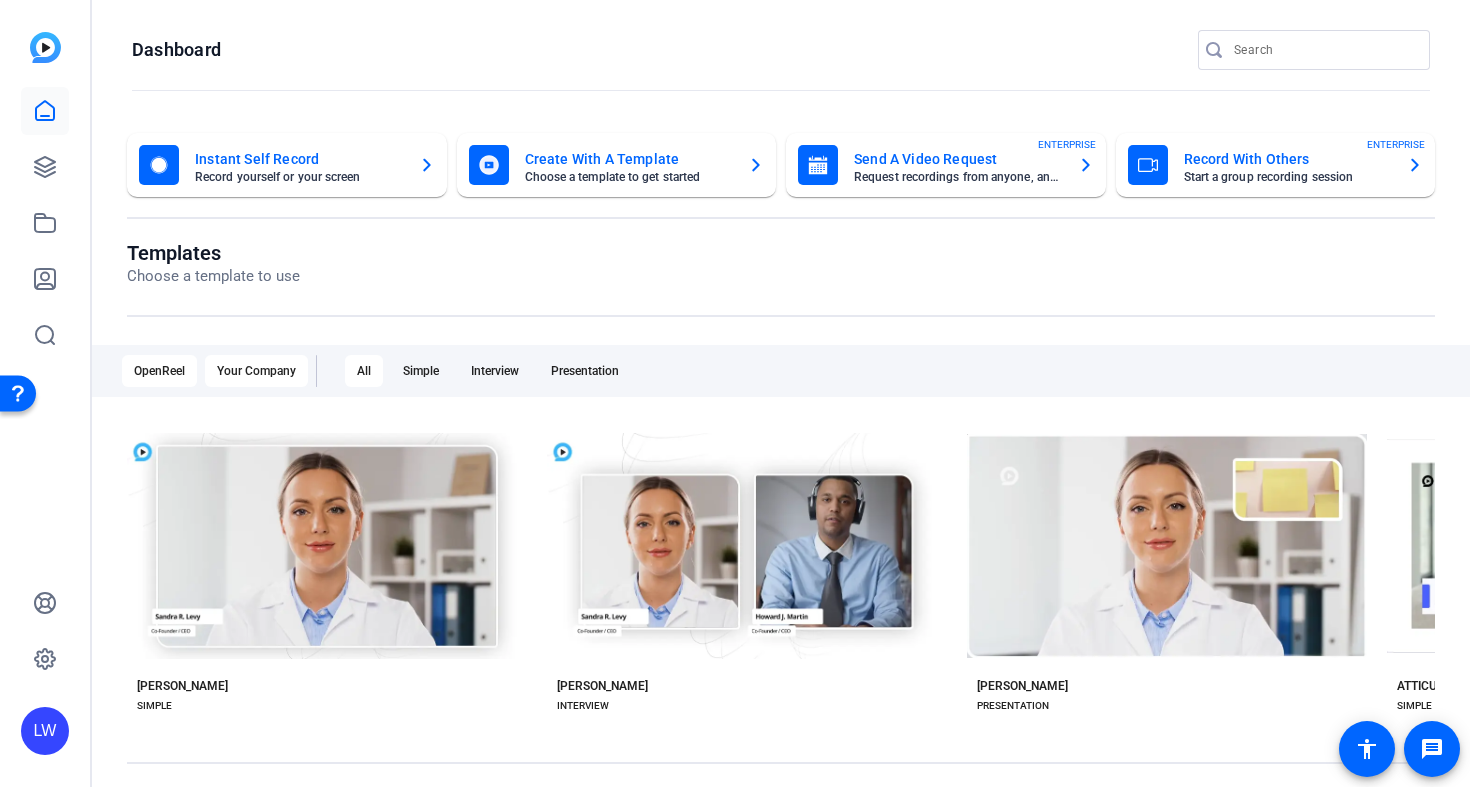 click on "Your Company" 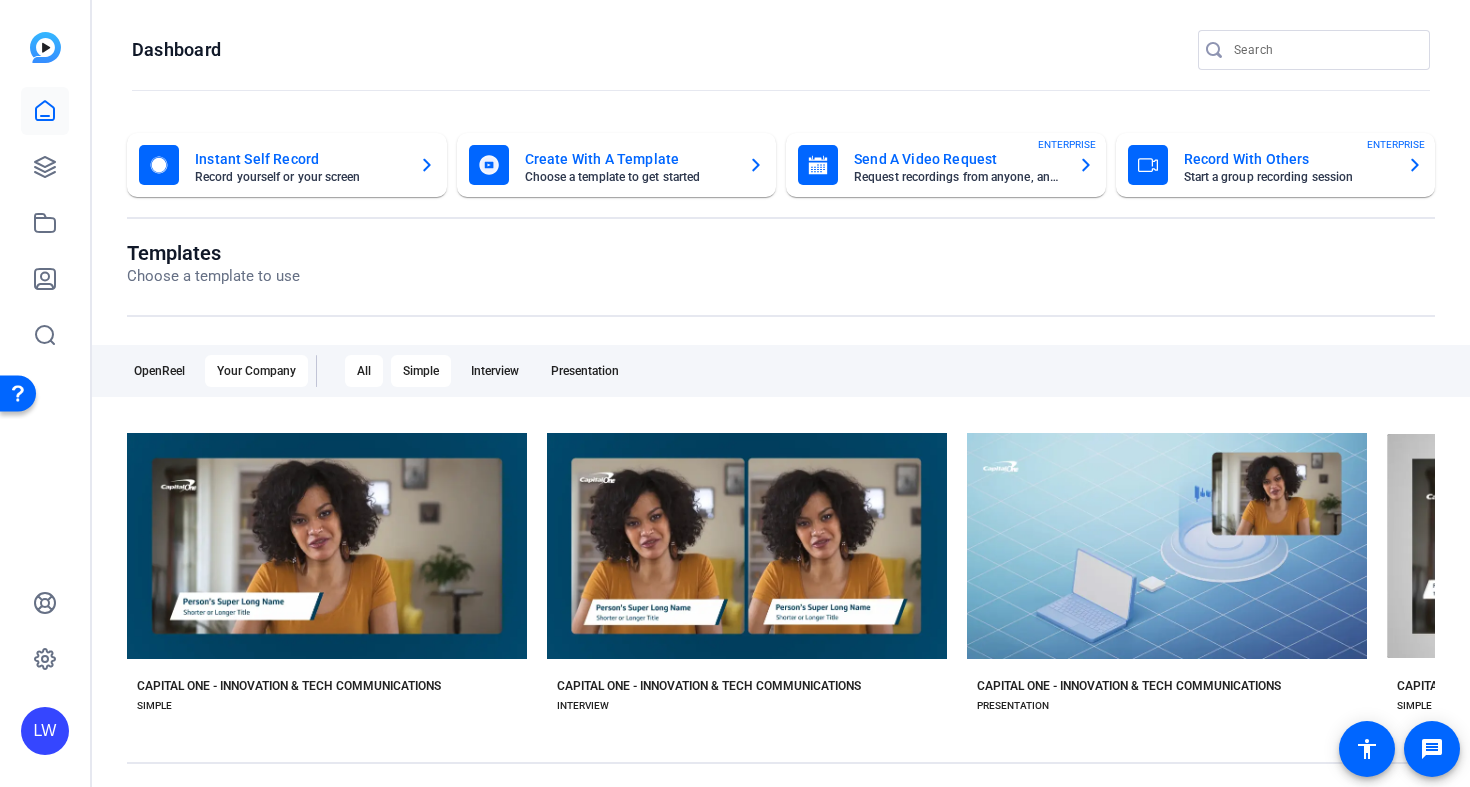 click on "Simple" 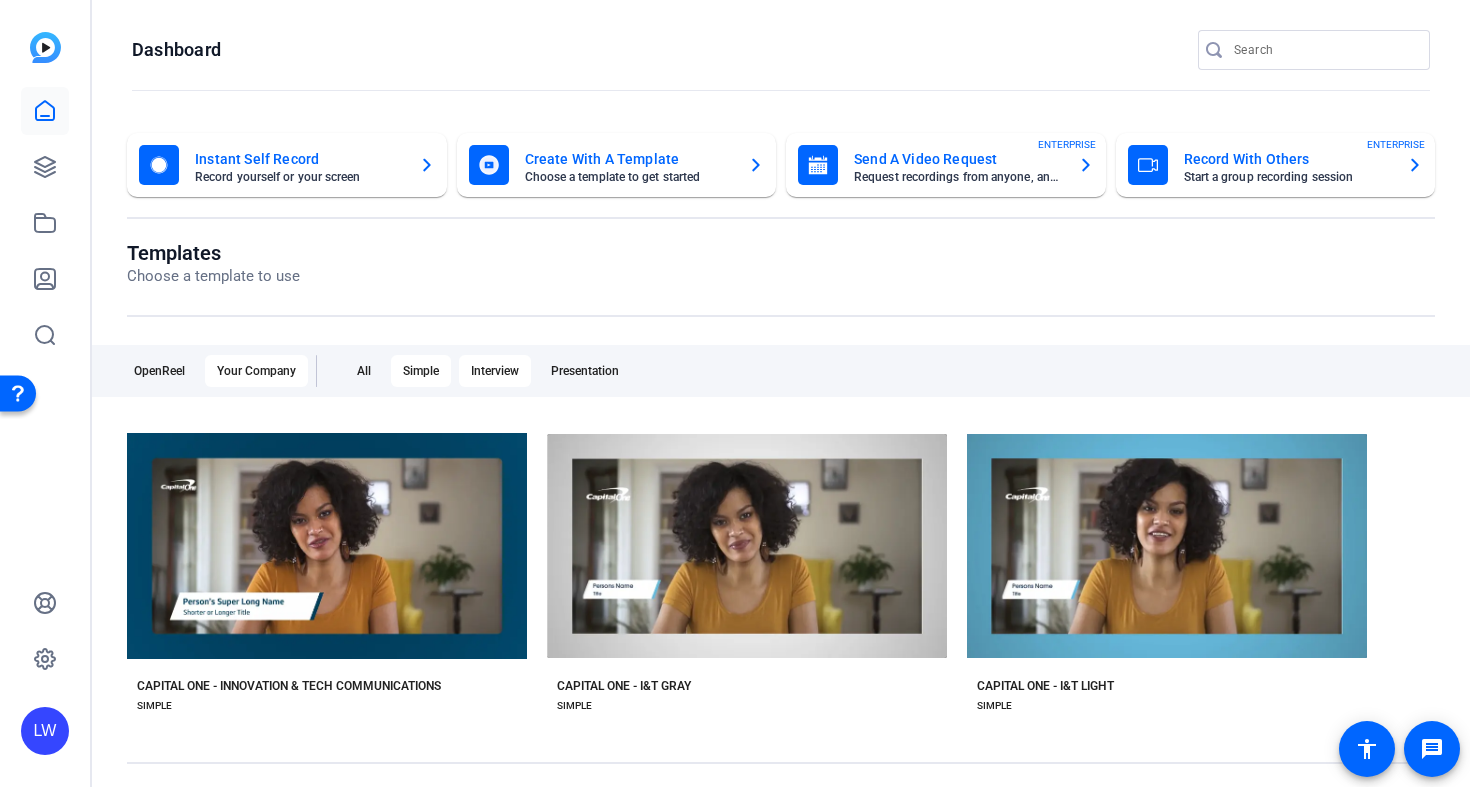 click on "Interview" 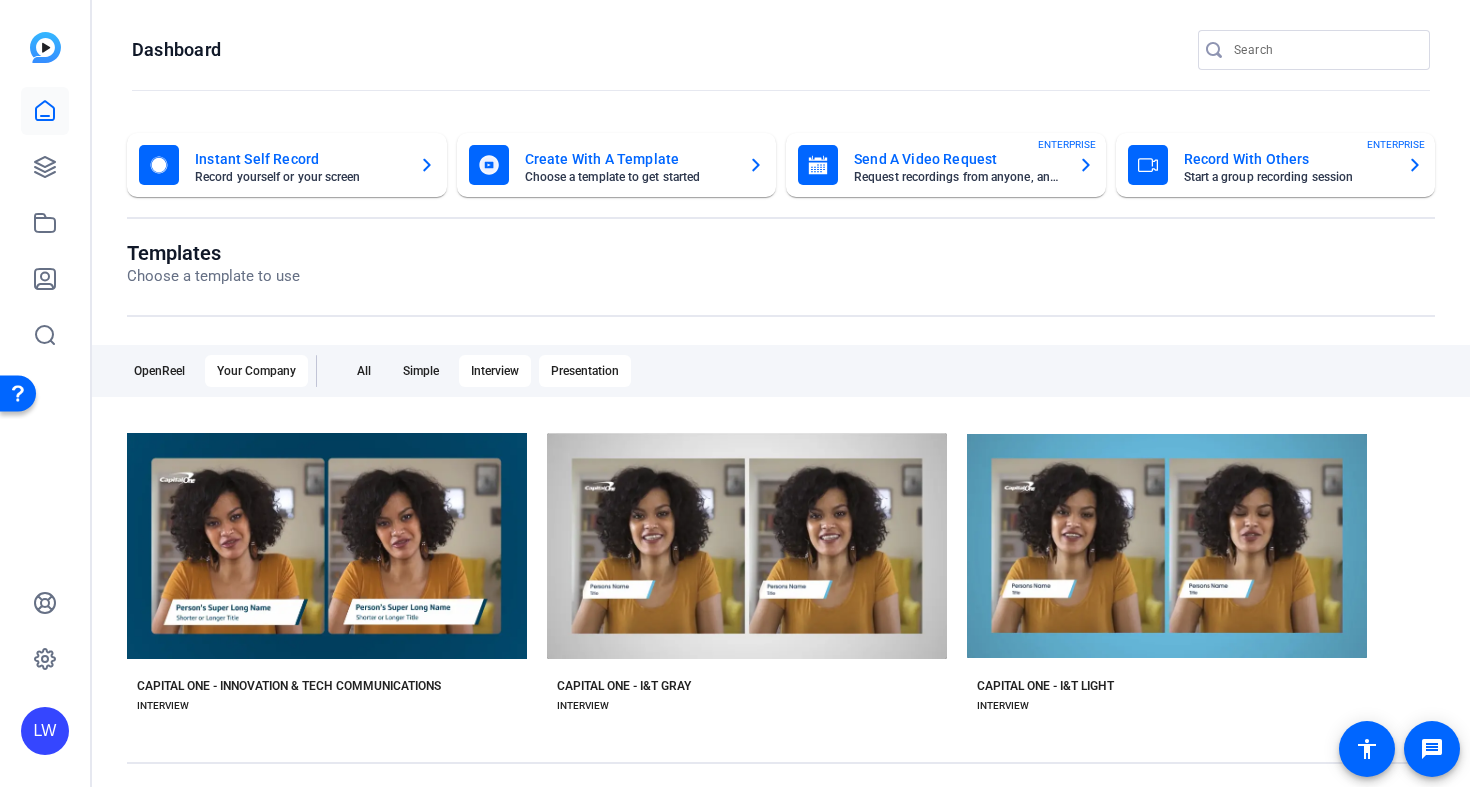 click on "Presentation" 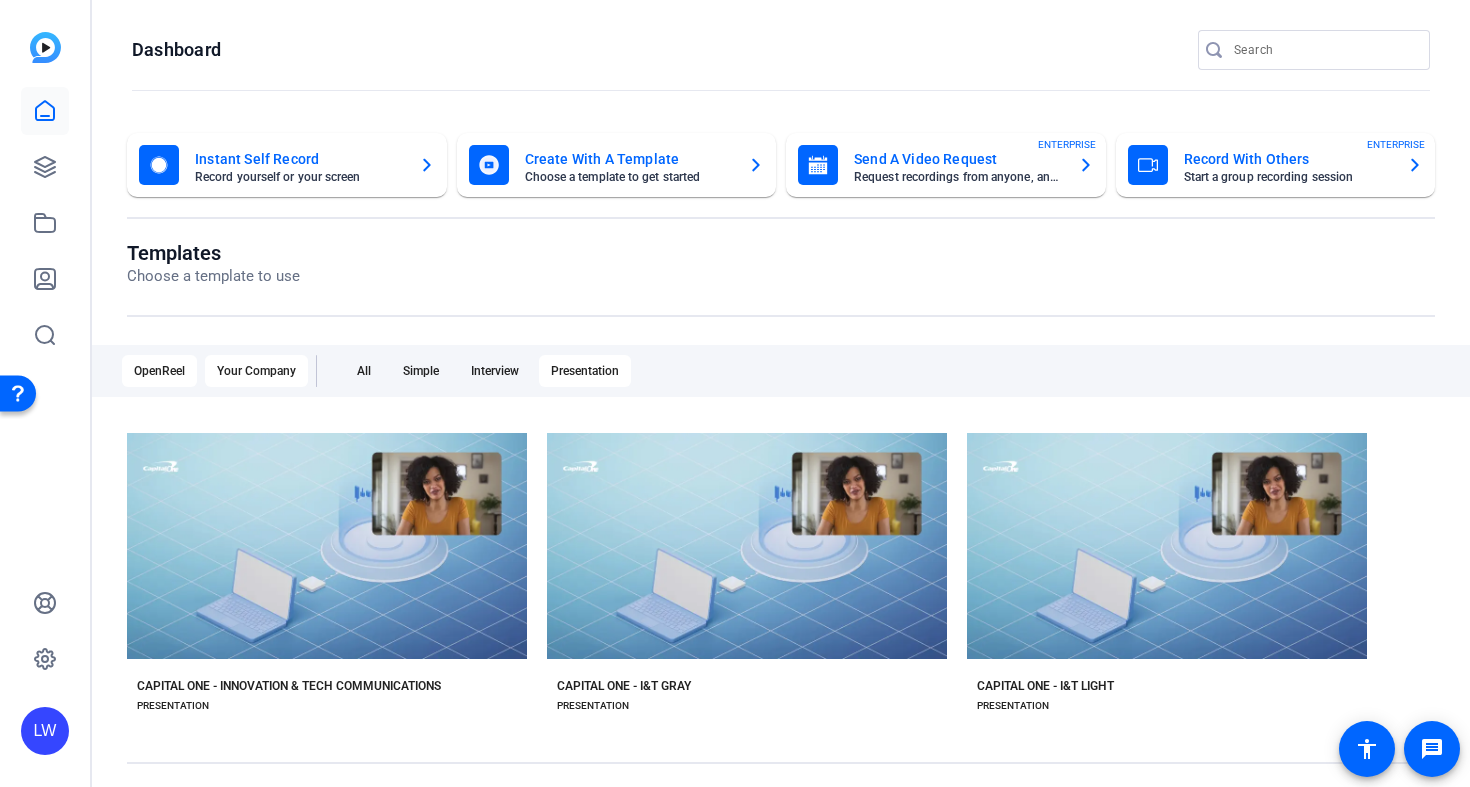 click on "OpenReel" 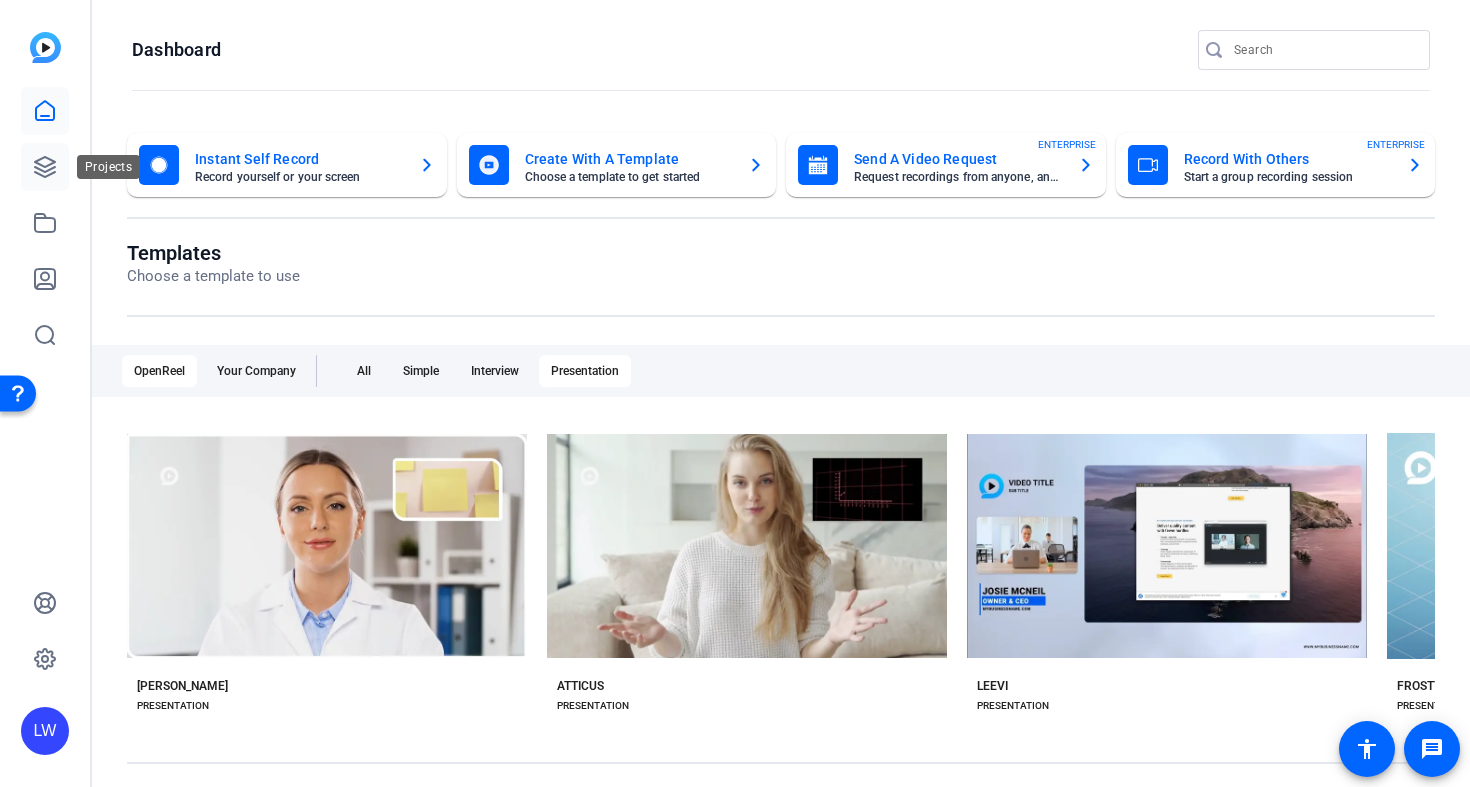 click 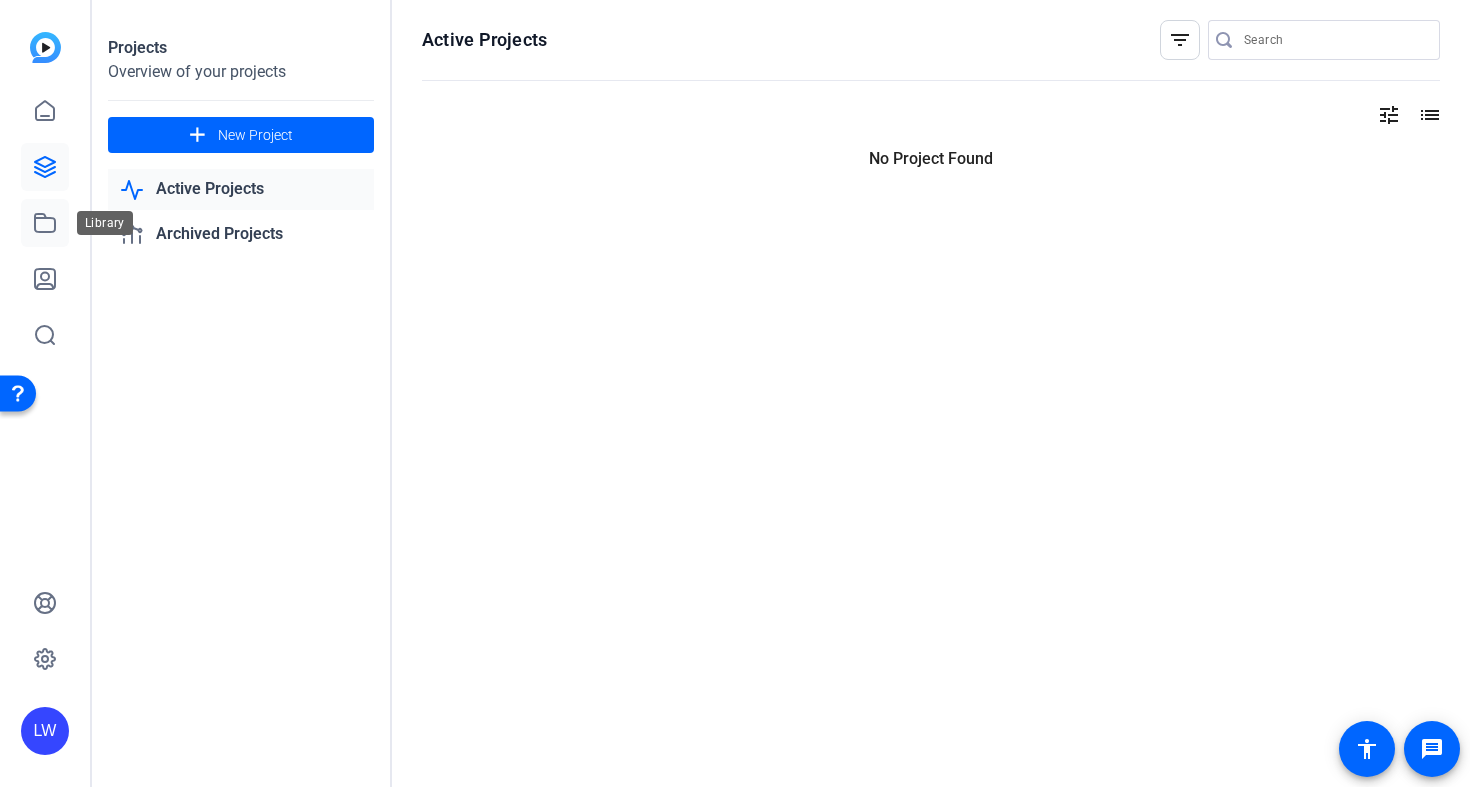 click 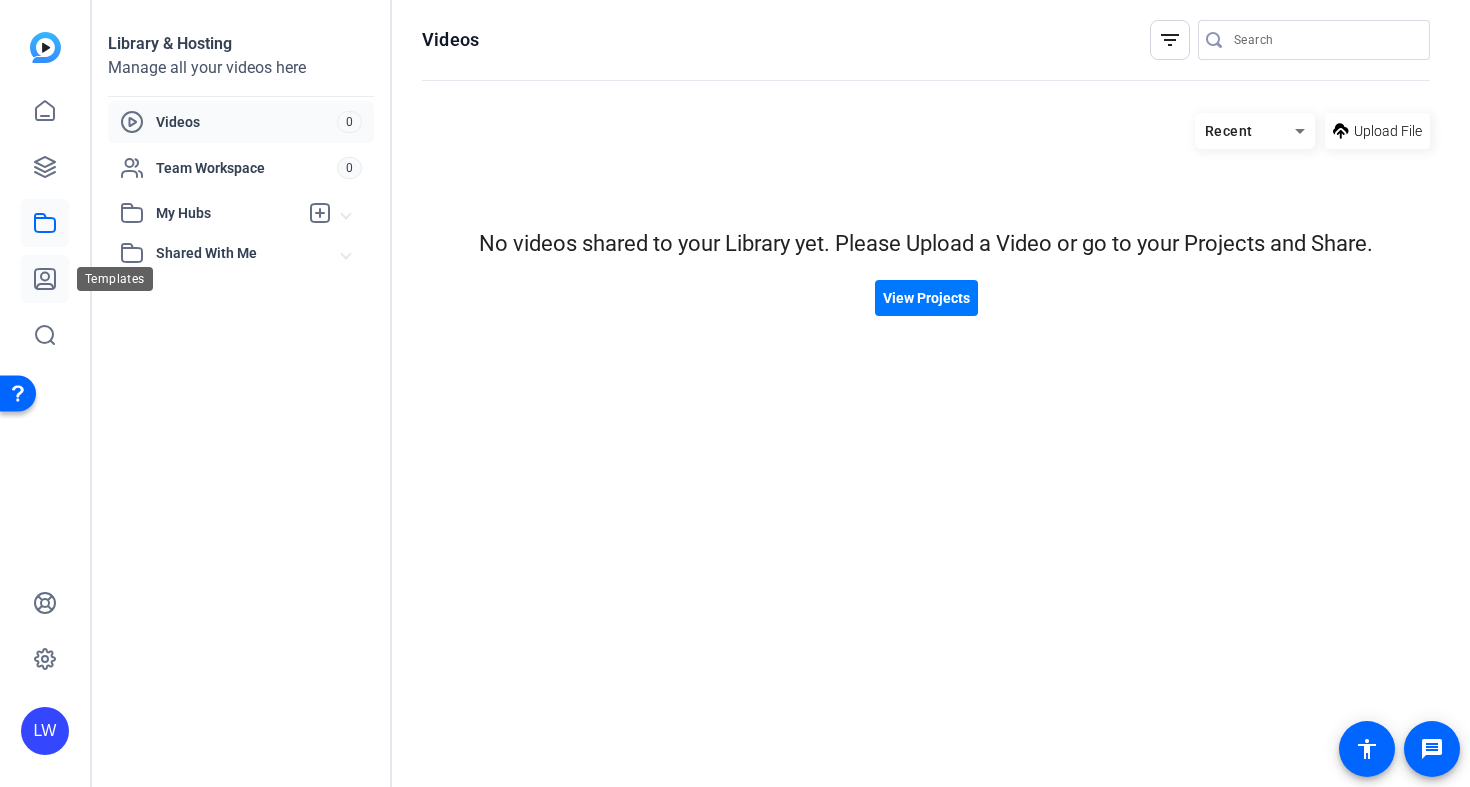 click 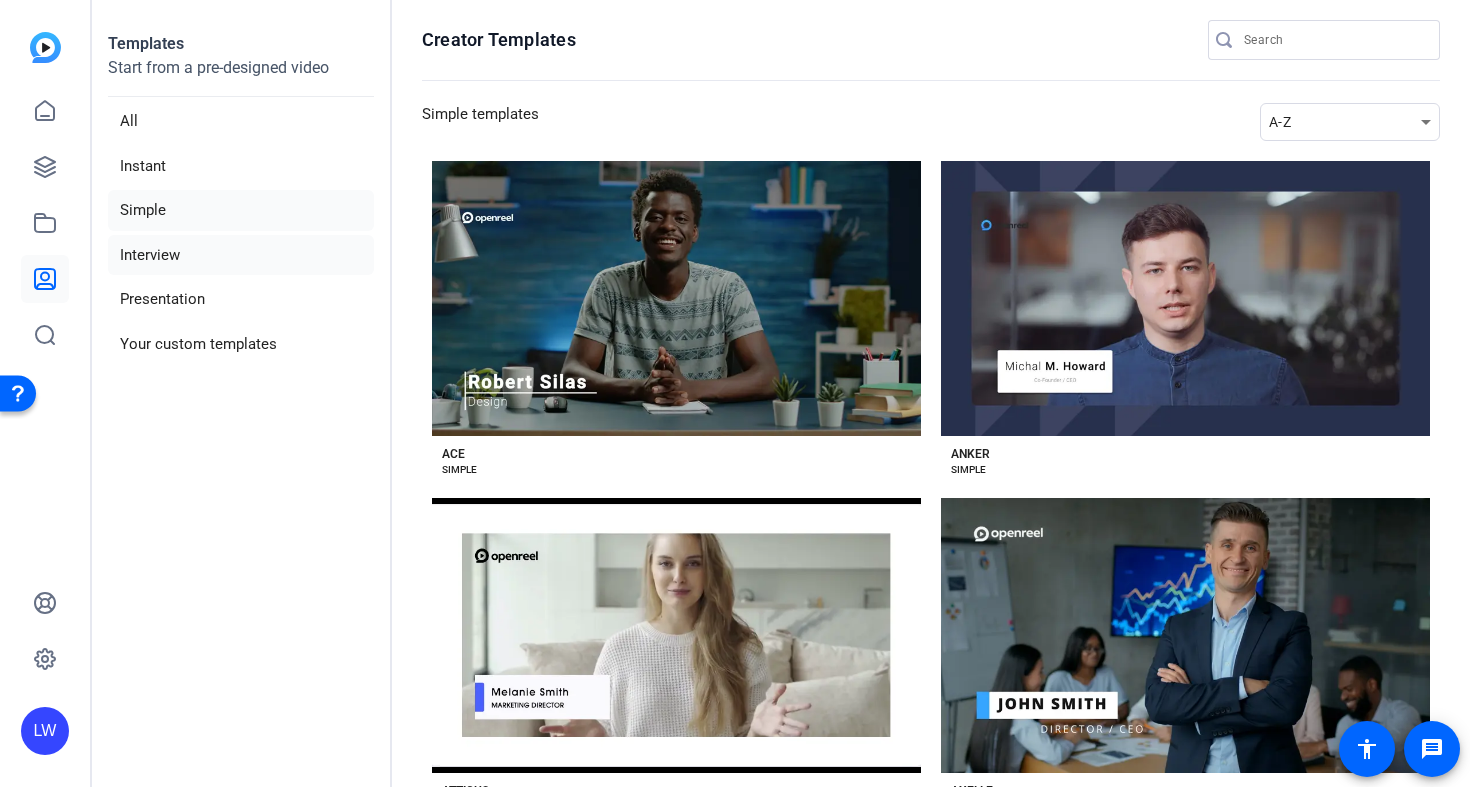 scroll, scrollTop: 0, scrollLeft: 0, axis: both 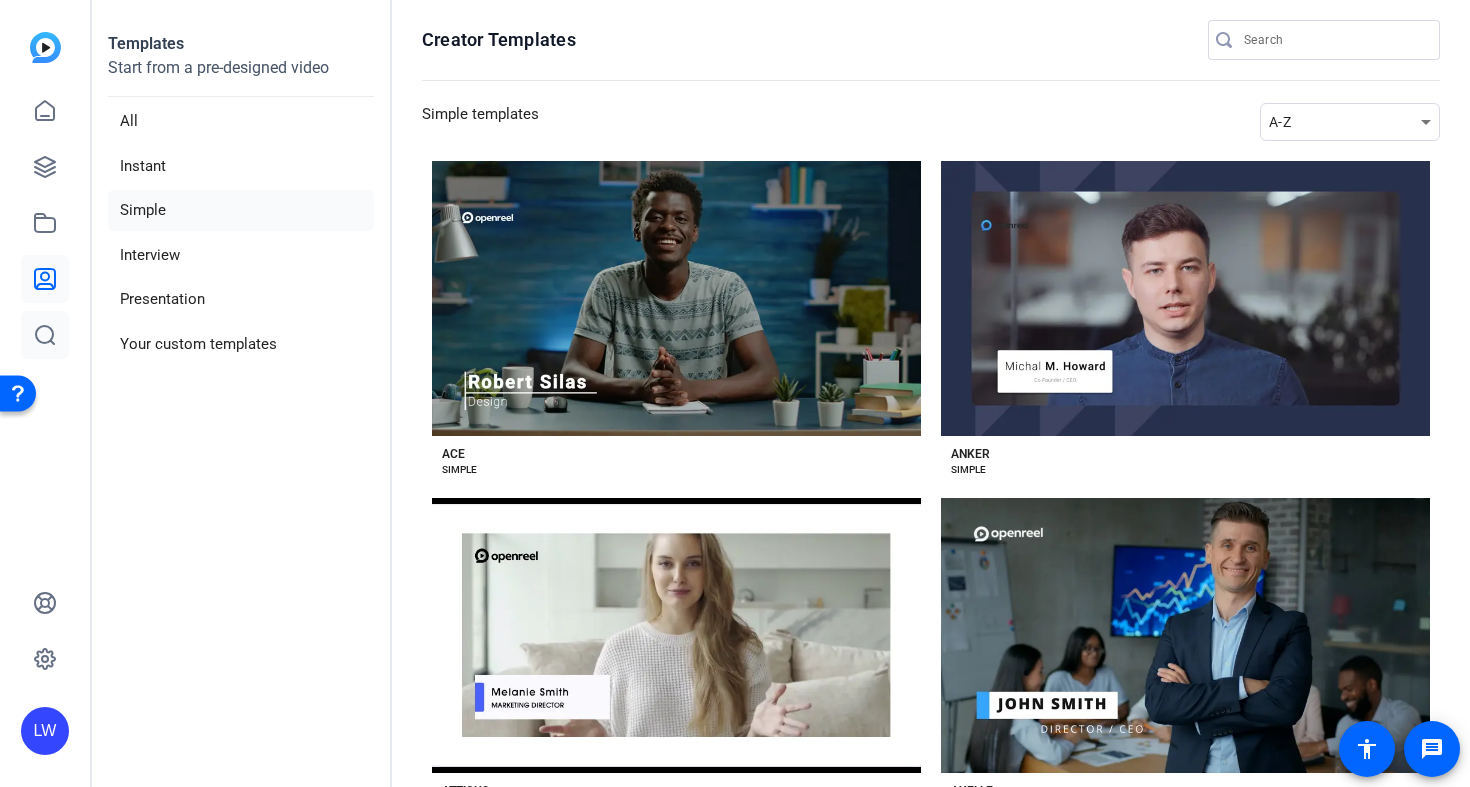 click 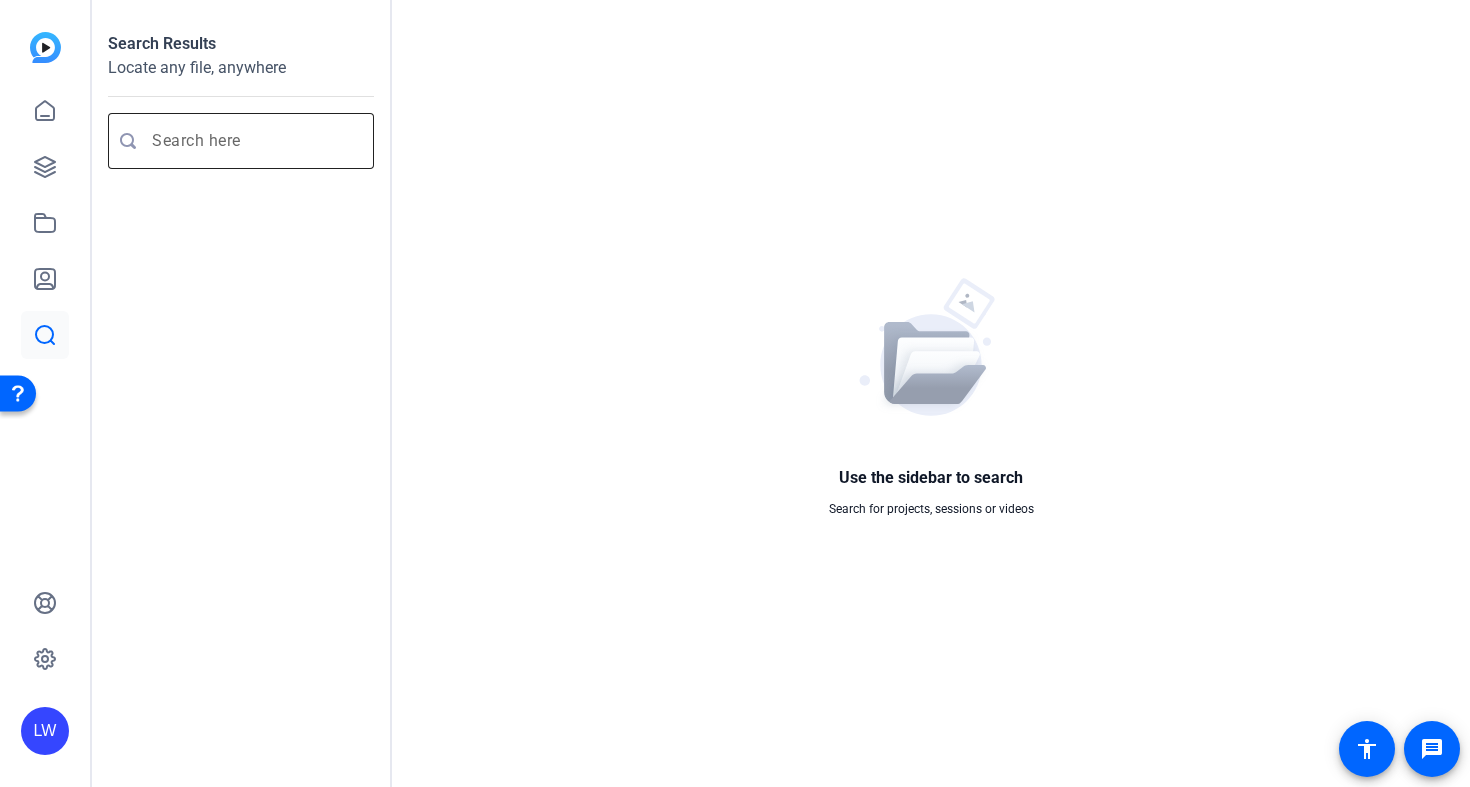 scroll, scrollTop: 0, scrollLeft: 0, axis: both 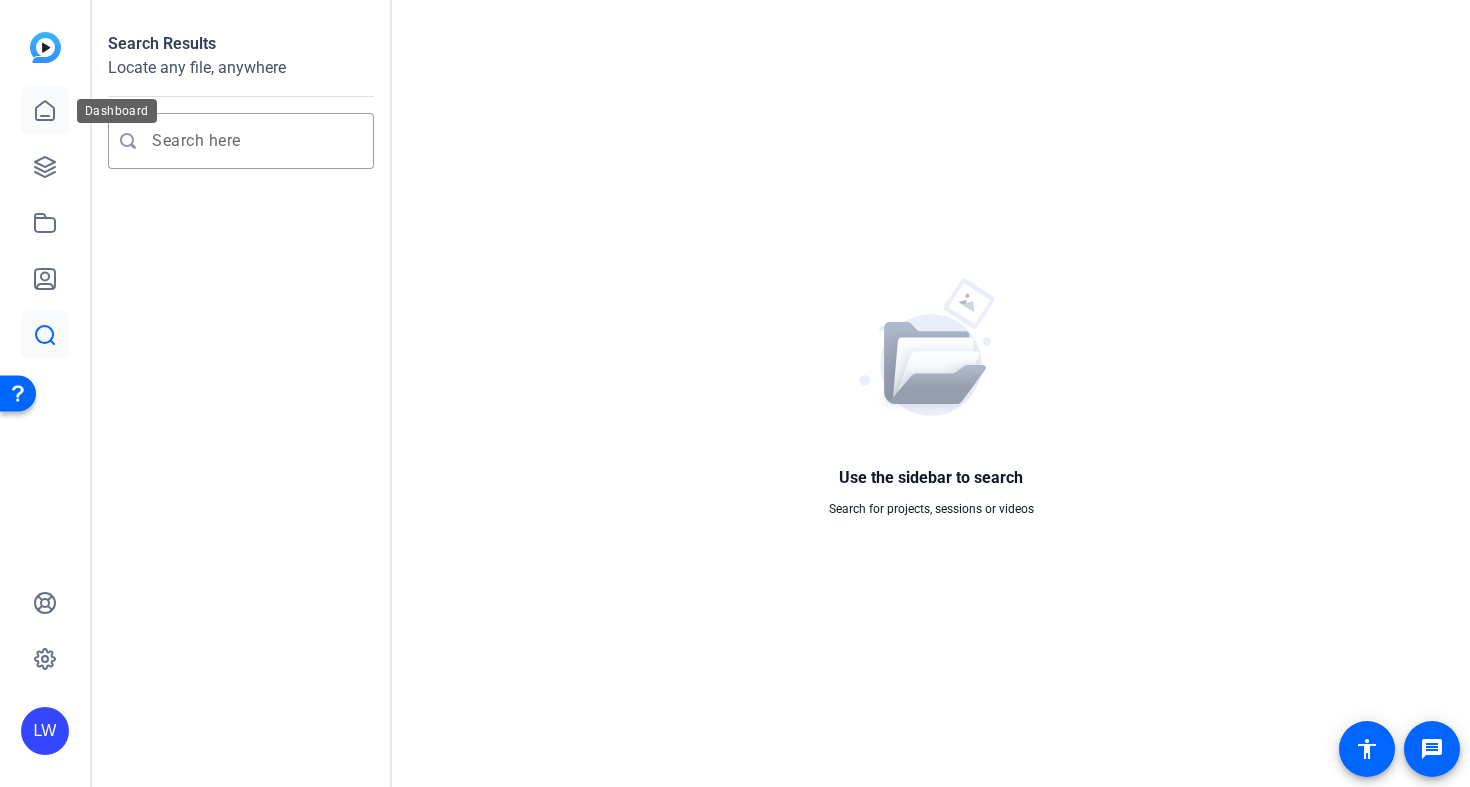 click 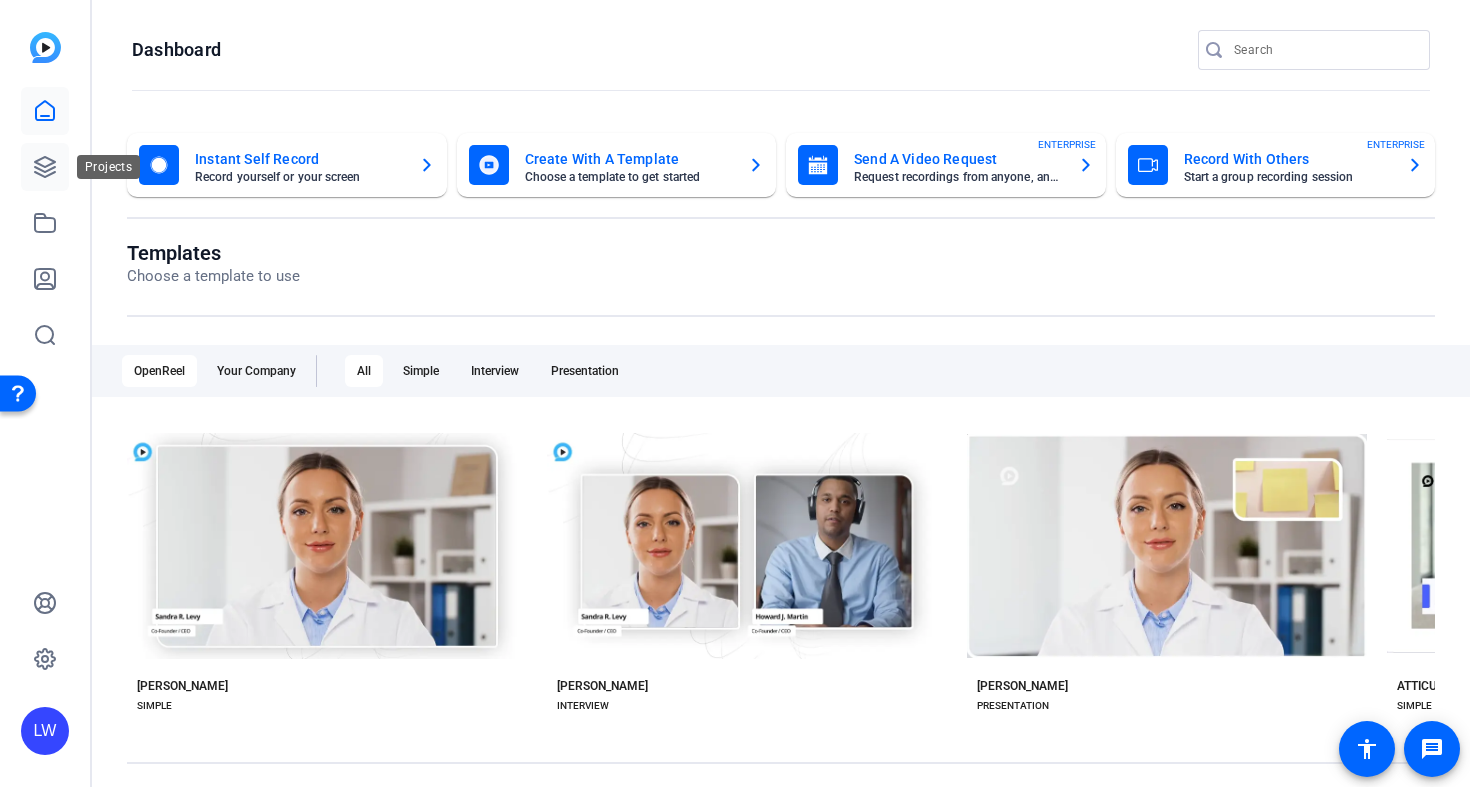 click 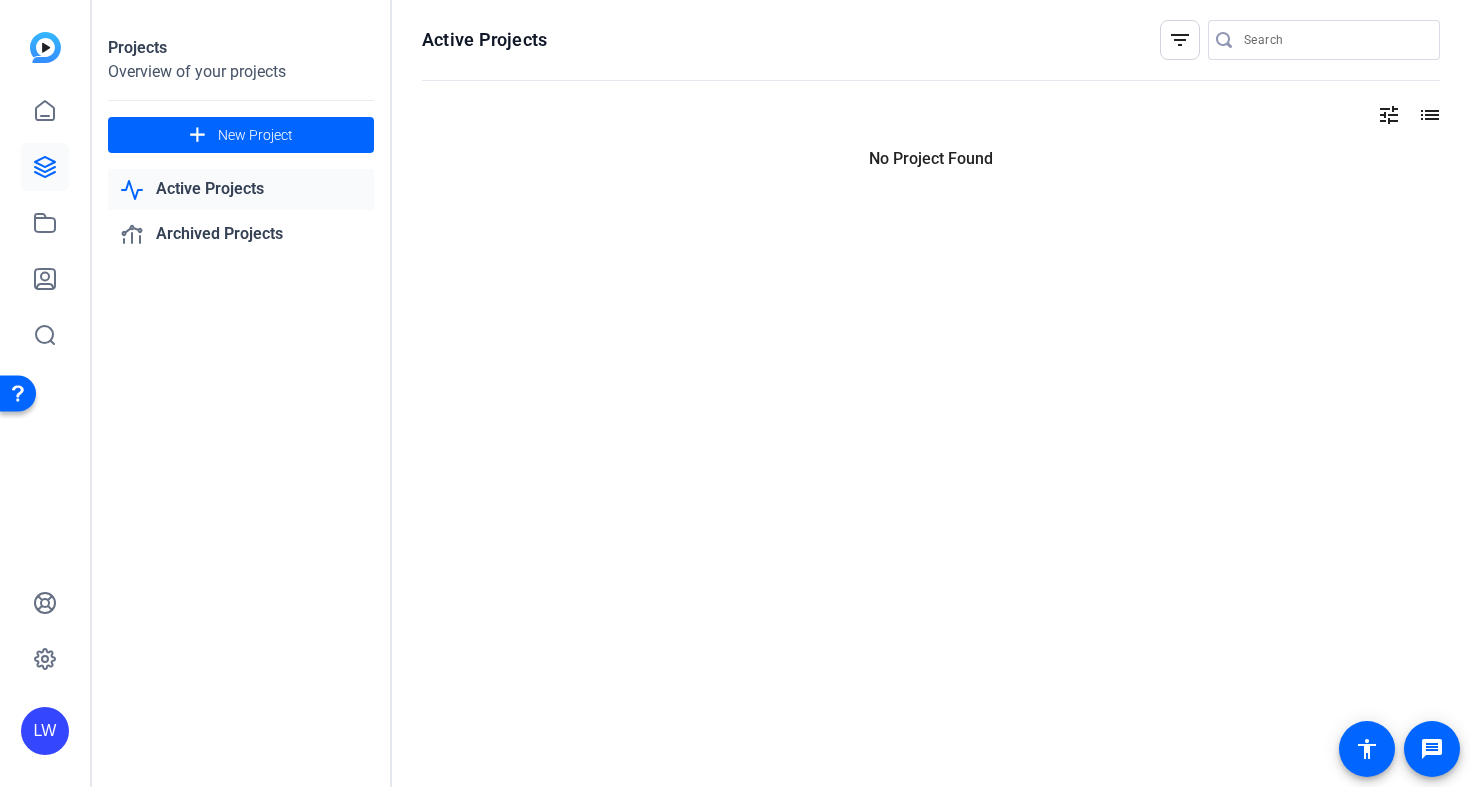 click on "Active Projects" 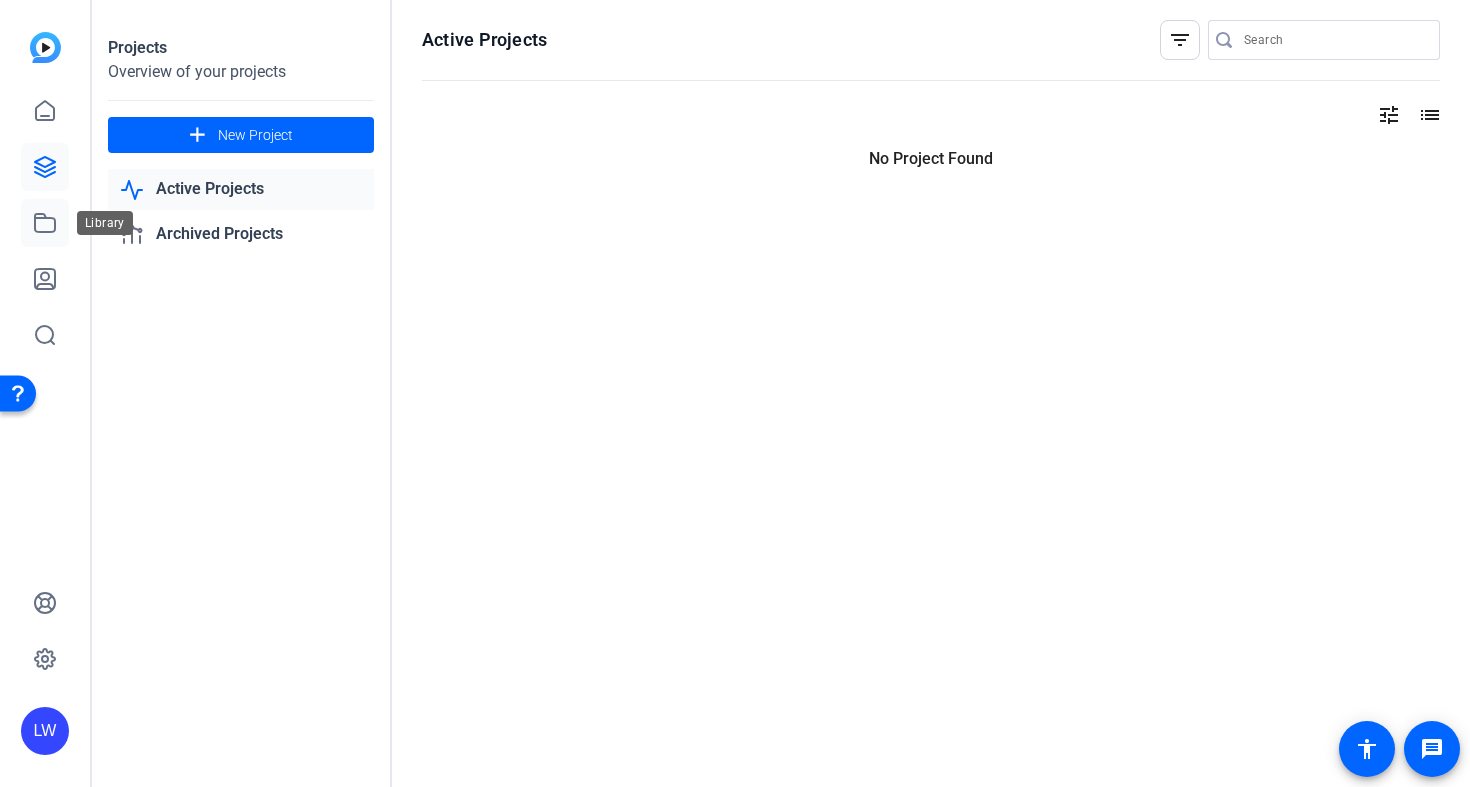 click 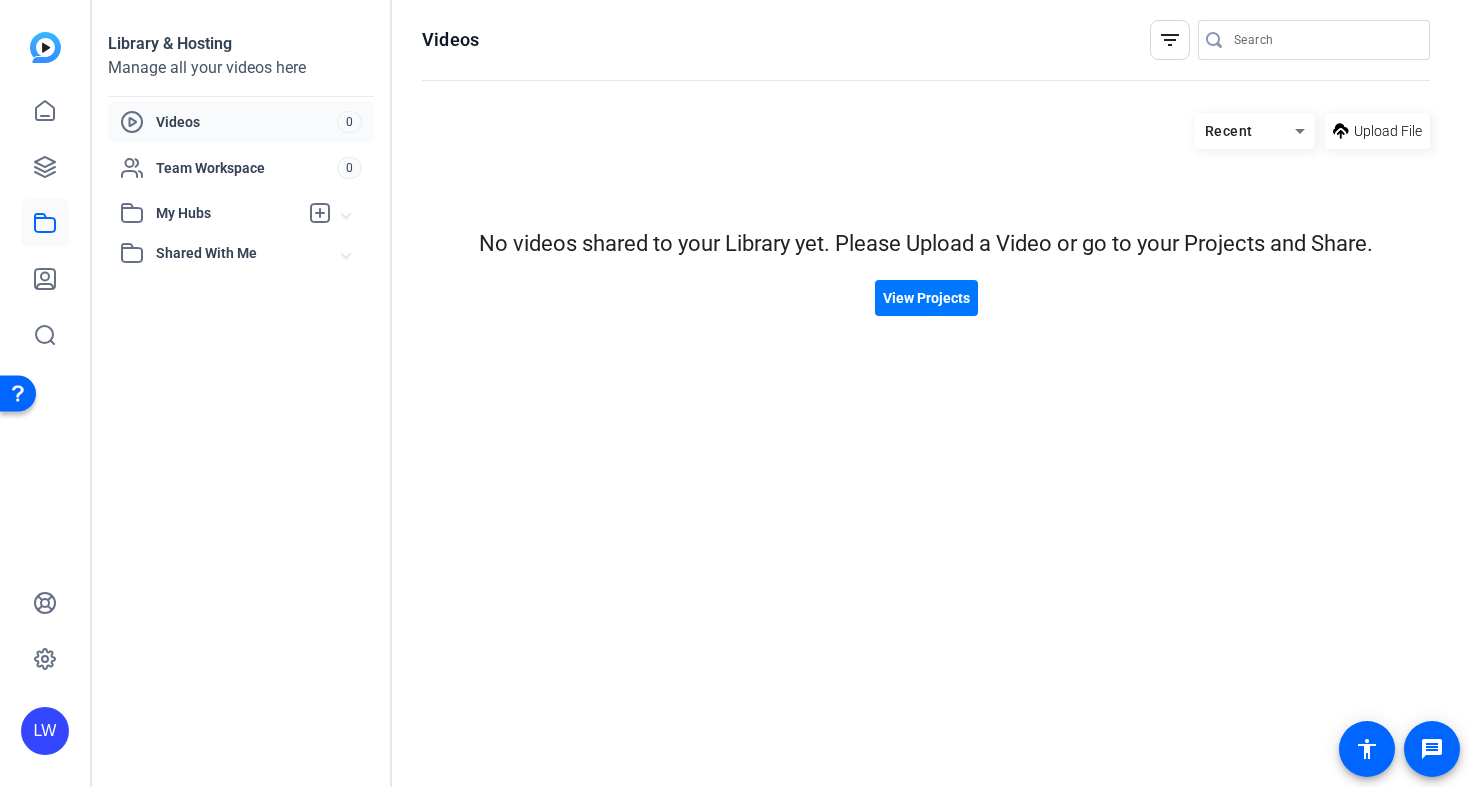 scroll, scrollTop: 0, scrollLeft: 0, axis: both 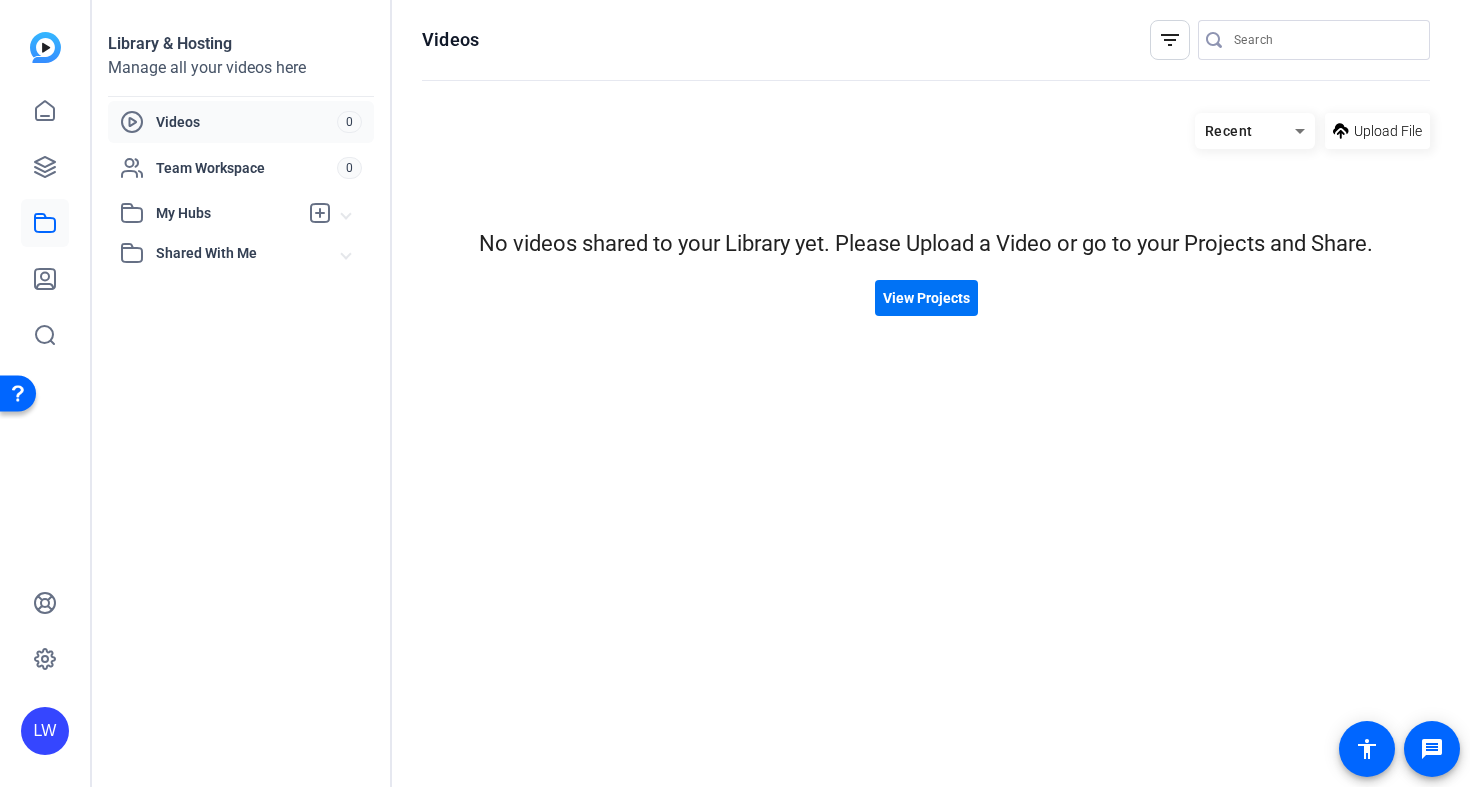 click 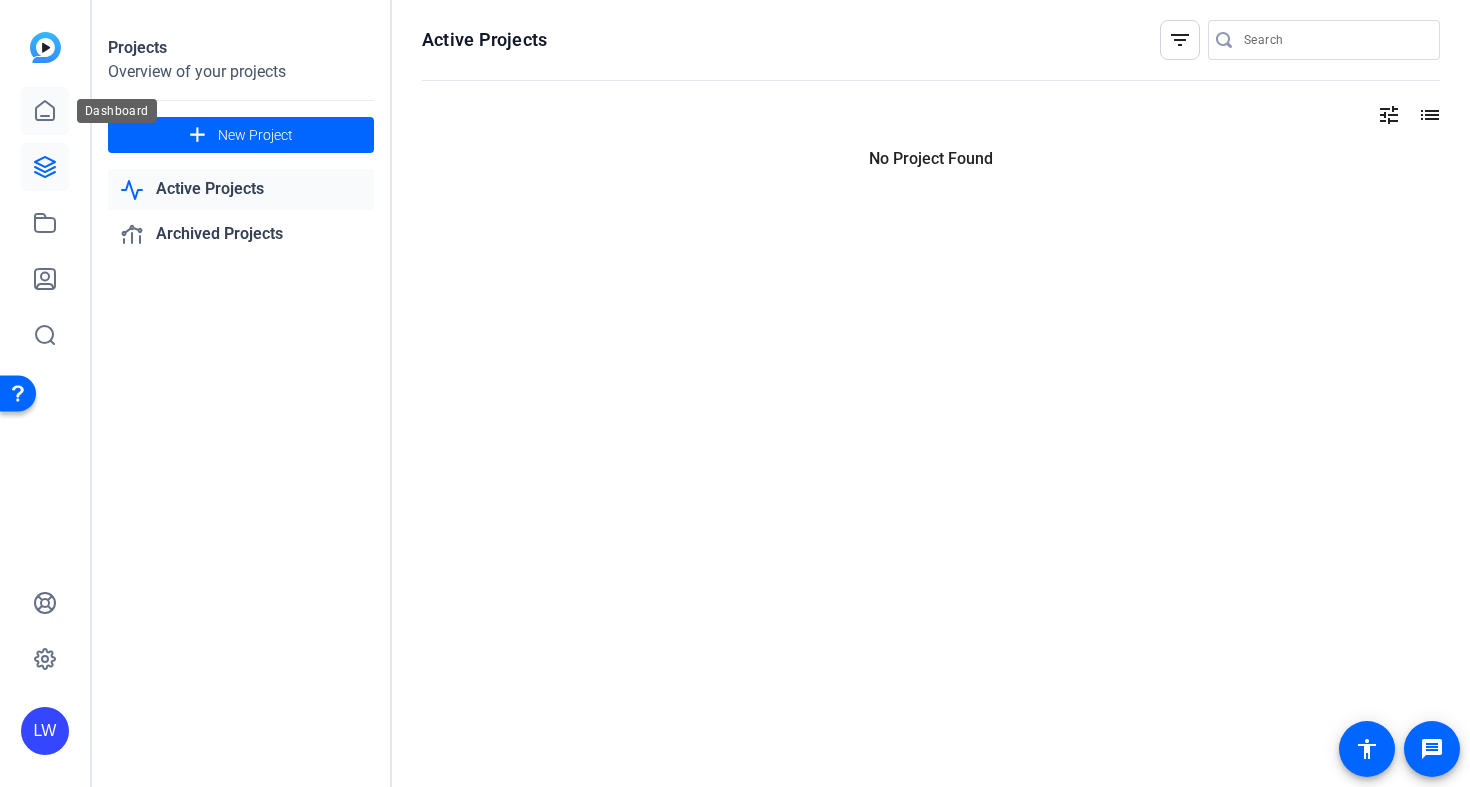 click 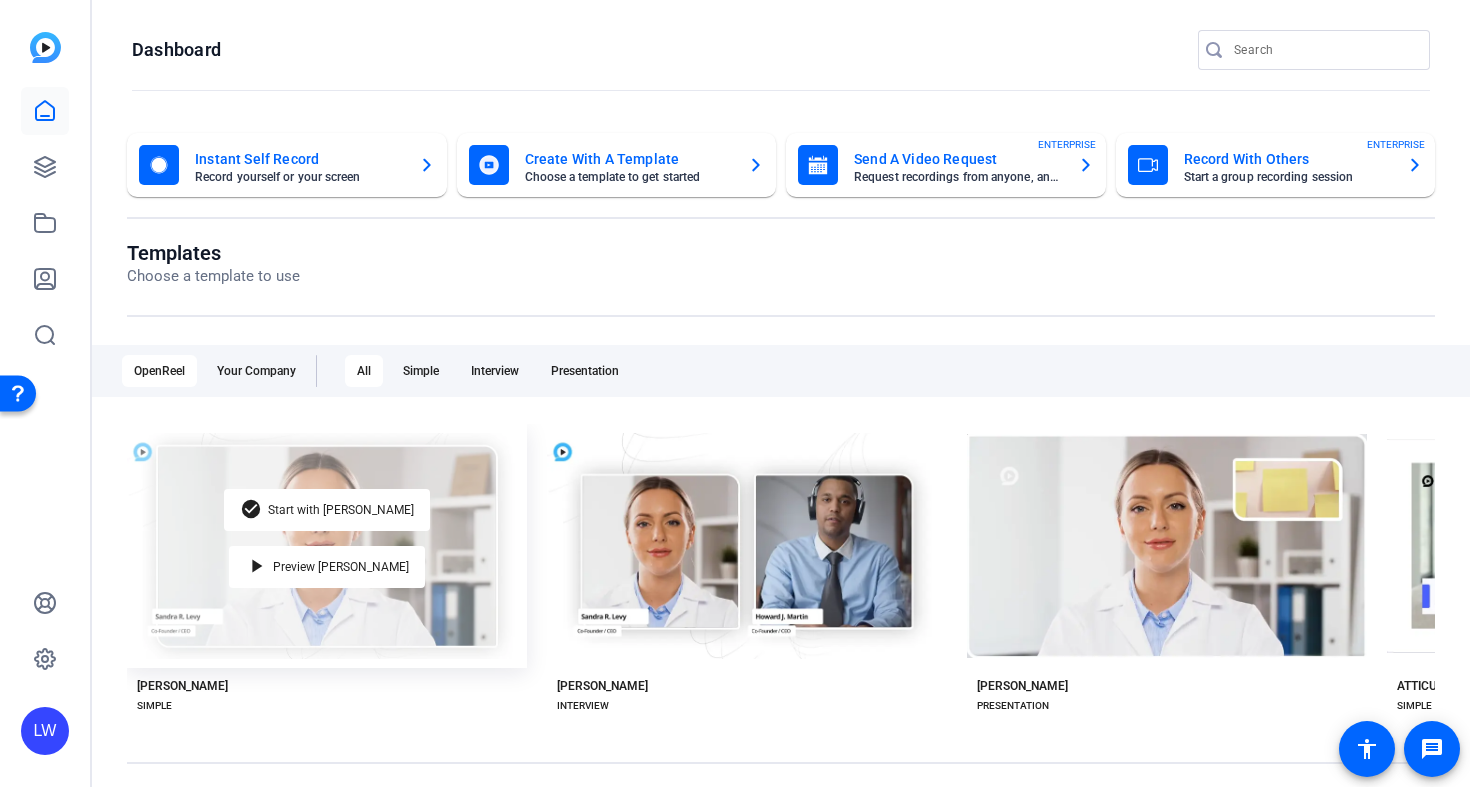 scroll, scrollTop: 5, scrollLeft: 0, axis: vertical 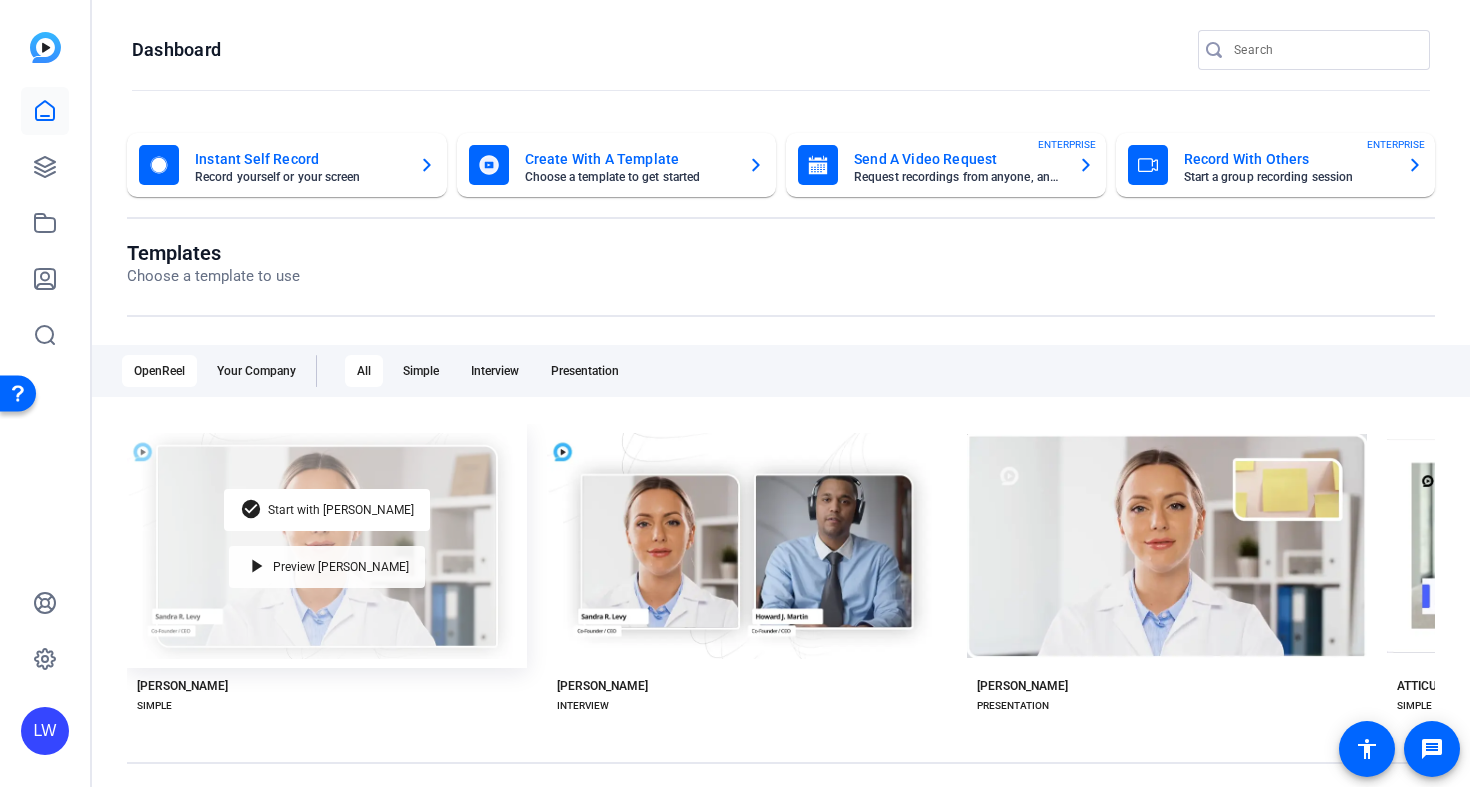 click on "play_arrow" 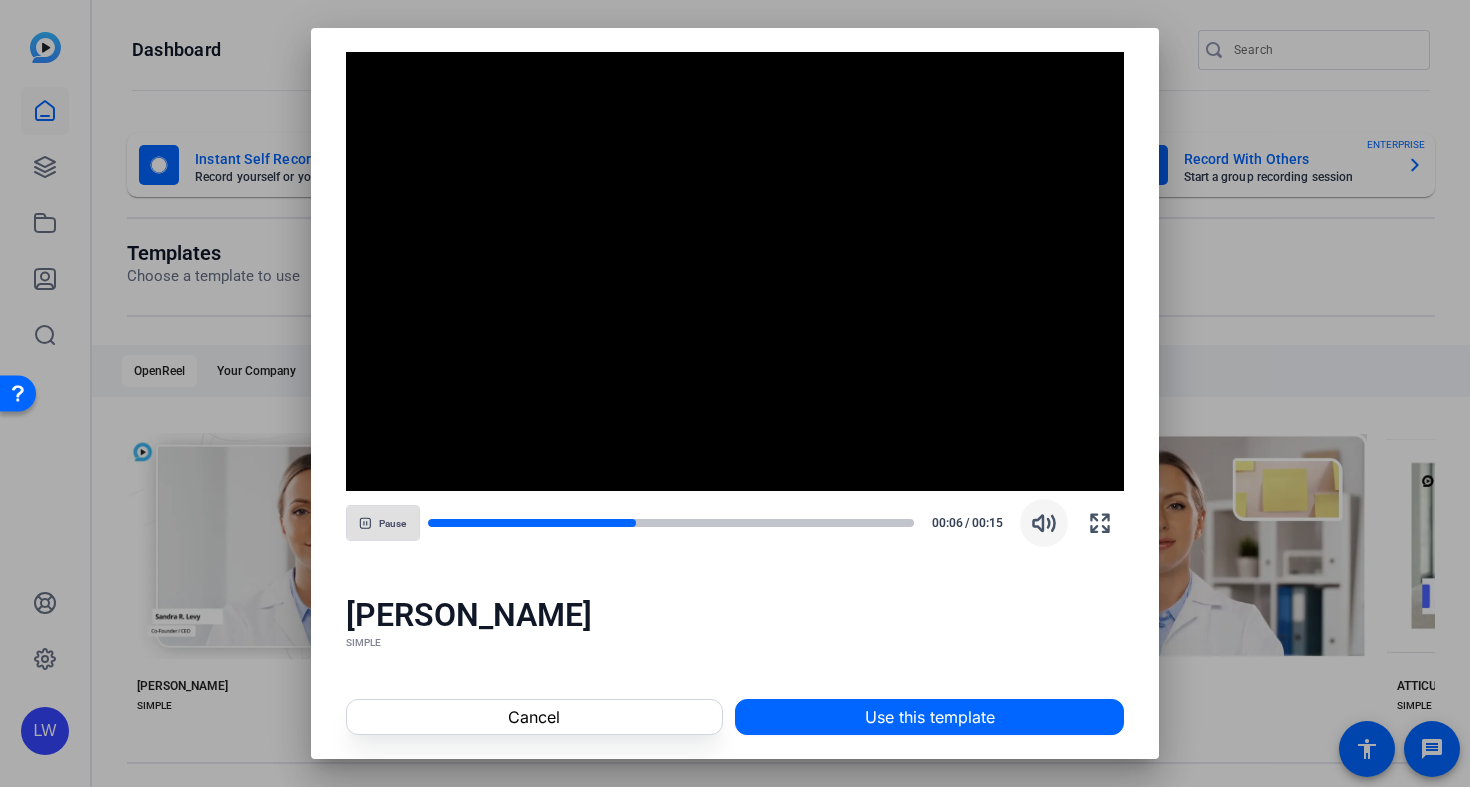 click 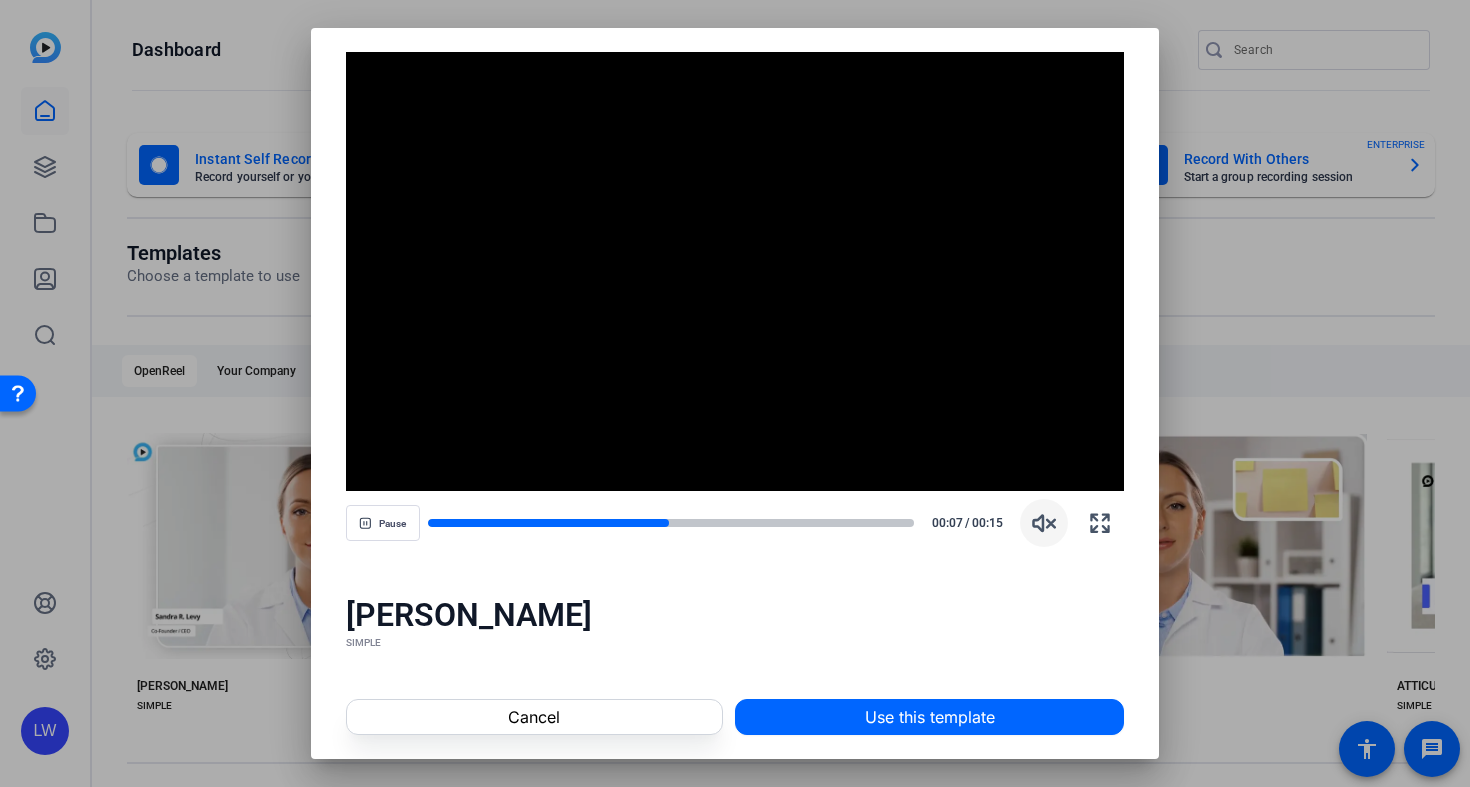 click 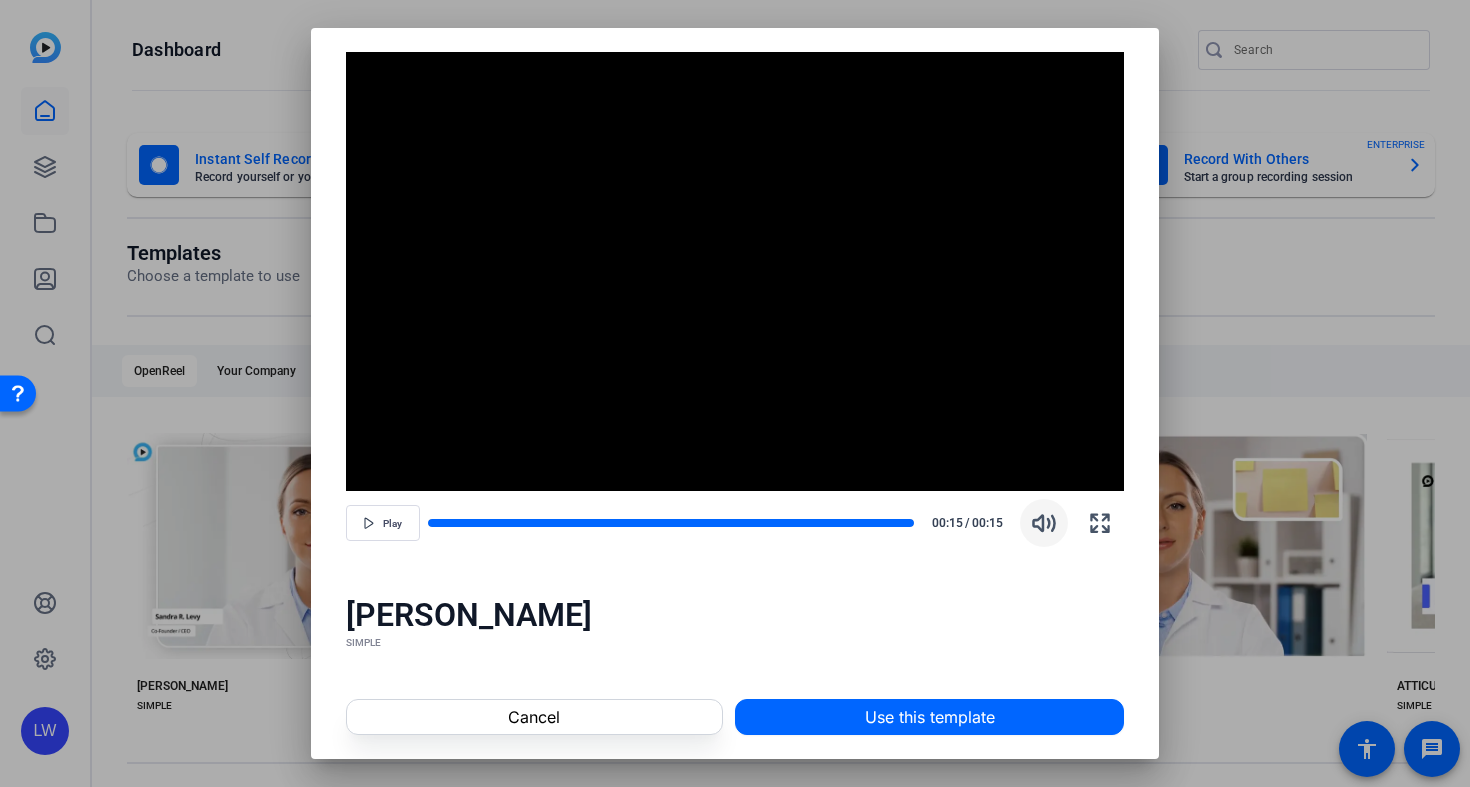 click at bounding box center (735, 393) 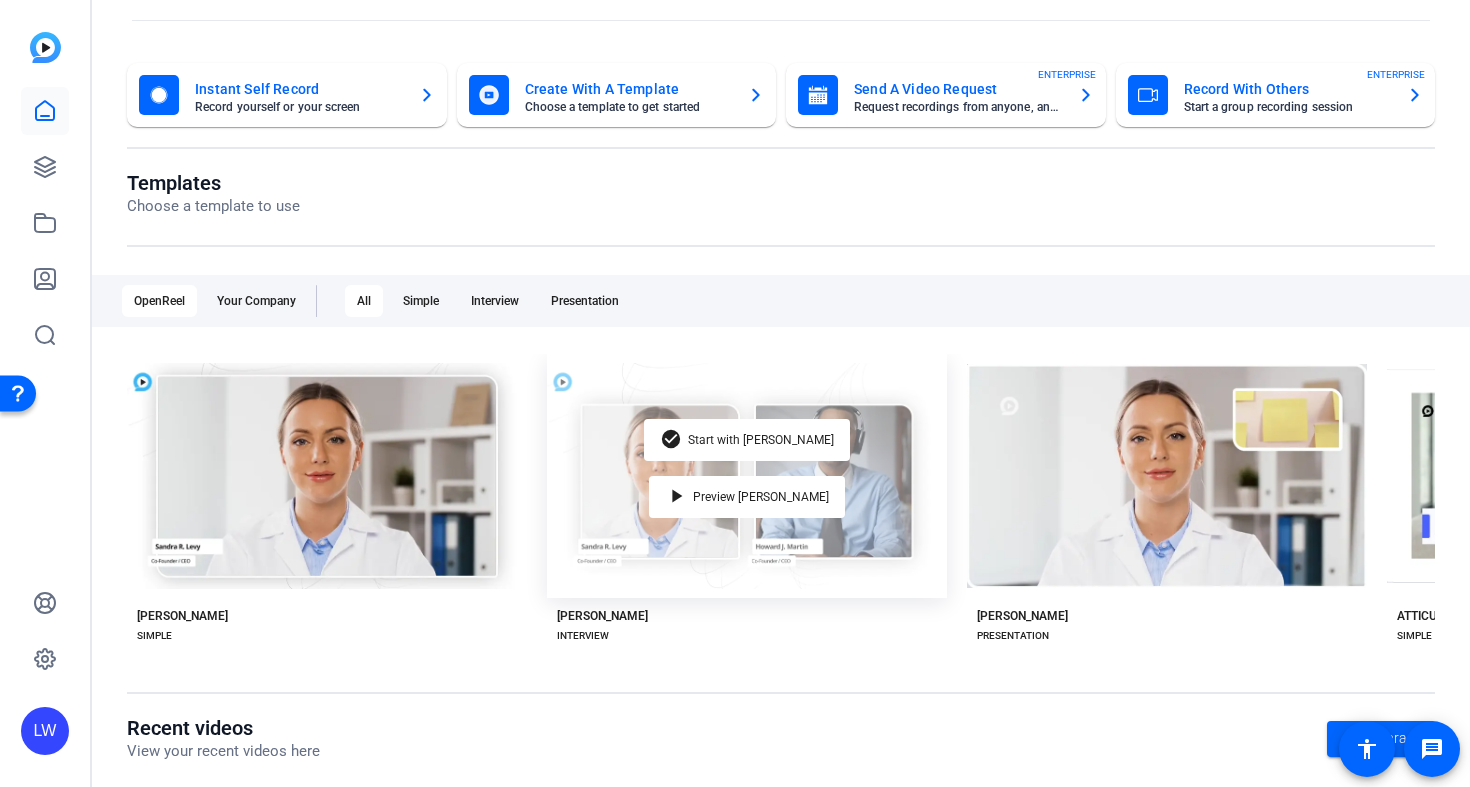 scroll, scrollTop: 74, scrollLeft: 0, axis: vertical 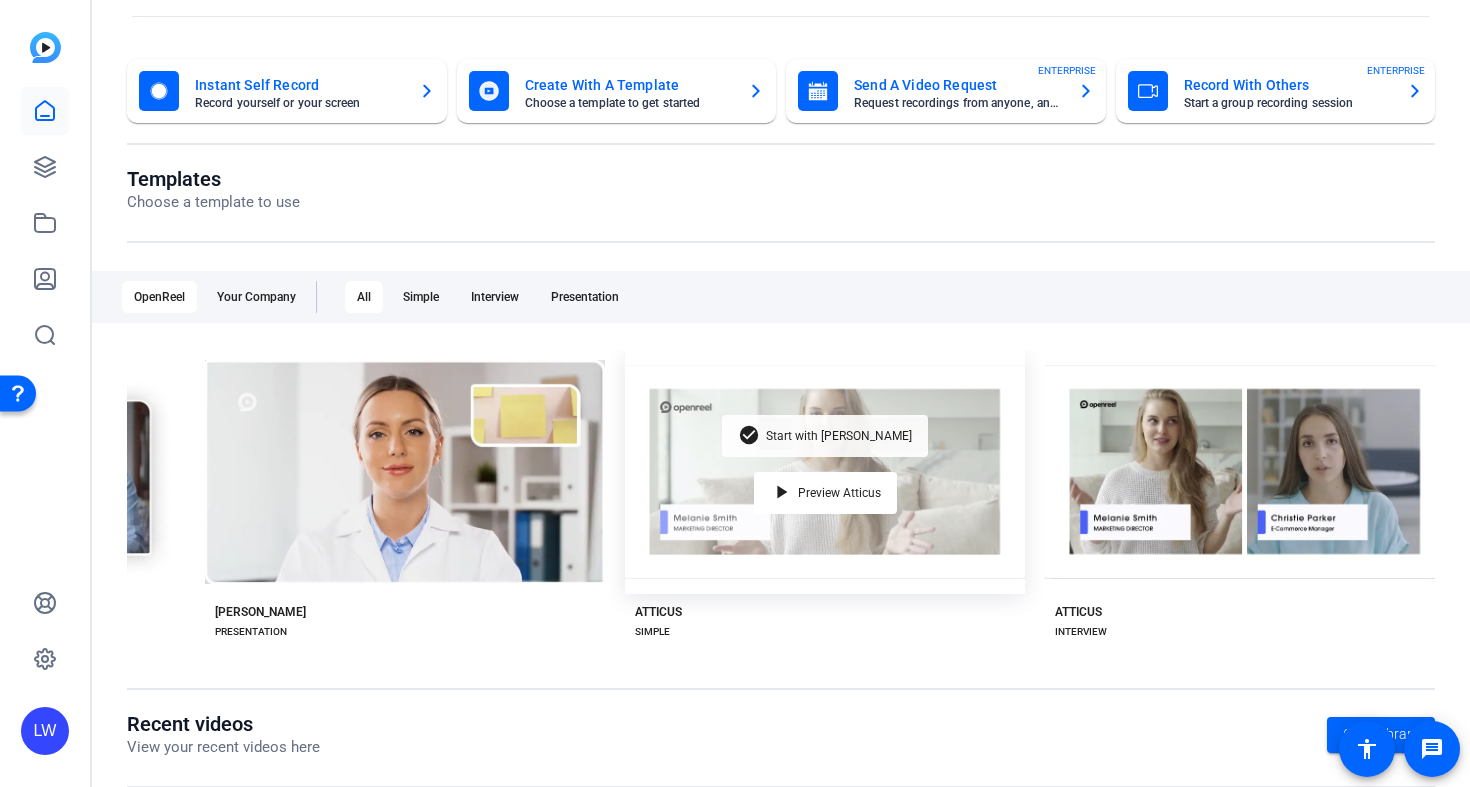 click on "Start with [PERSON_NAME]" 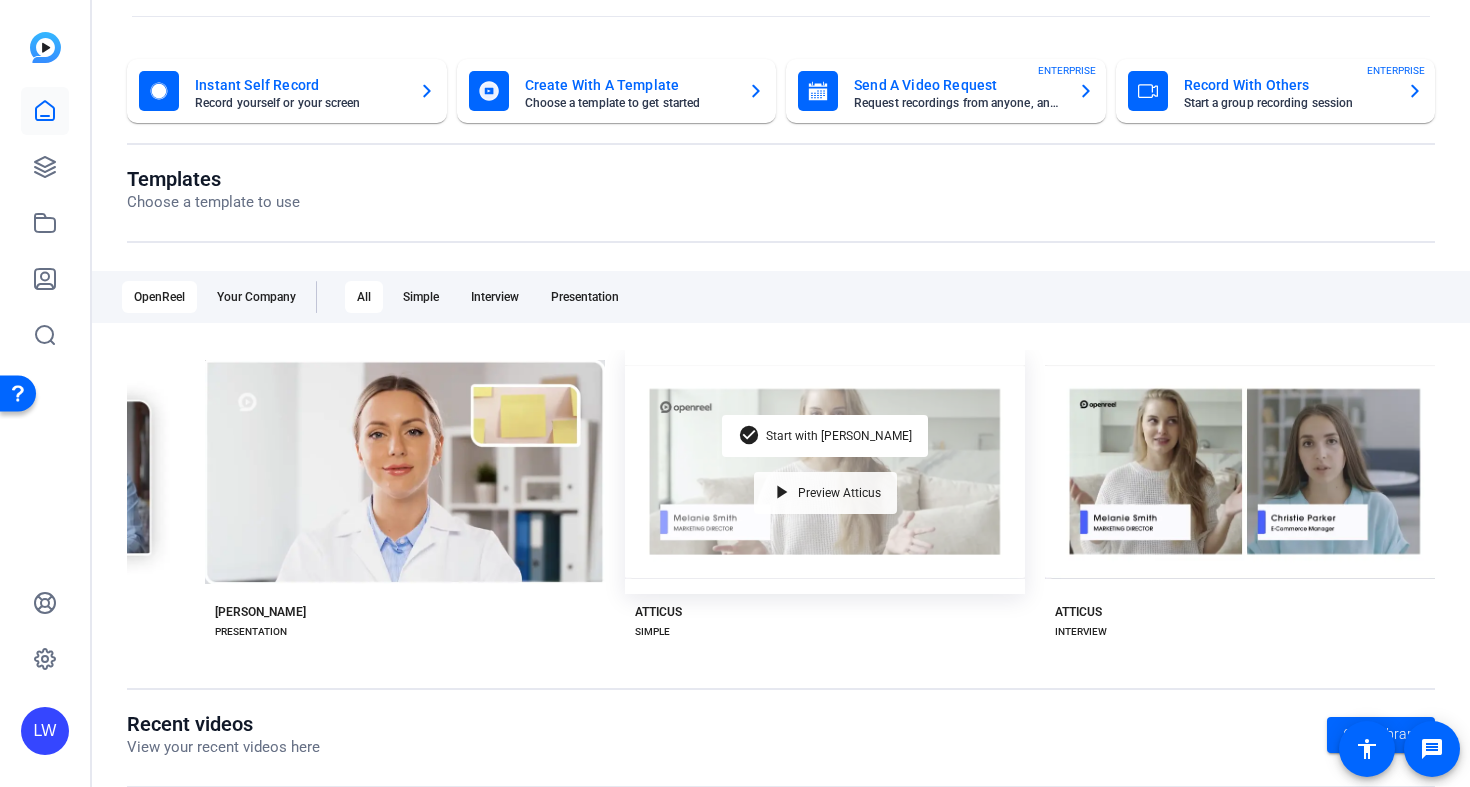 click on "Preview Atticus" 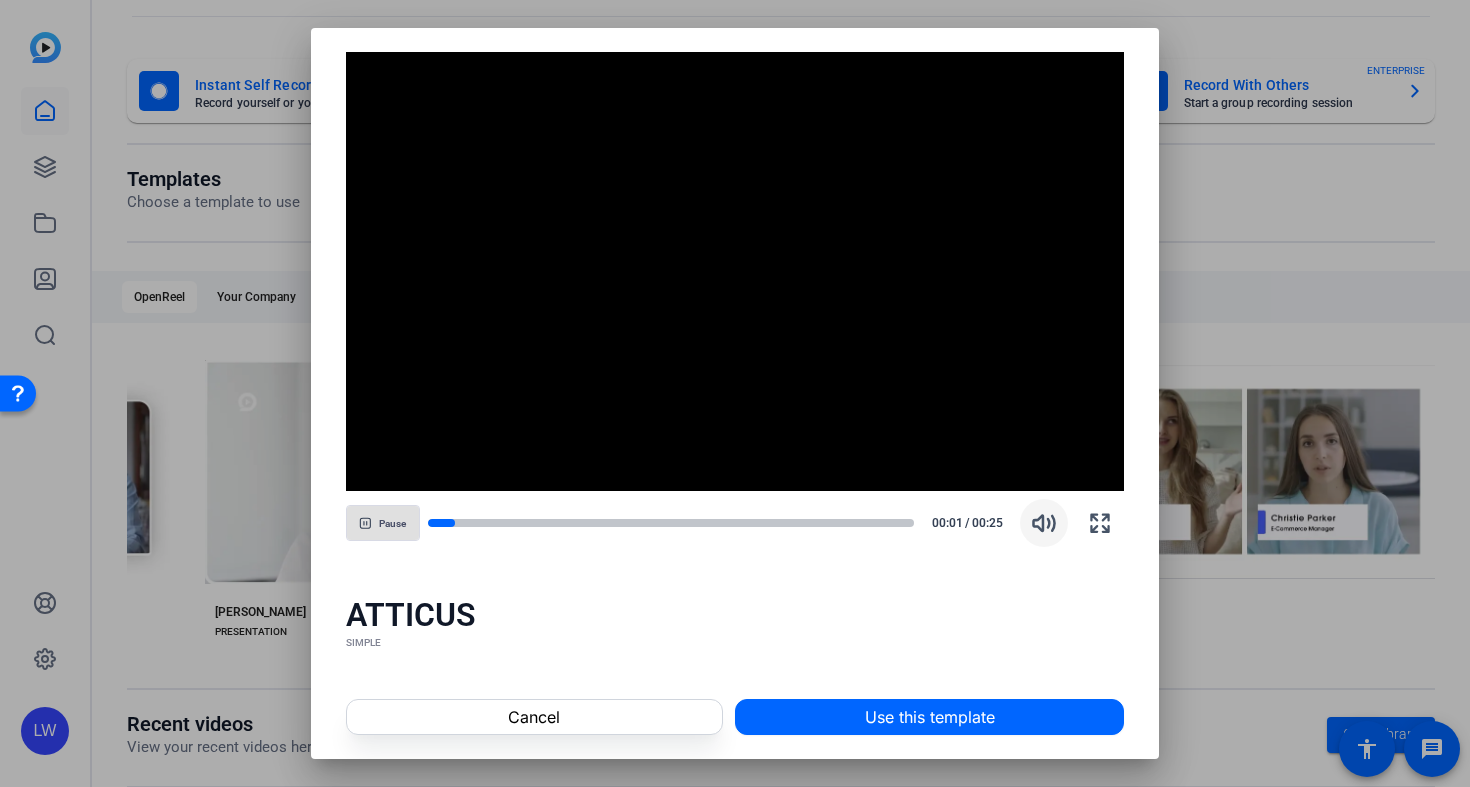 click 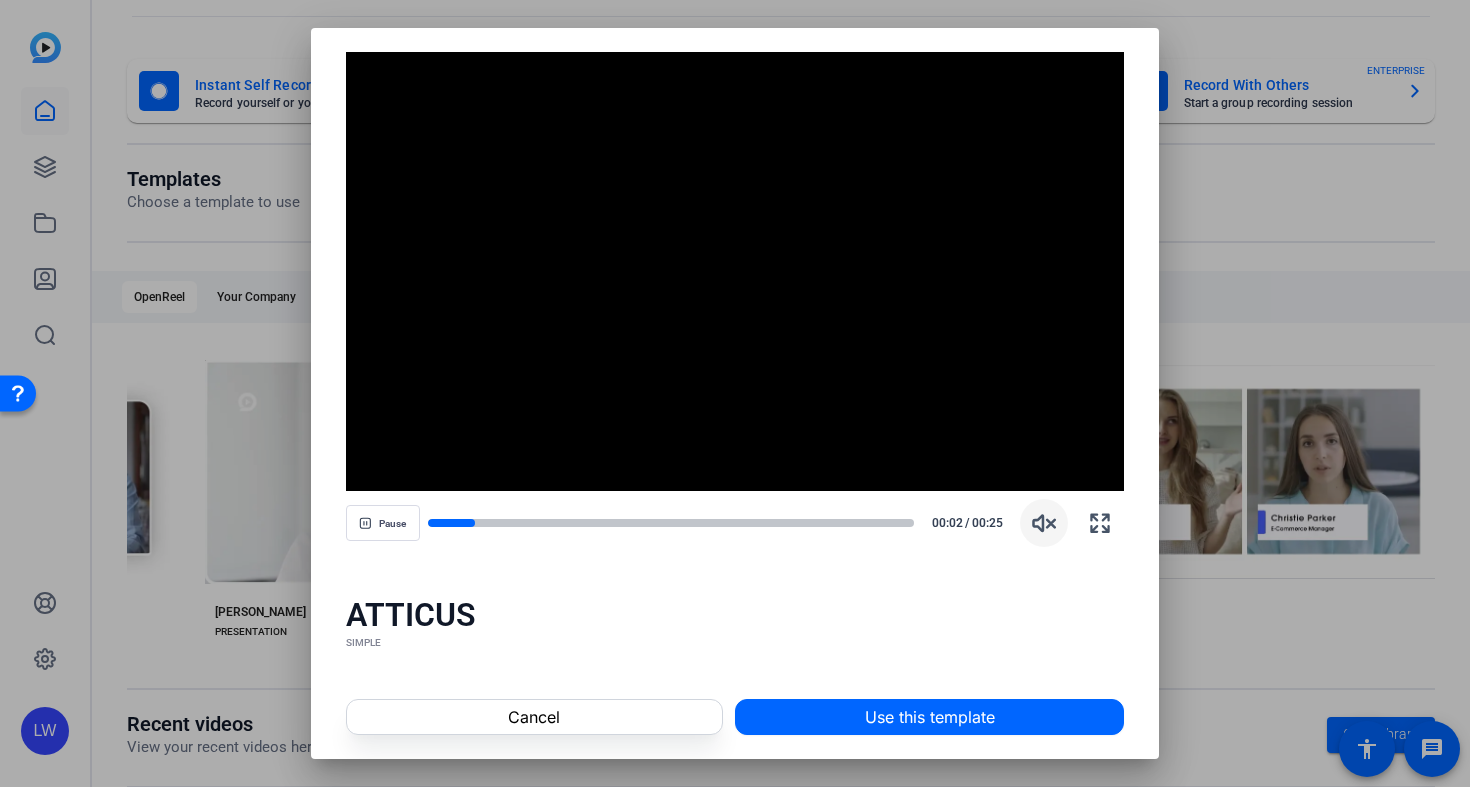 click 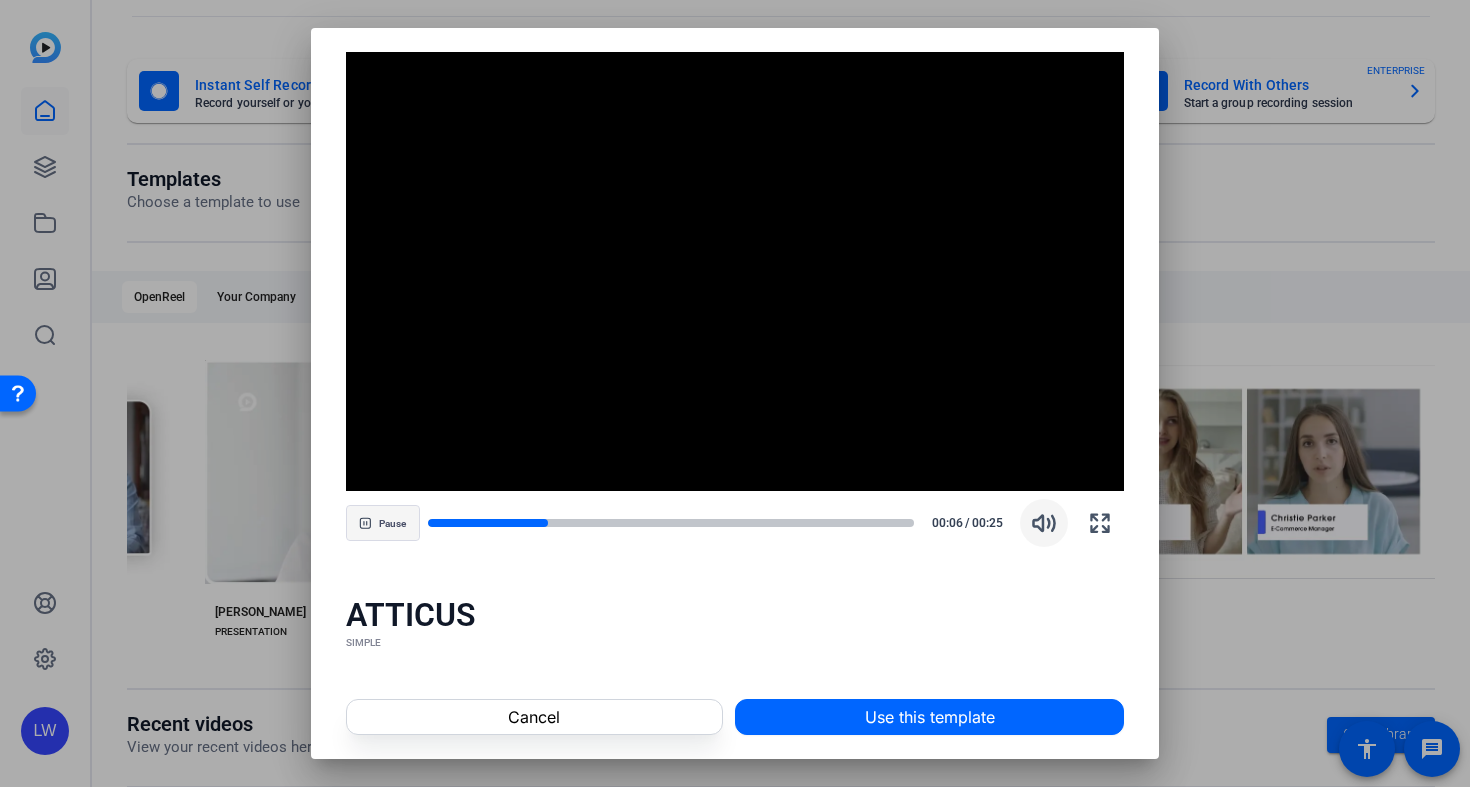 click on "Pause" at bounding box center [392, 524] 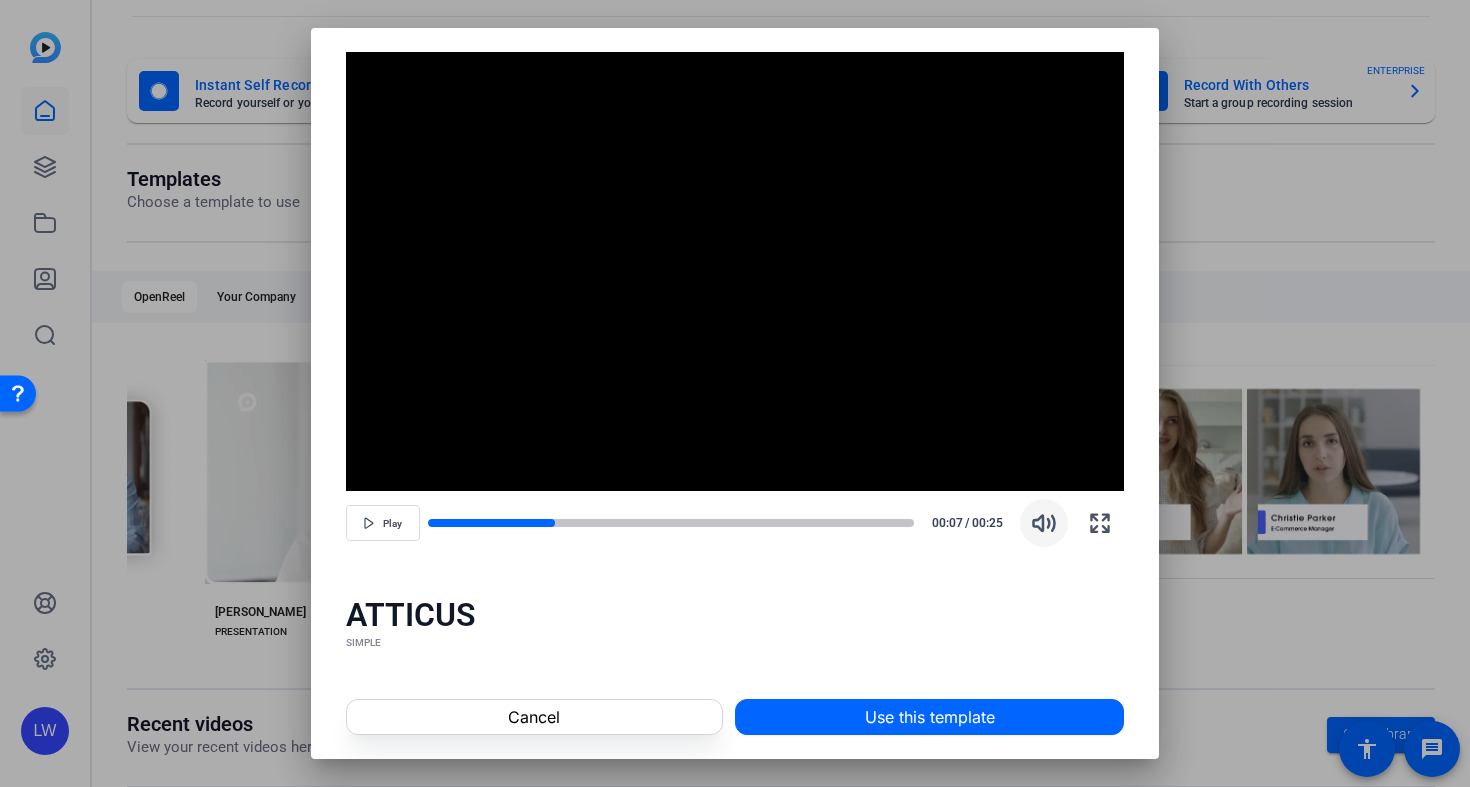 click at bounding box center (735, 393) 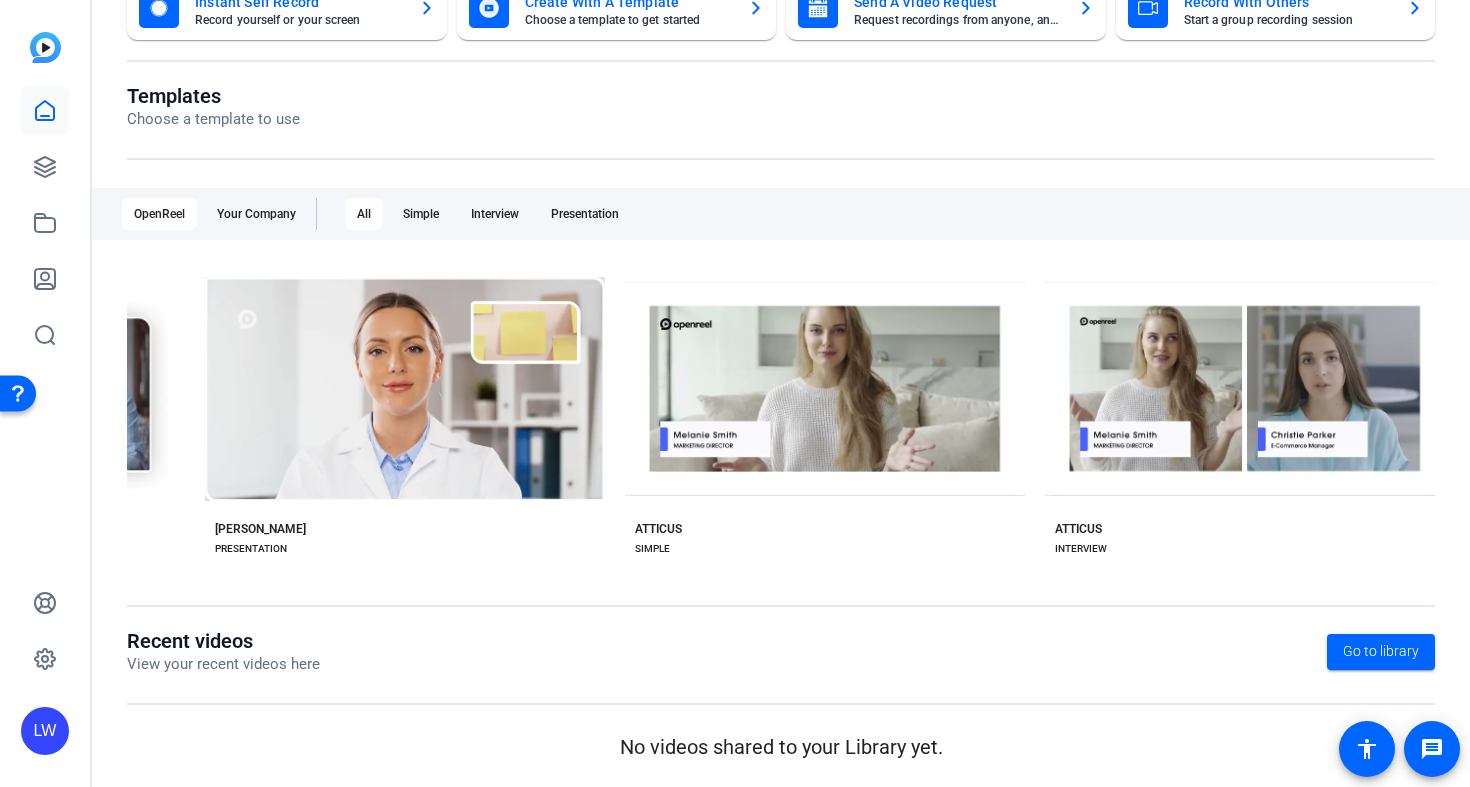 scroll, scrollTop: 156, scrollLeft: 0, axis: vertical 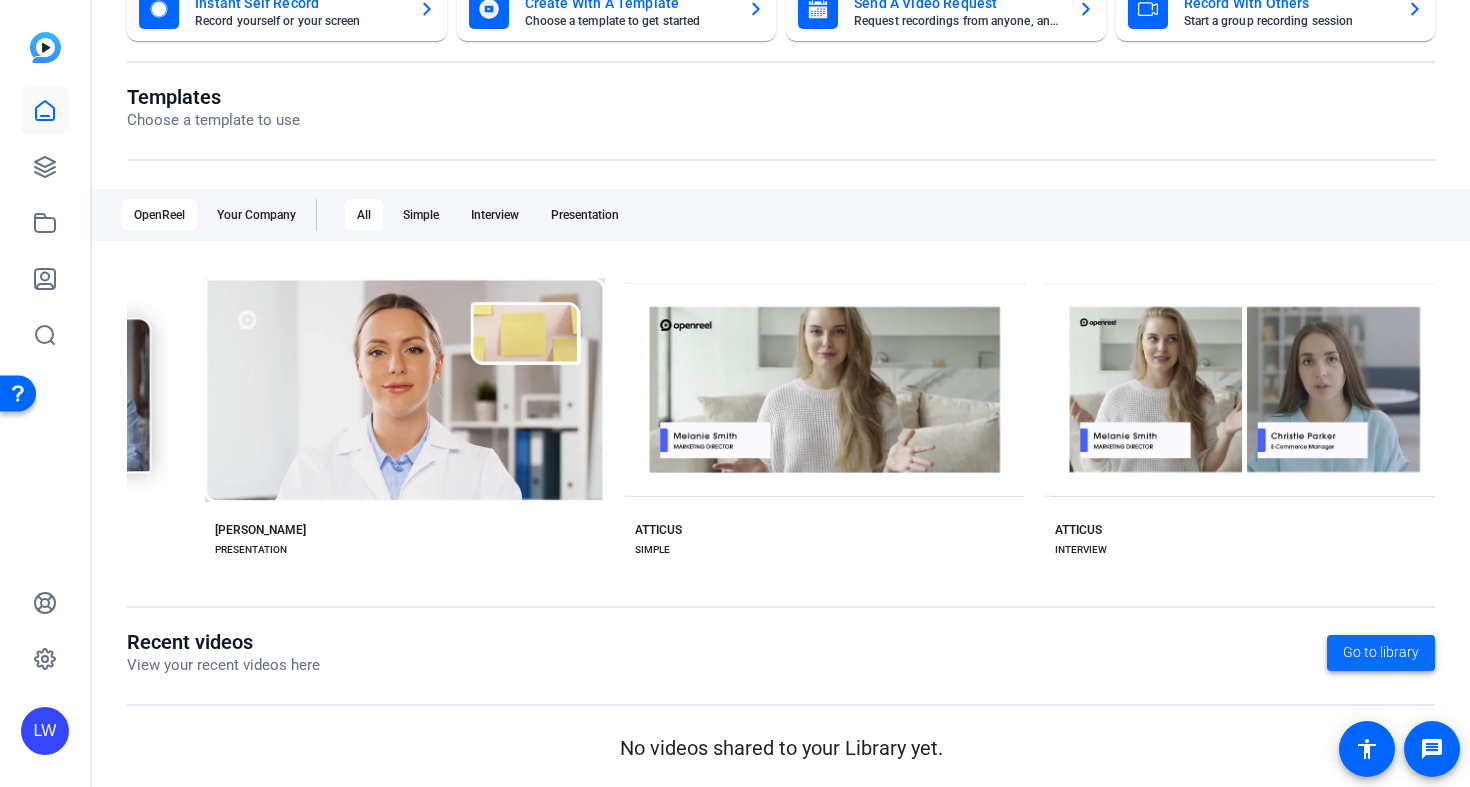 click on "Go to library" 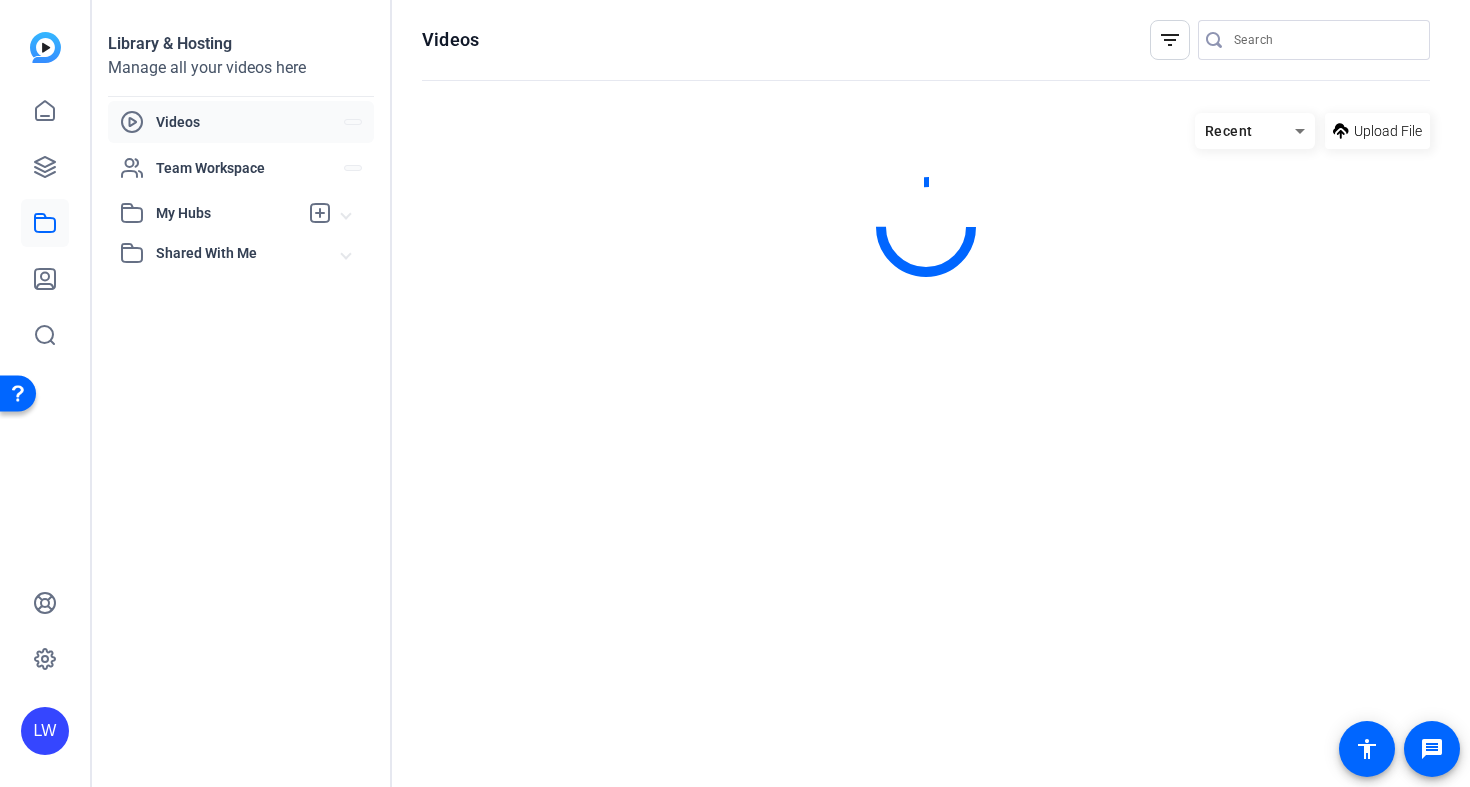 scroll, scrollTop: 0, scrollLeft: 0, axis: both 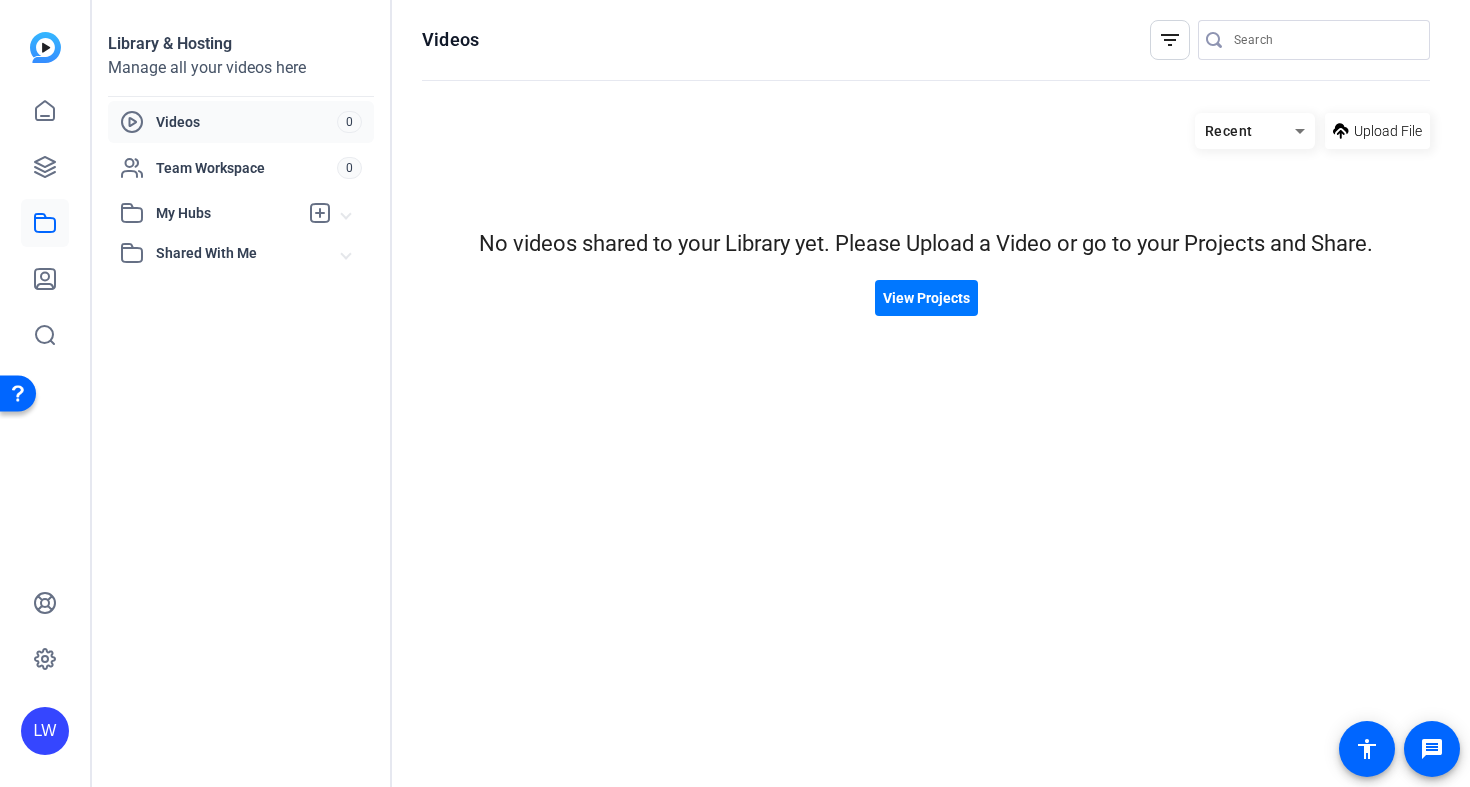 click on "My Hubs" at bounding box center (241, 213) 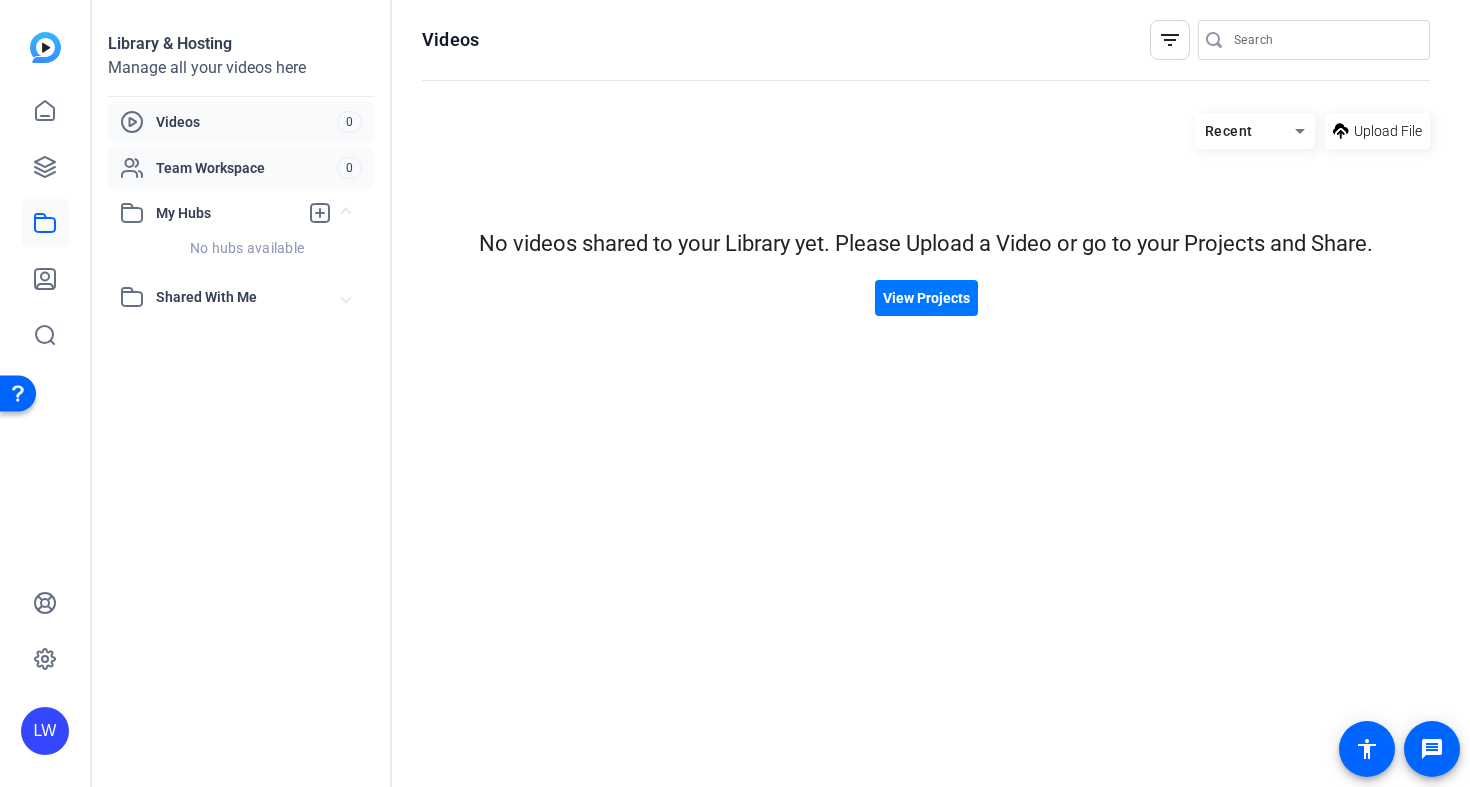 click on "Team Workspace 0" 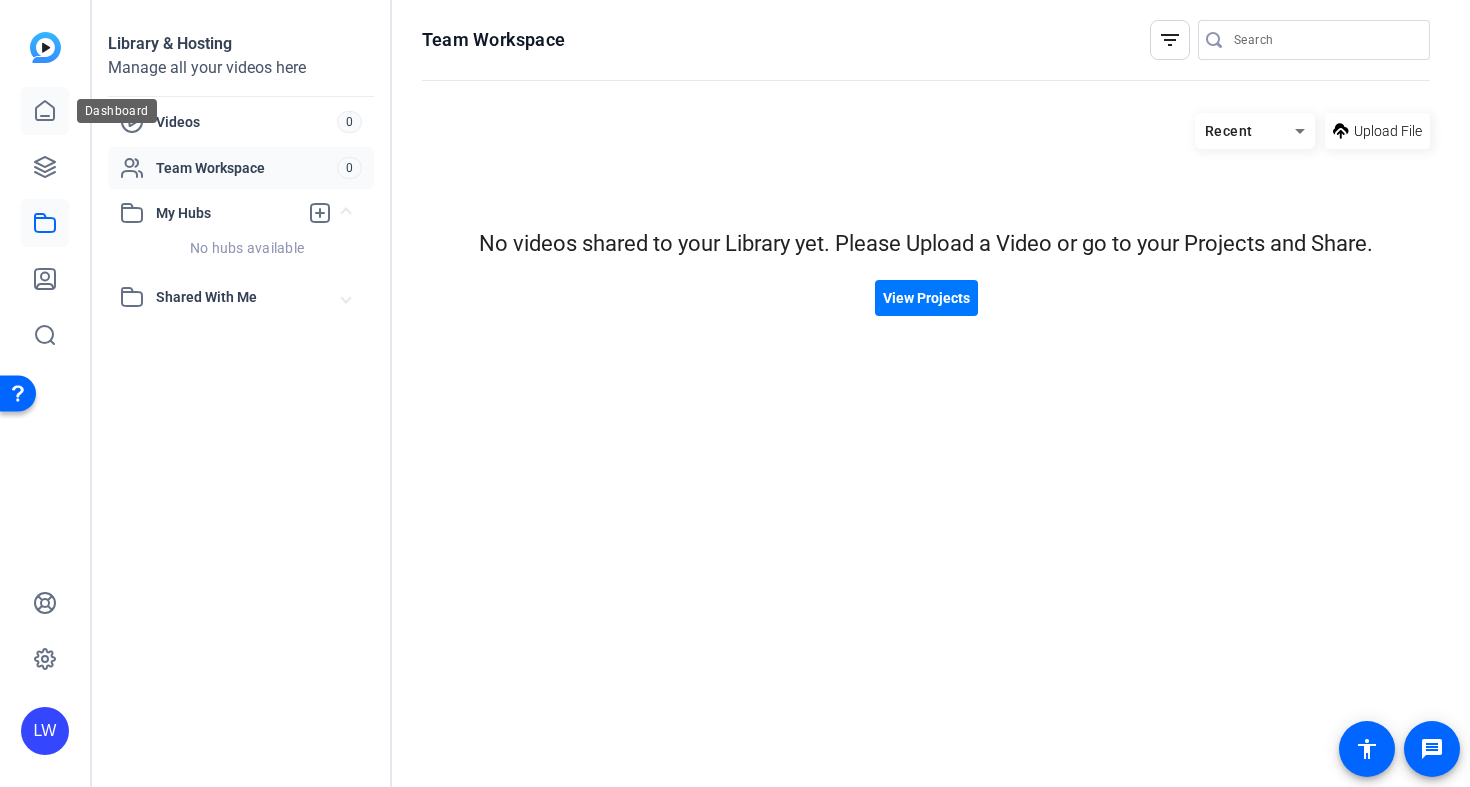 click 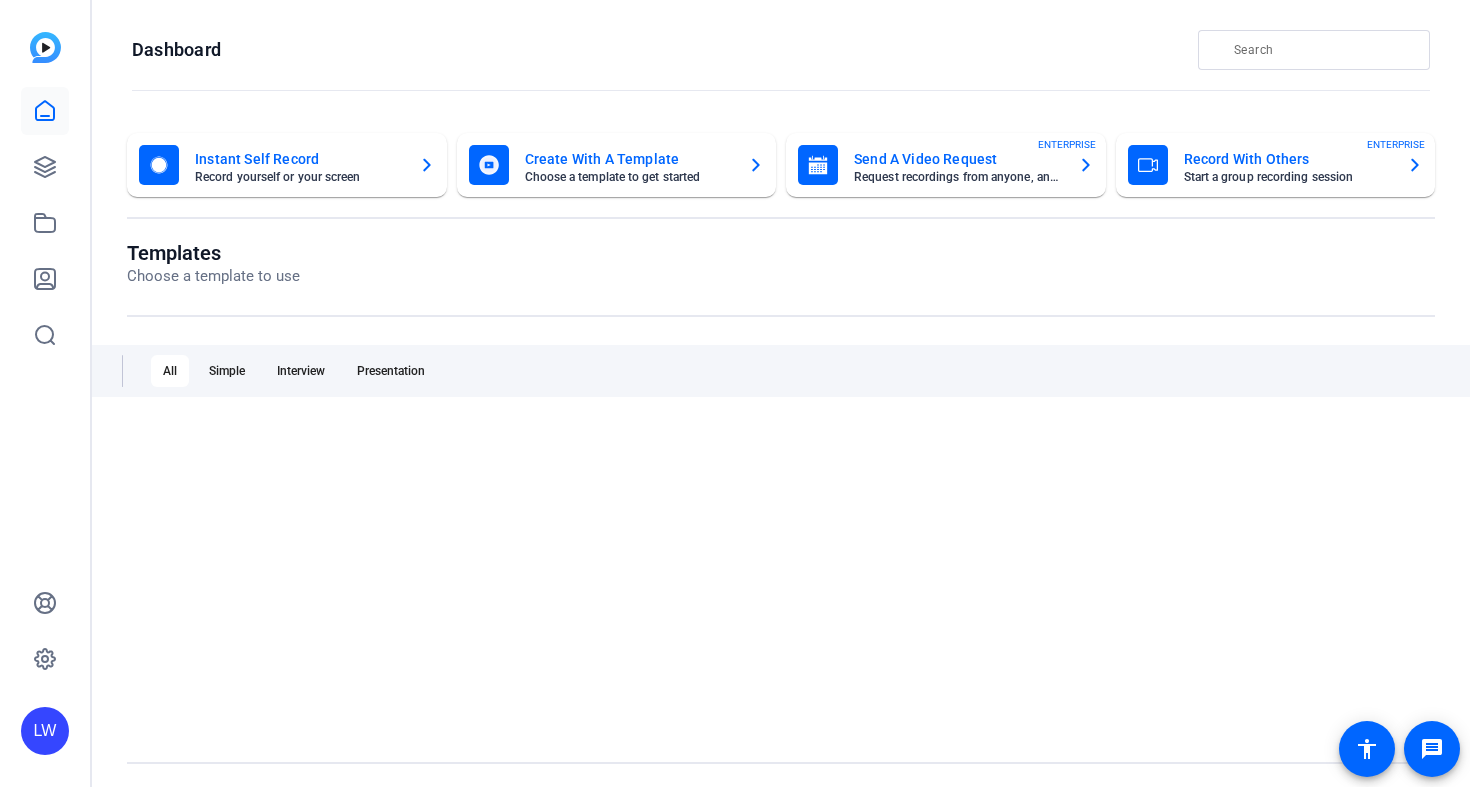 scroll, scrollTop: 0, scrollLeft: 0, axis: both 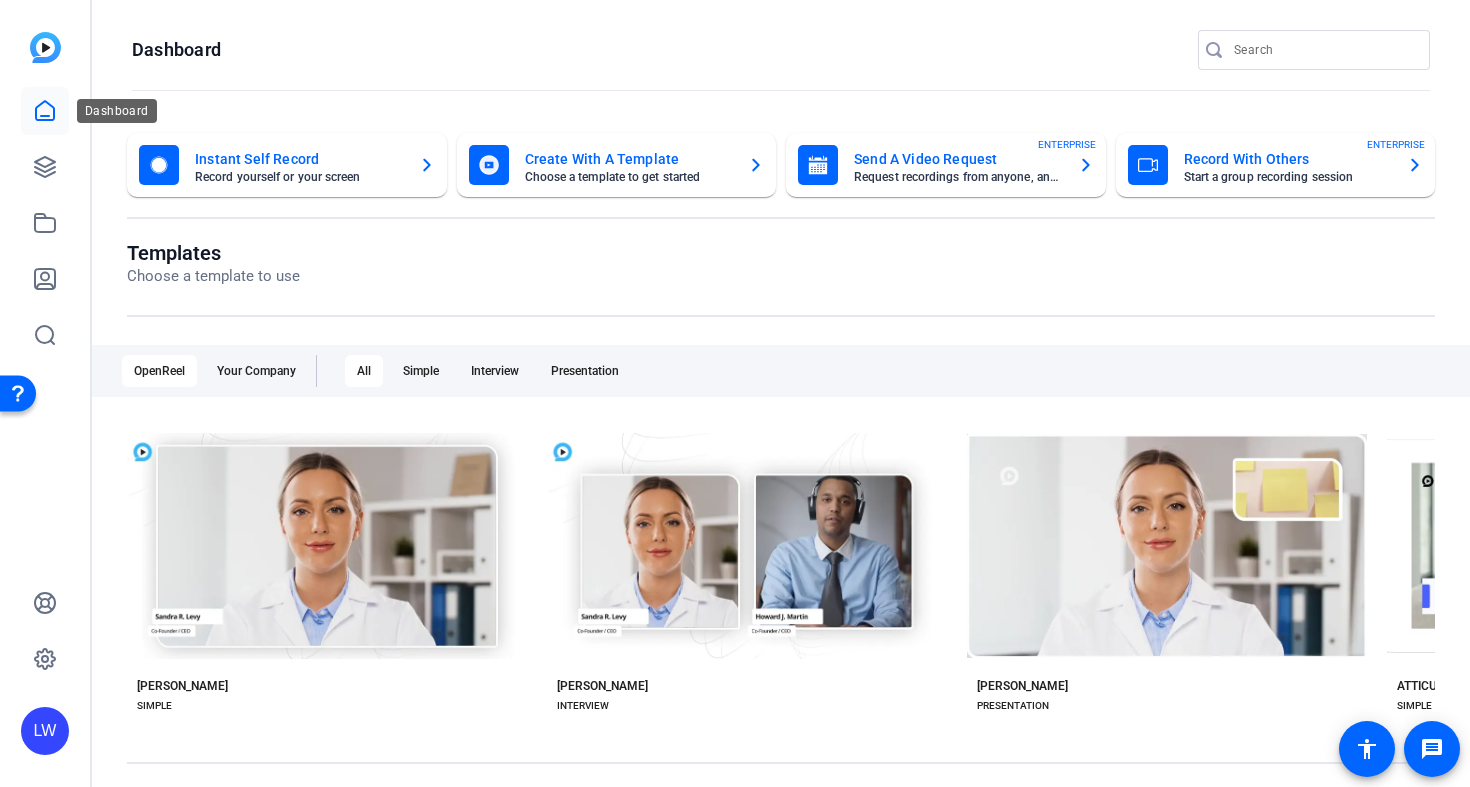 click 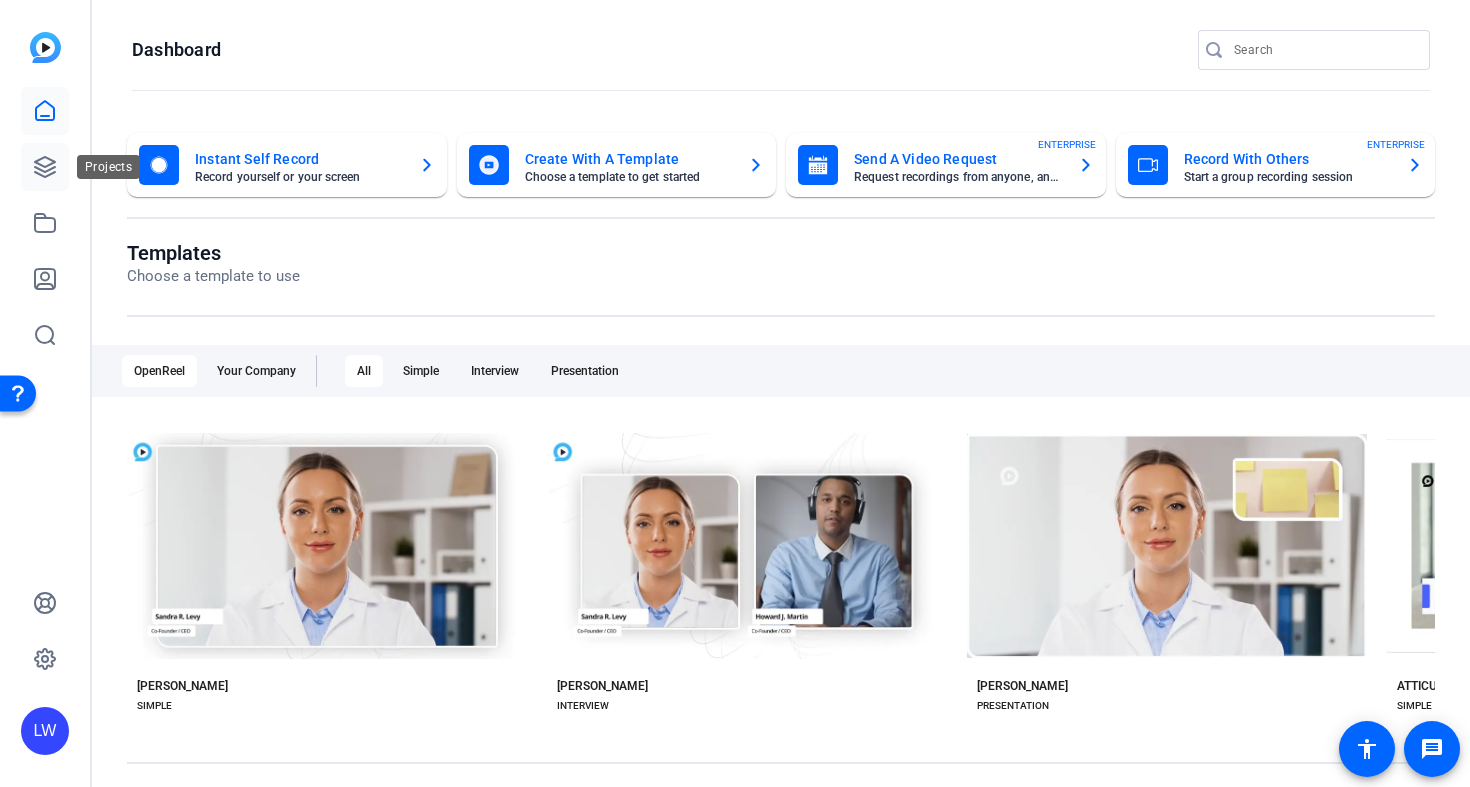 click 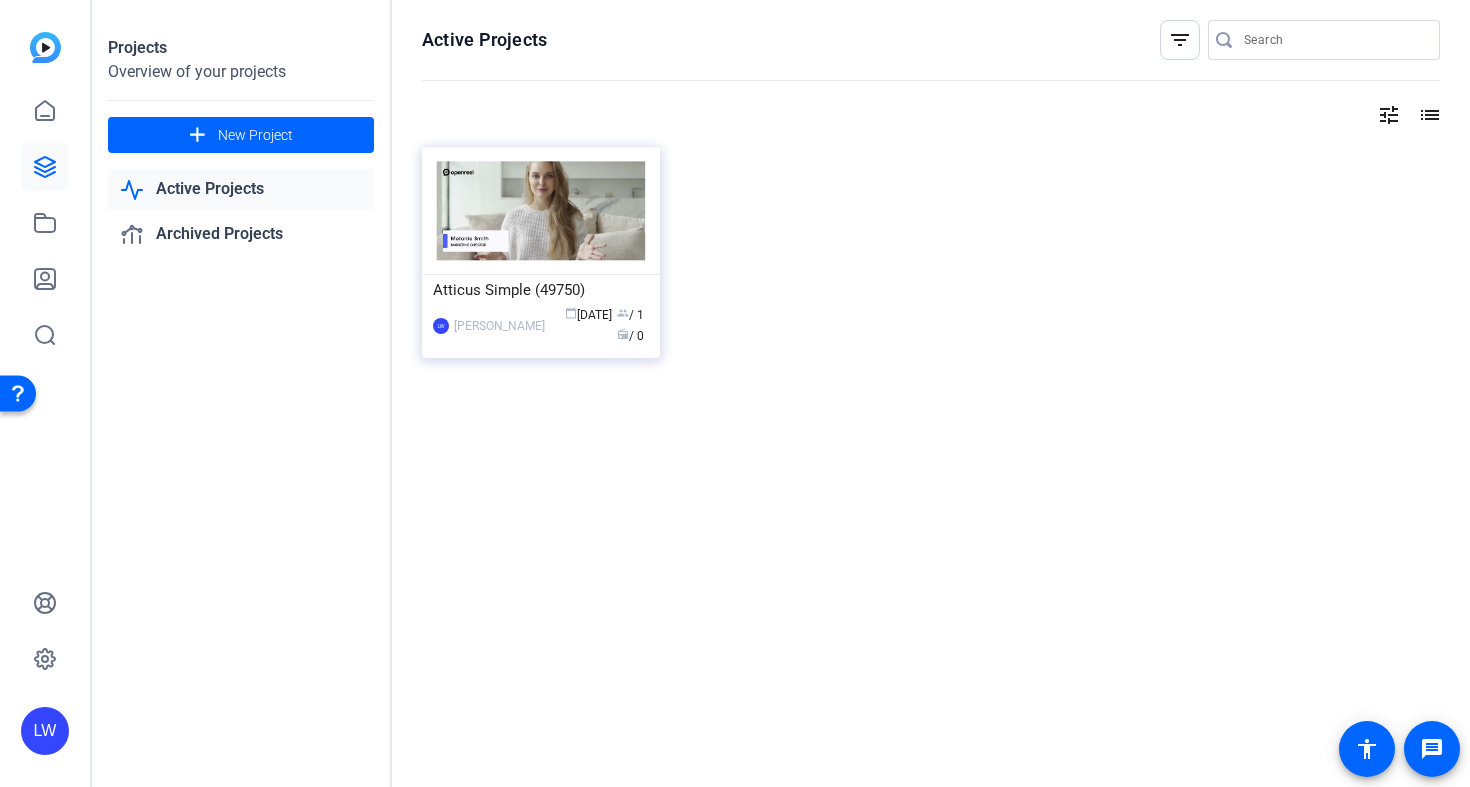 click on "Active Projects" 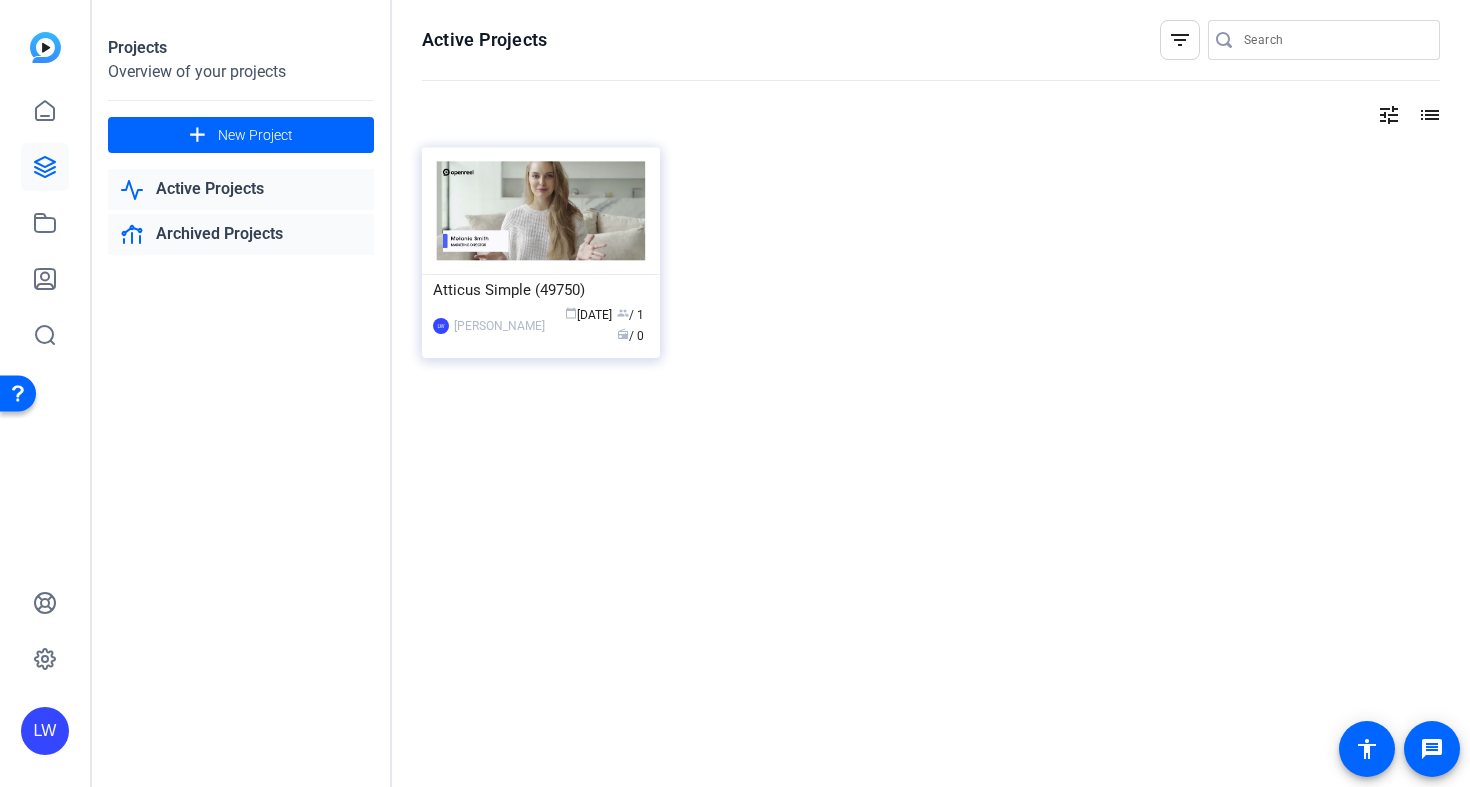 click on "Archived Projects" 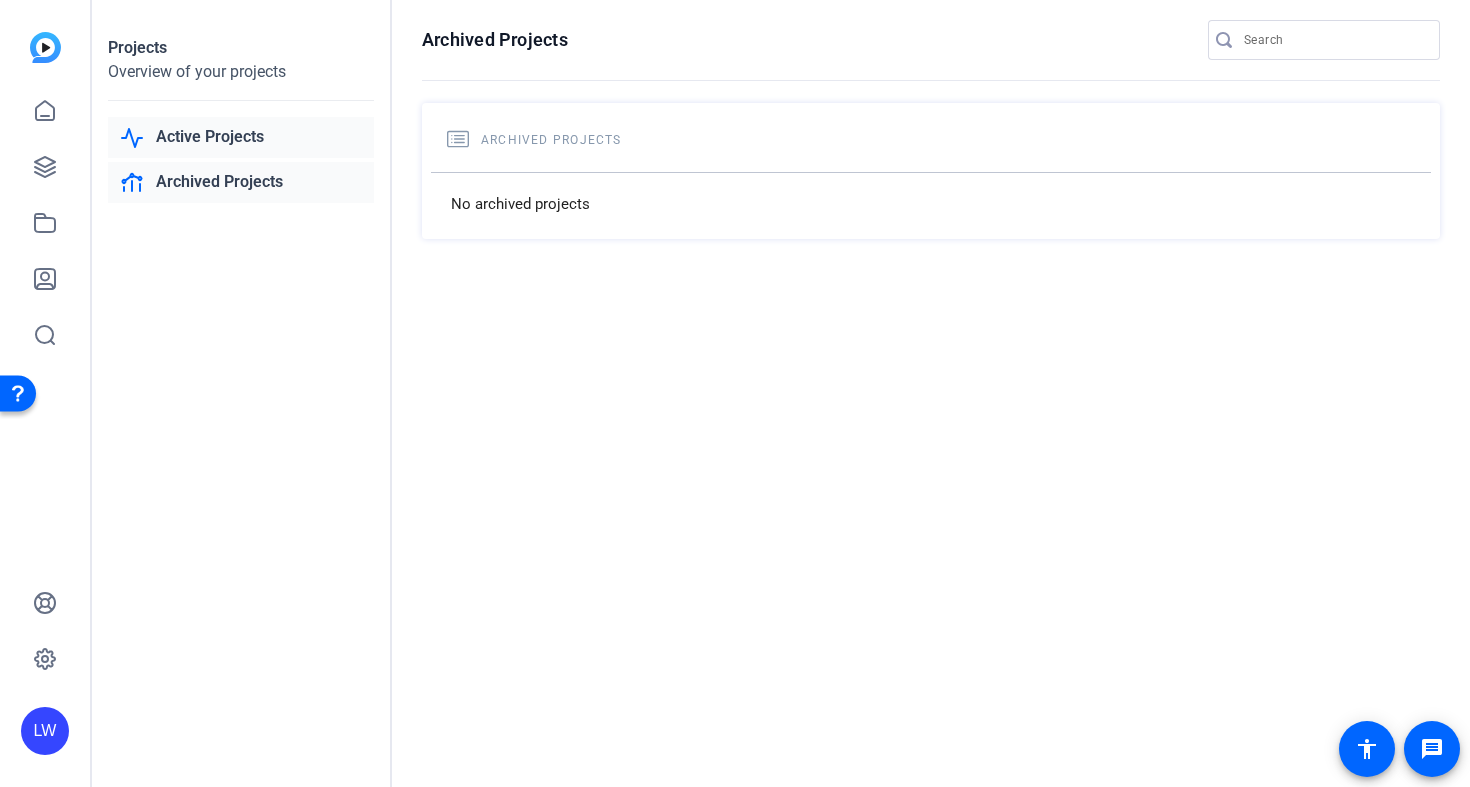 click on "Active Projects" 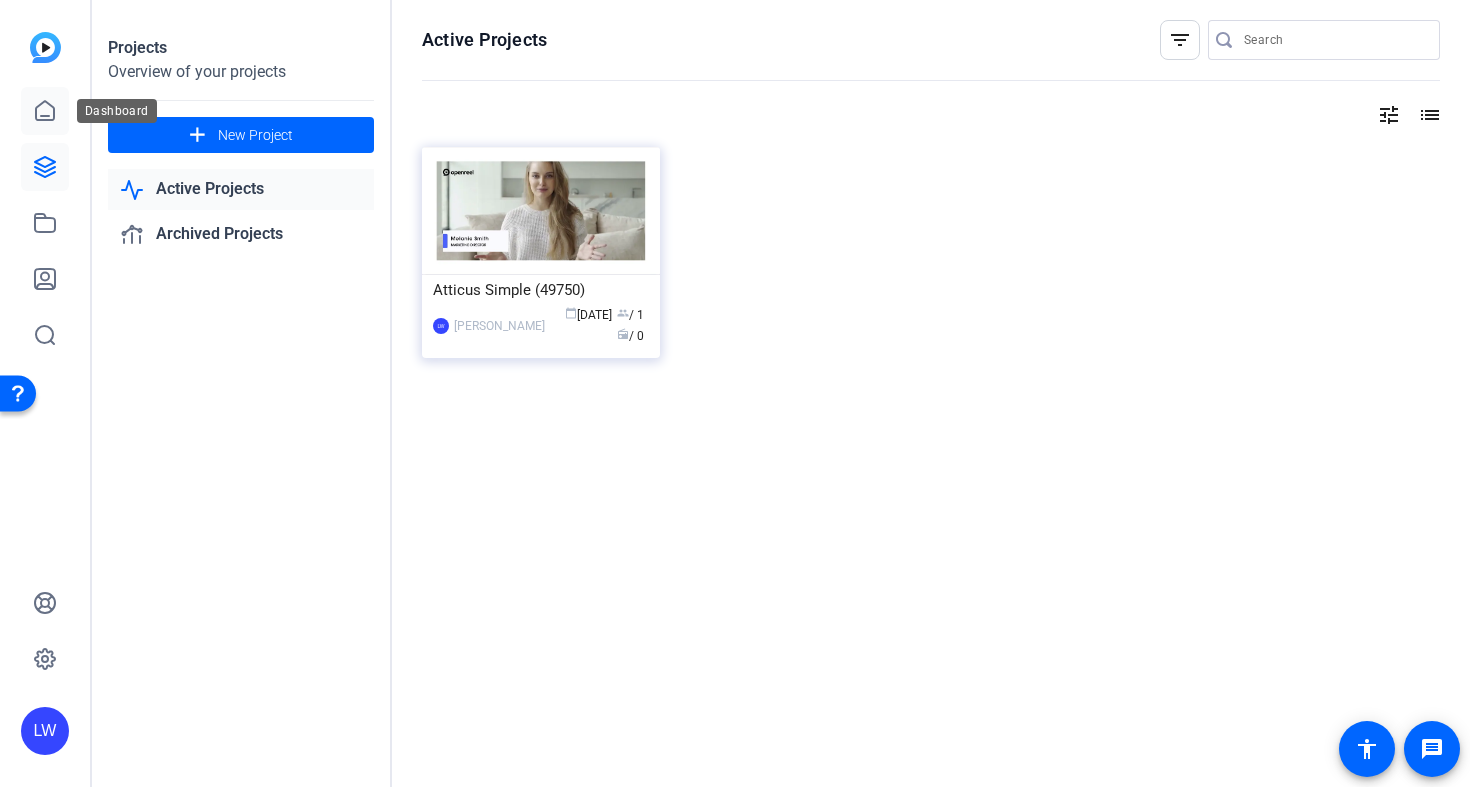 click 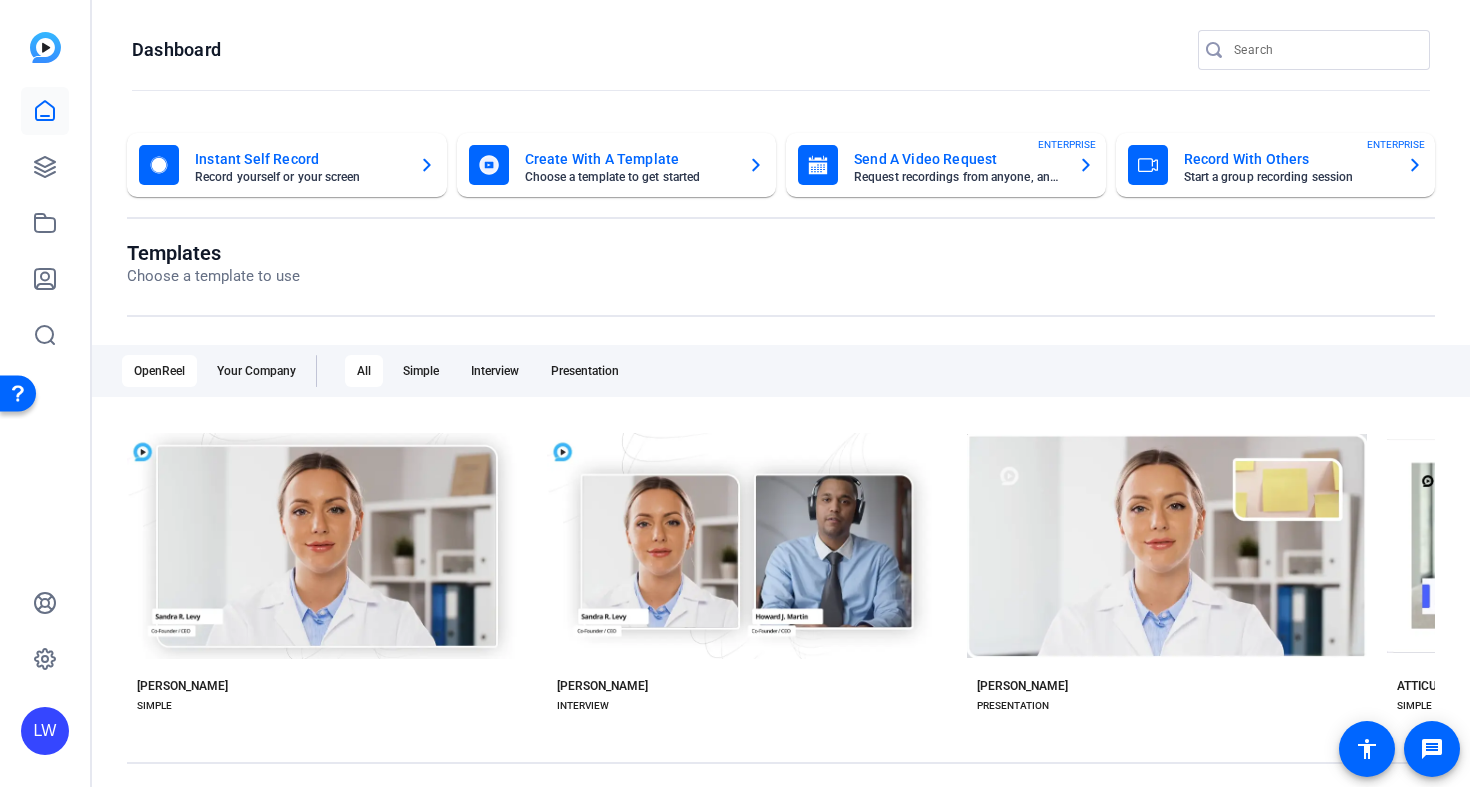 scroll, scrollTop: 0, scrollLeft: 0, axis: both 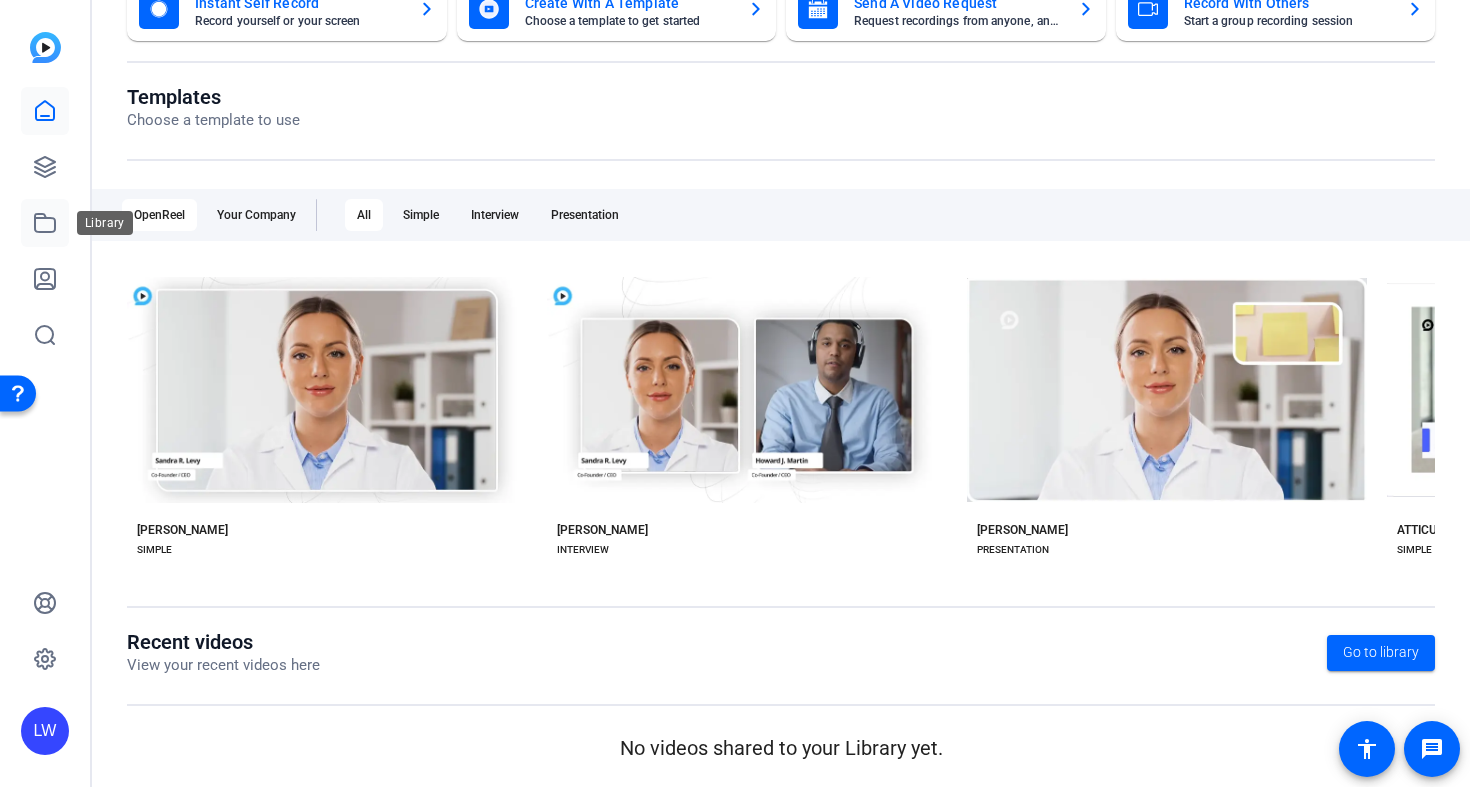 click 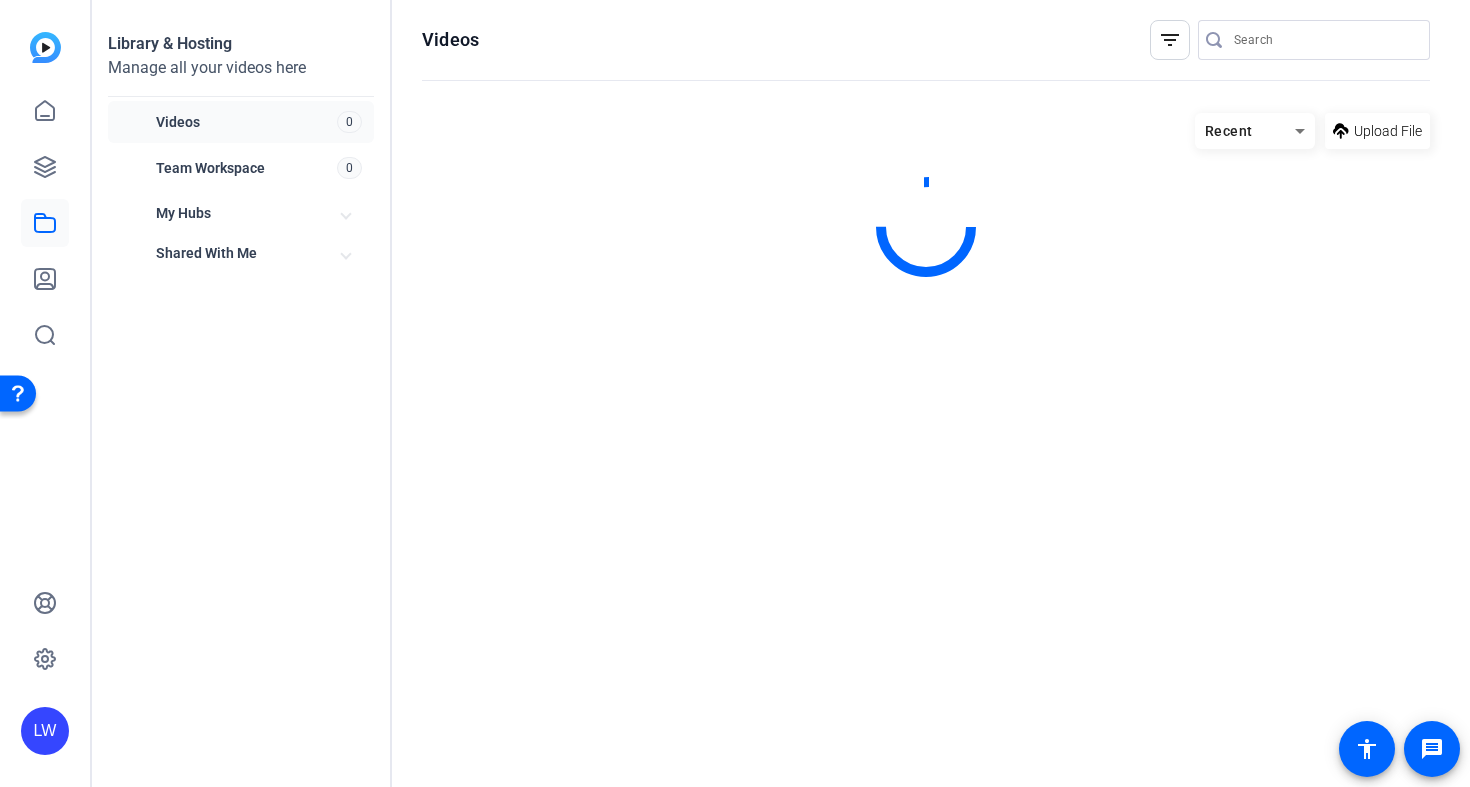 scroll, scrollTop: 0, scrollLeft: 0, axis: both 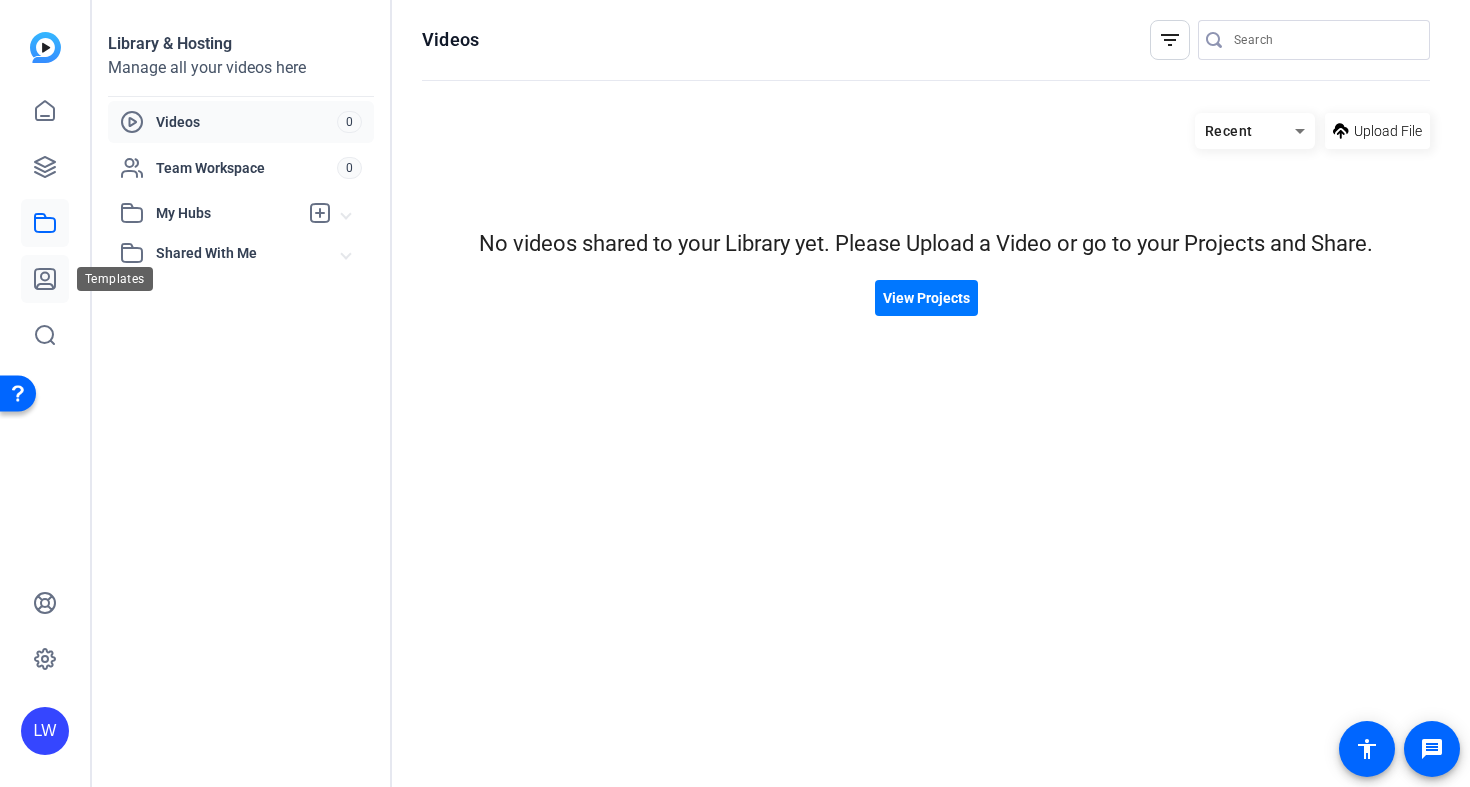 click 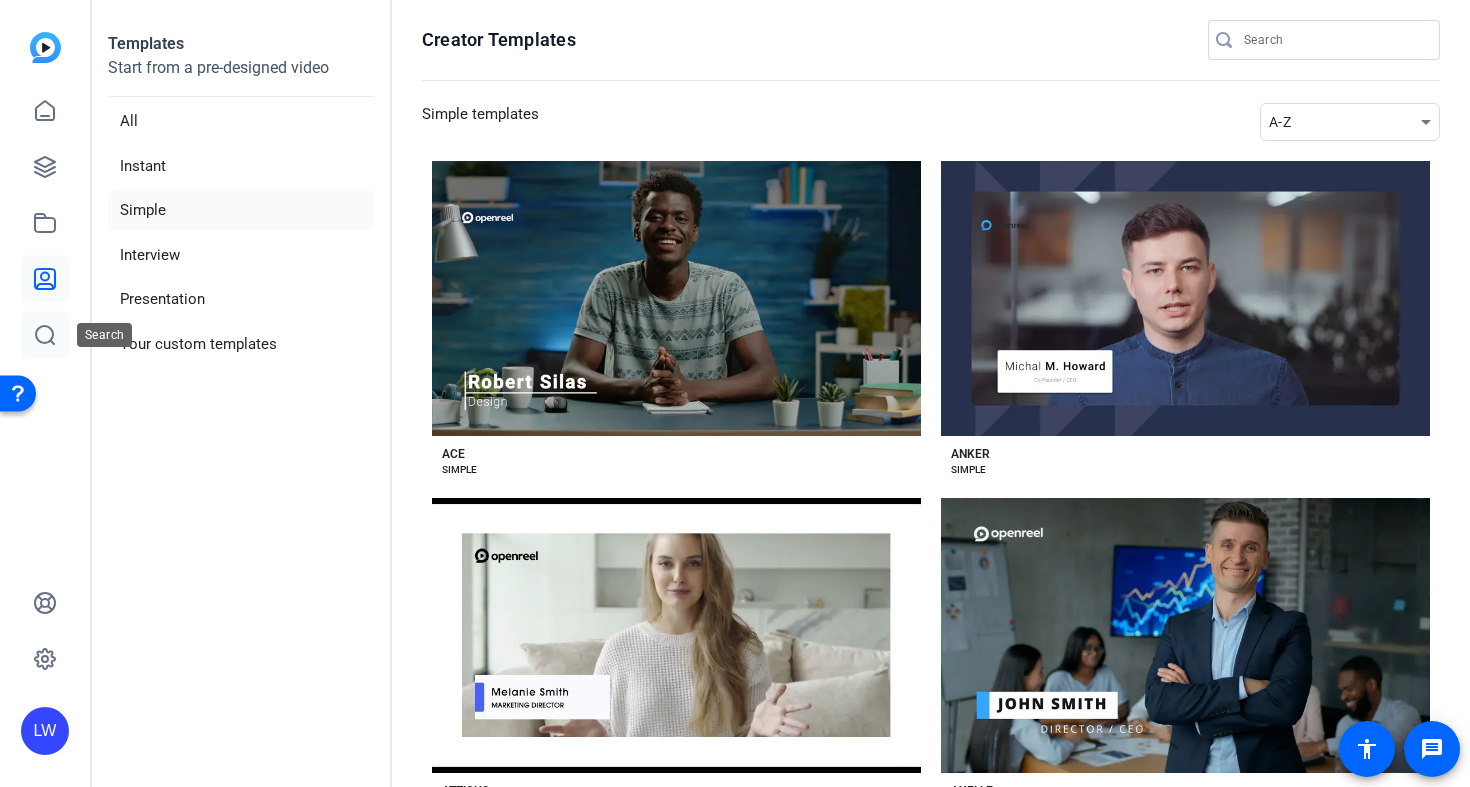 click 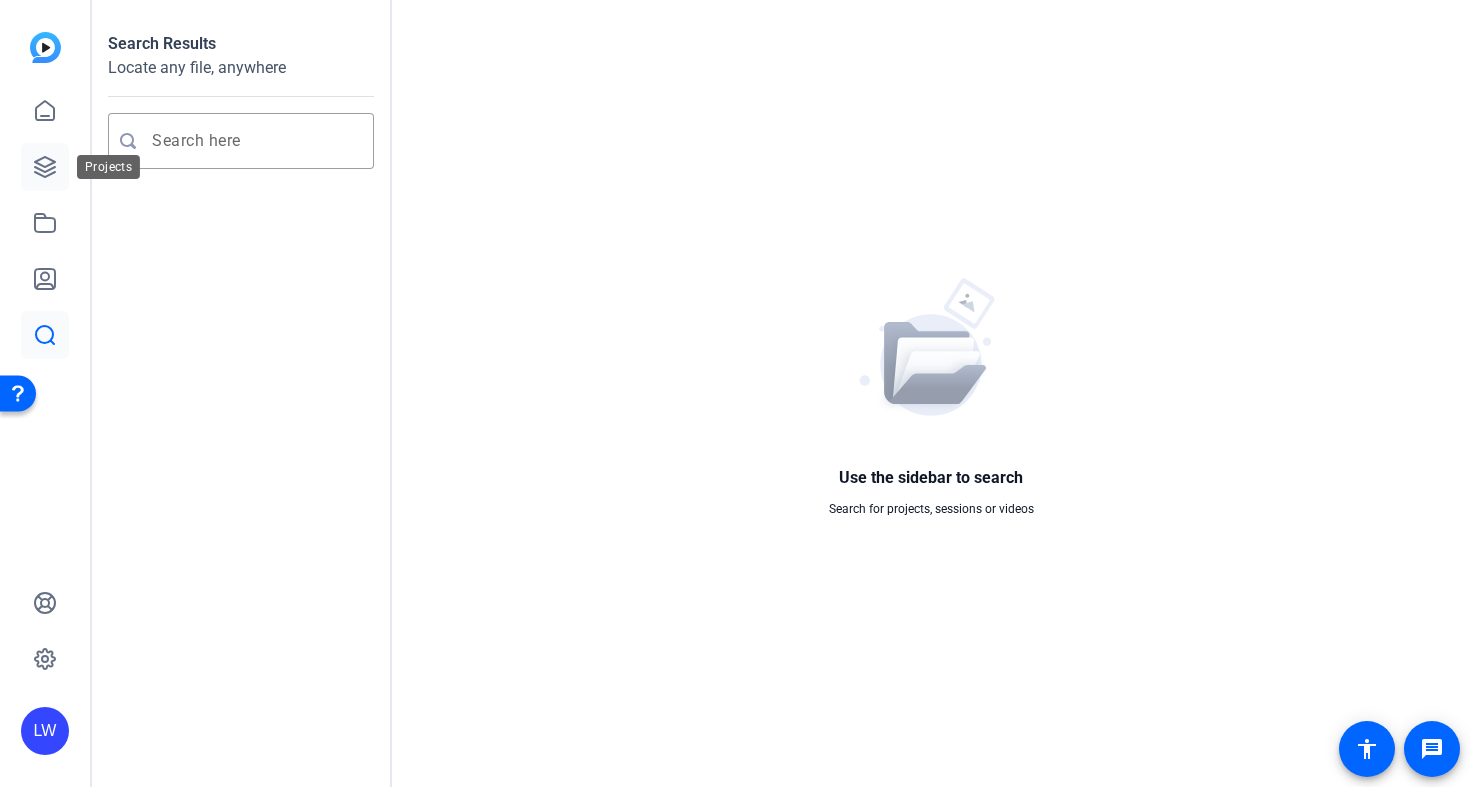 click 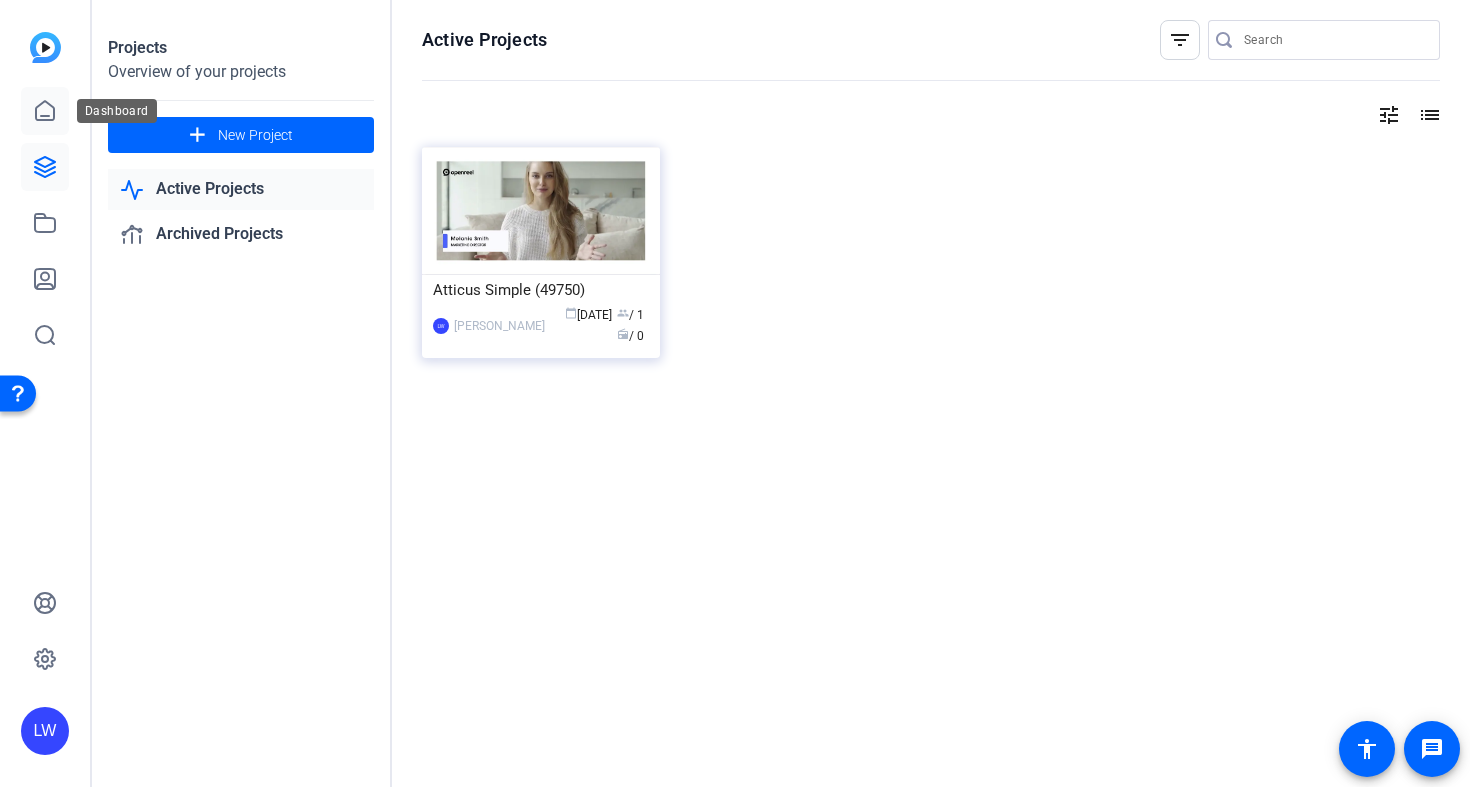 click 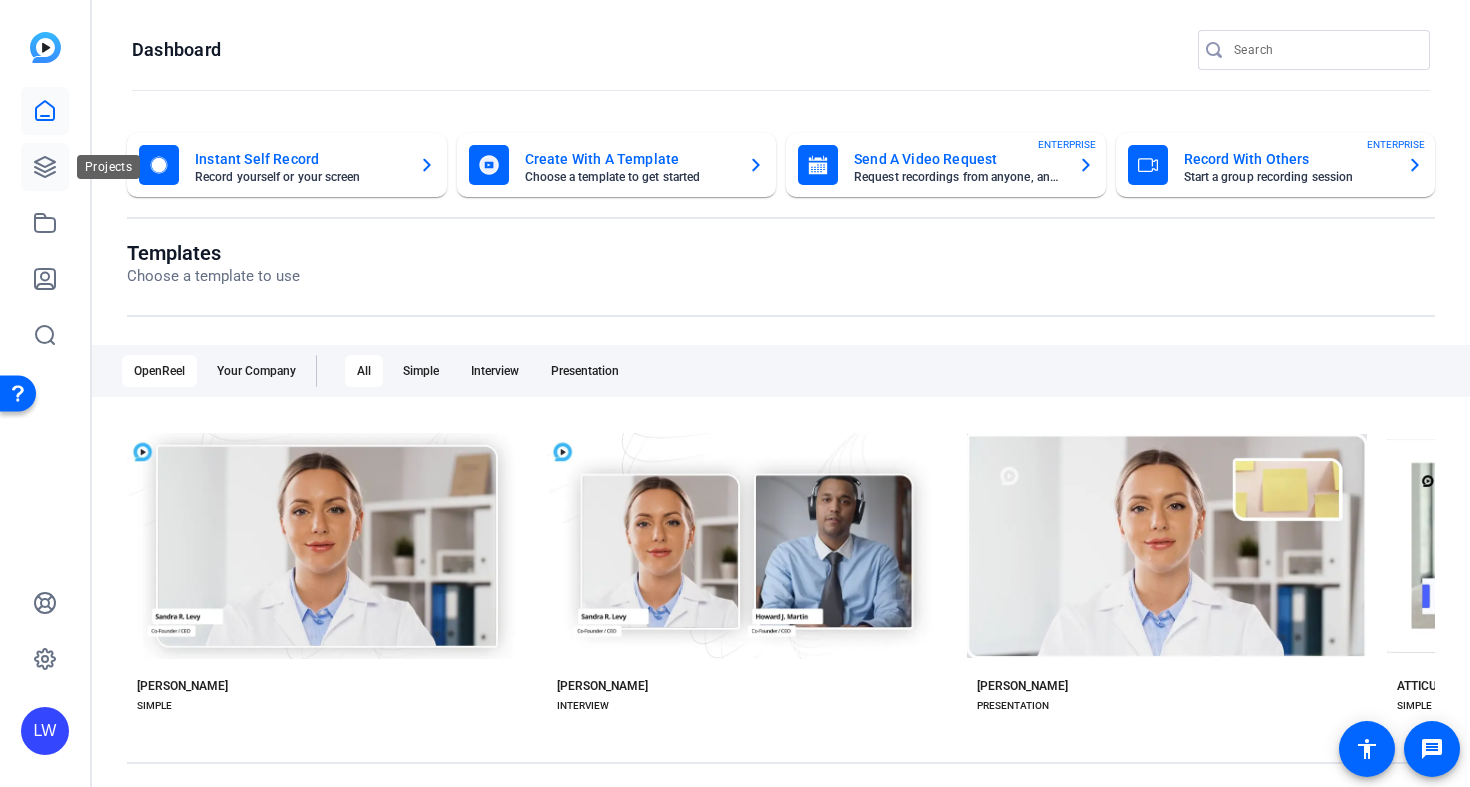 click 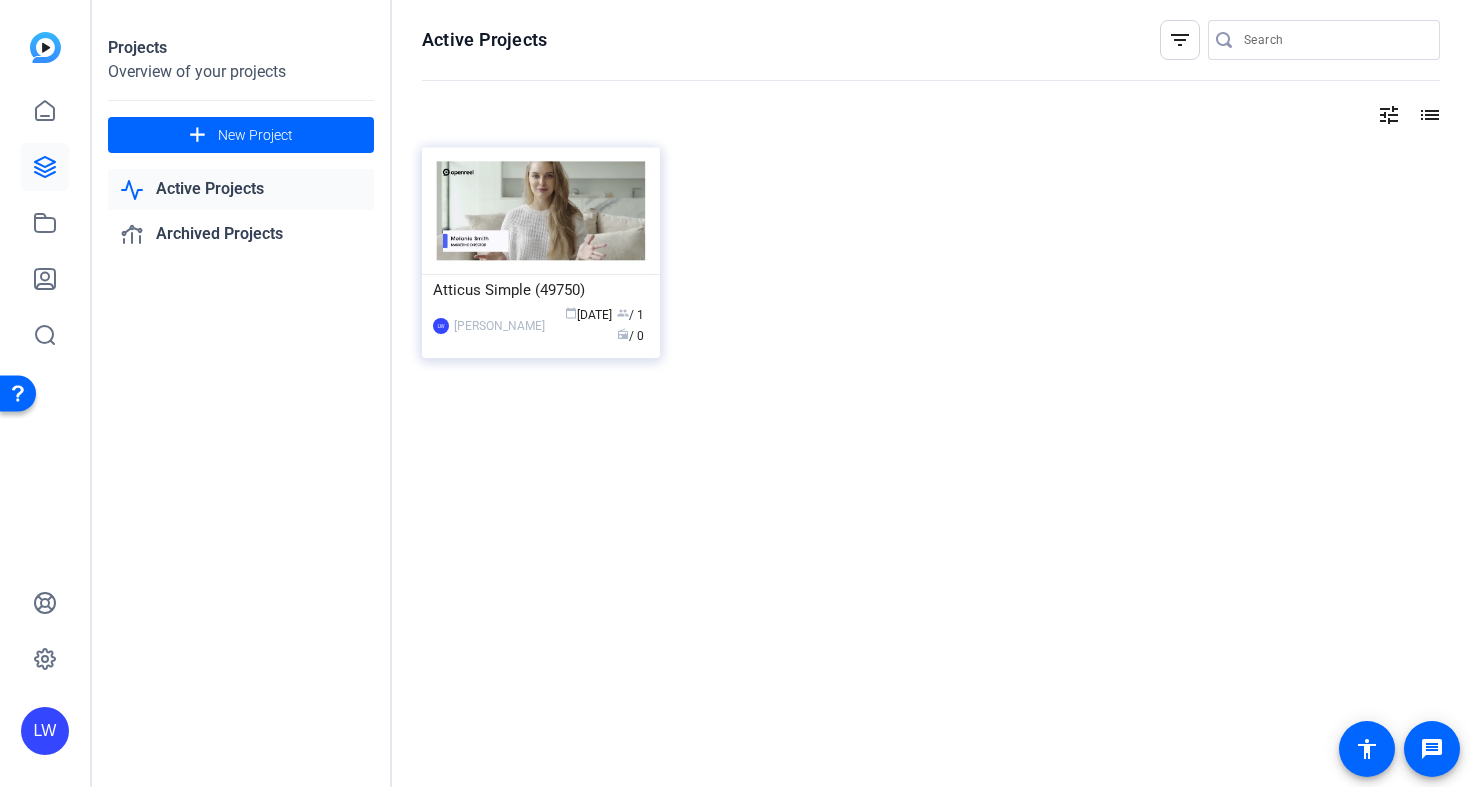 click on "Active Projects" 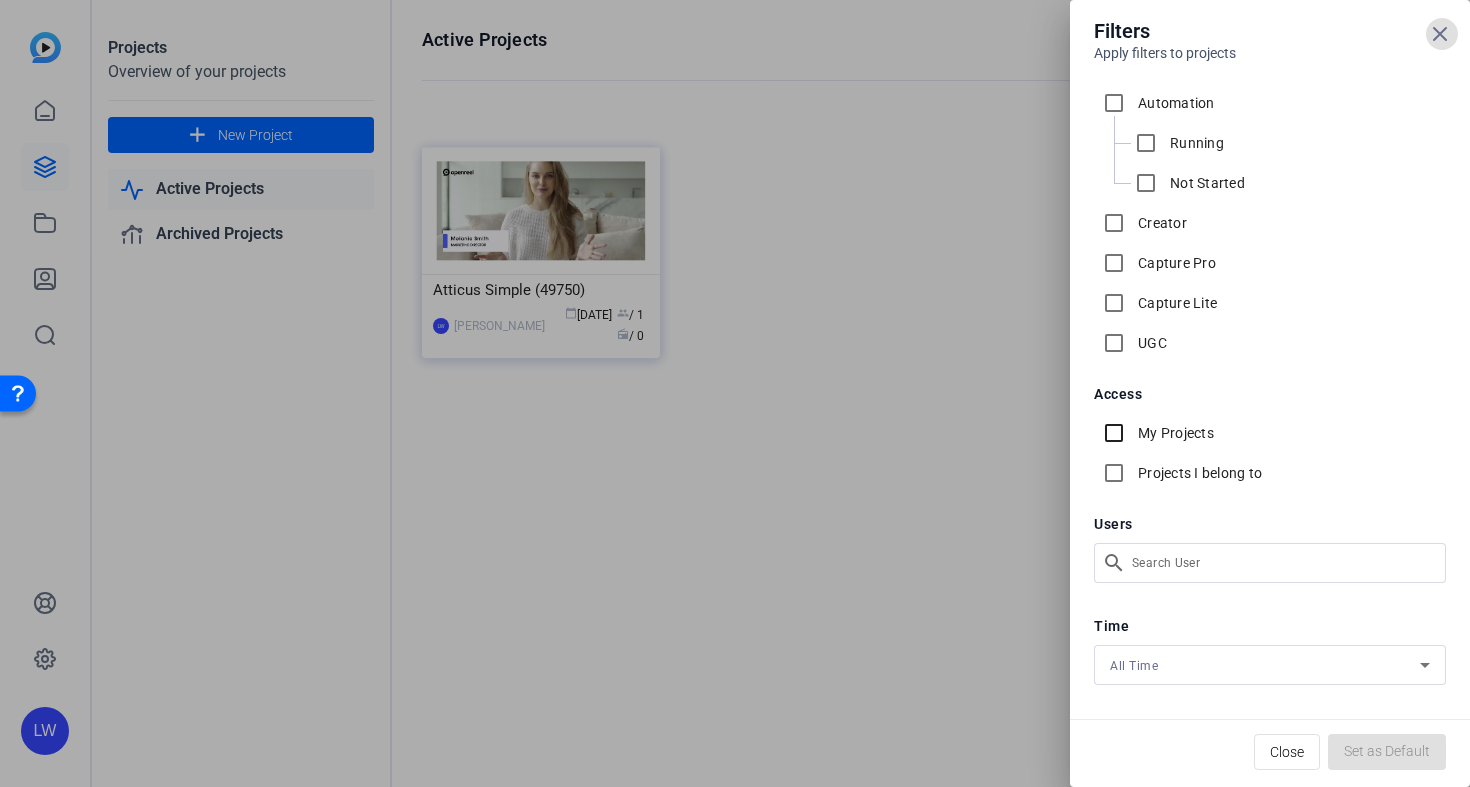 scroll, scrollTop: 41, scrollLeft: 0, axis: vertical 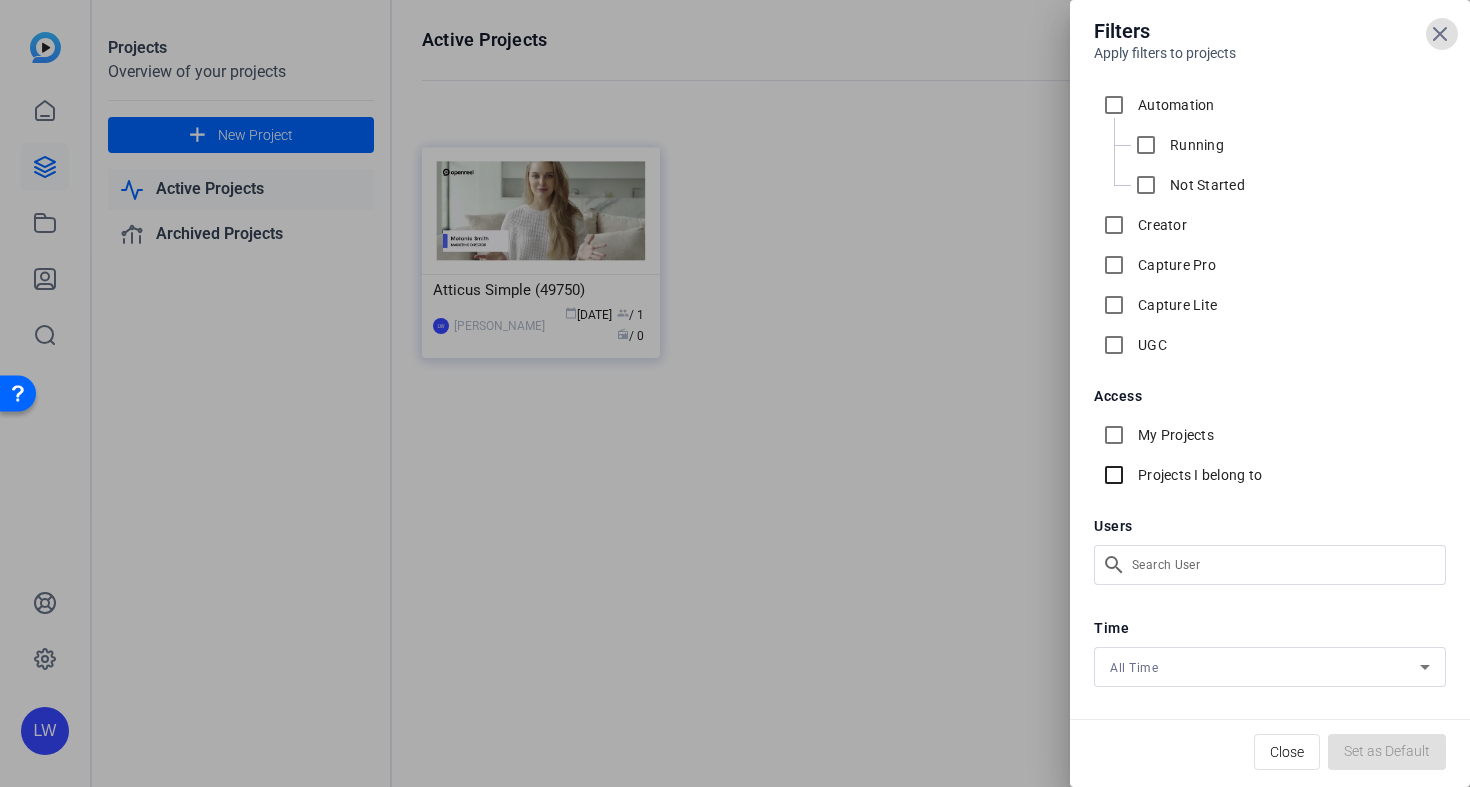 click on "Projects I belong to" at bounding box center (1114, 475) 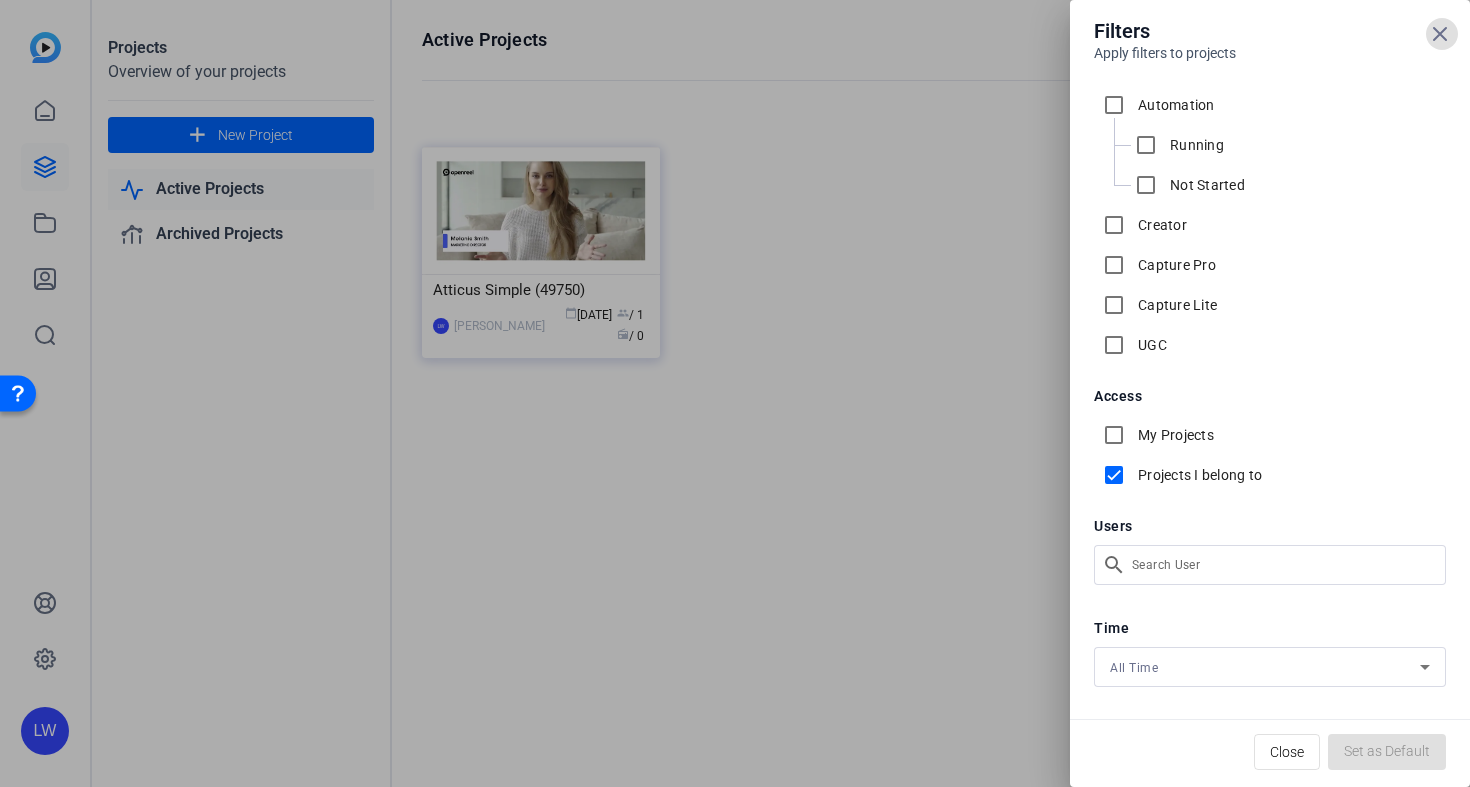 checkbox on "true" 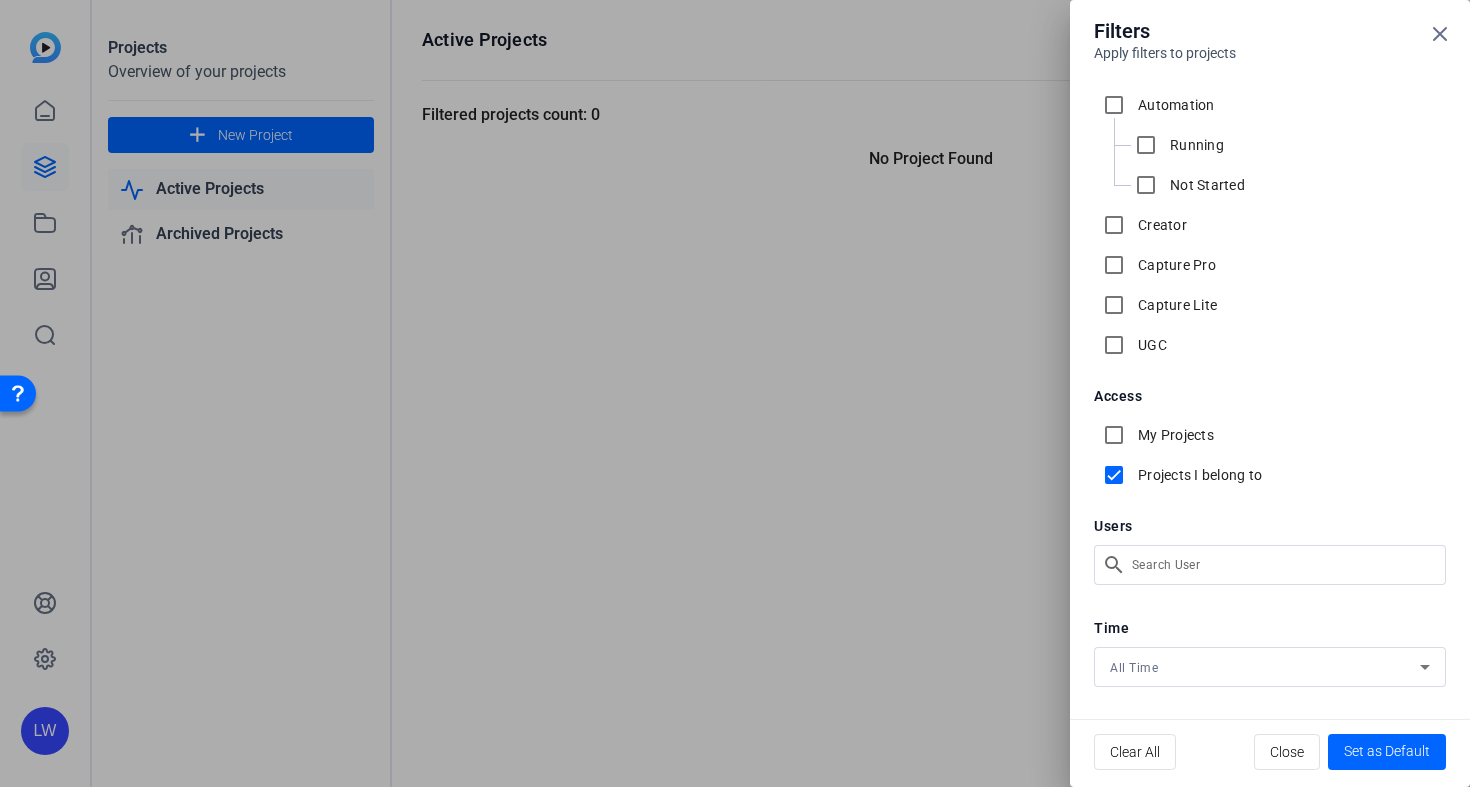 scroll, scrollTop: 5, scrollLeft: 0, axis: vertical 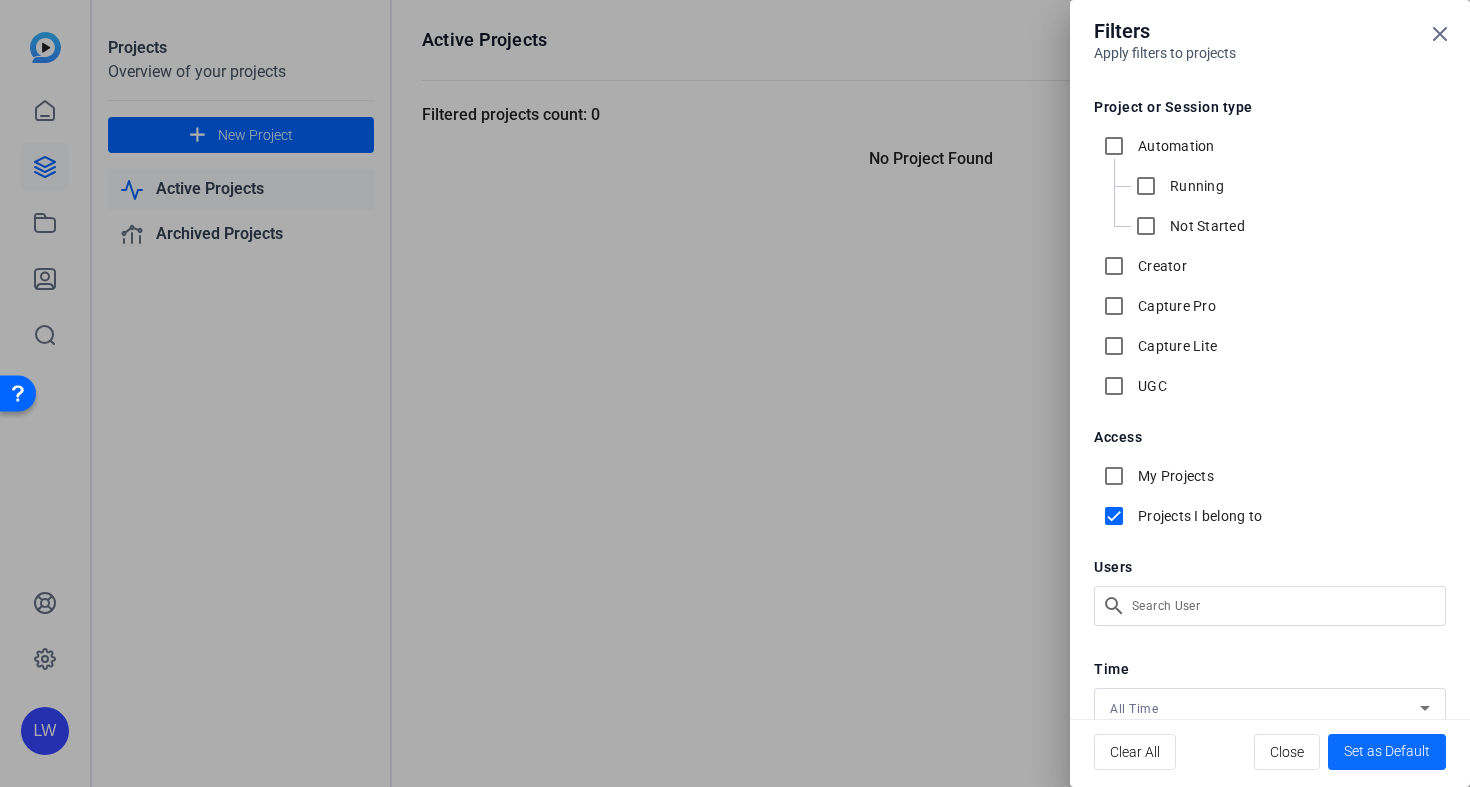 click on "Set as Default" 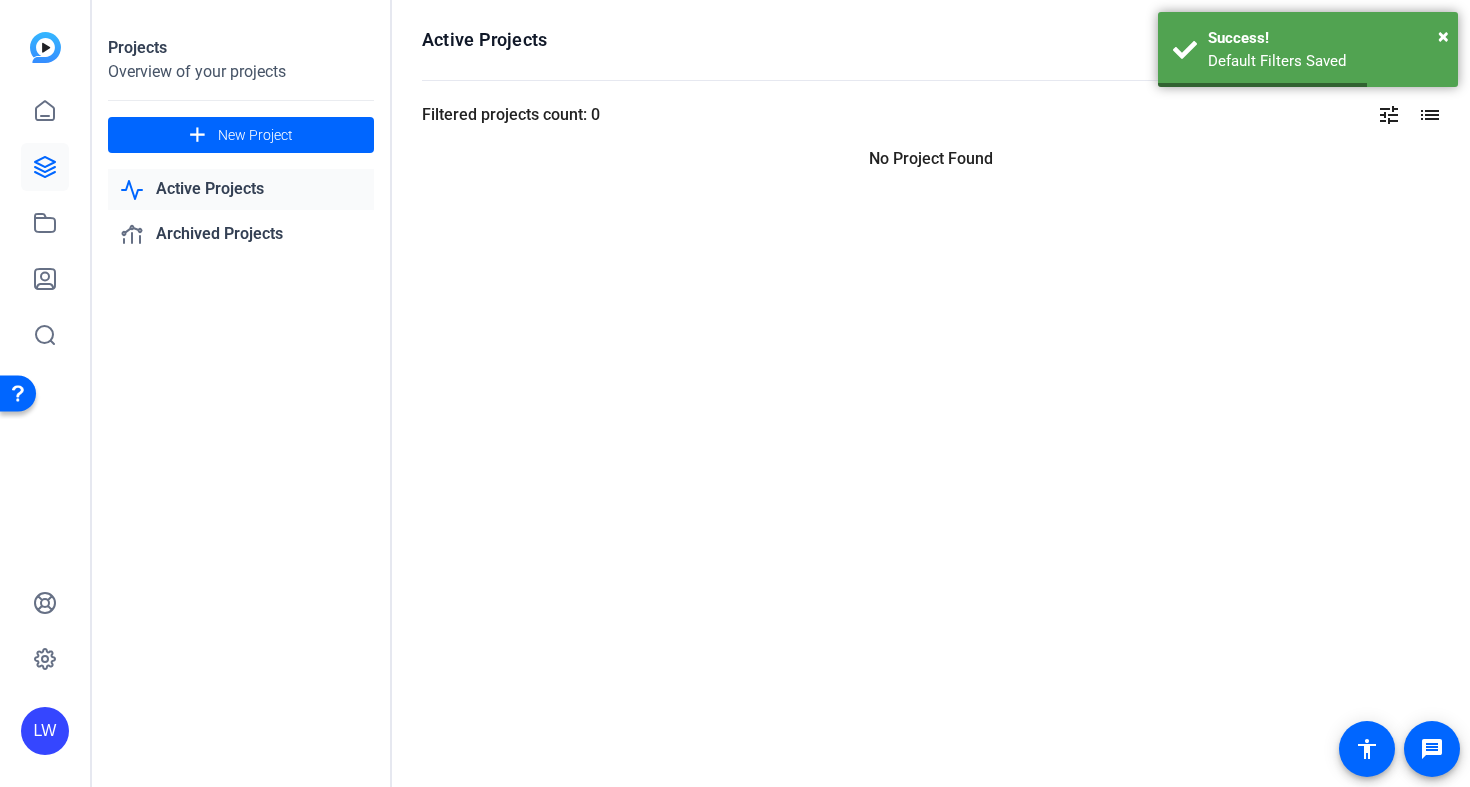 scroll, scrollTop: 0, scrollLeft: 0, axis: both 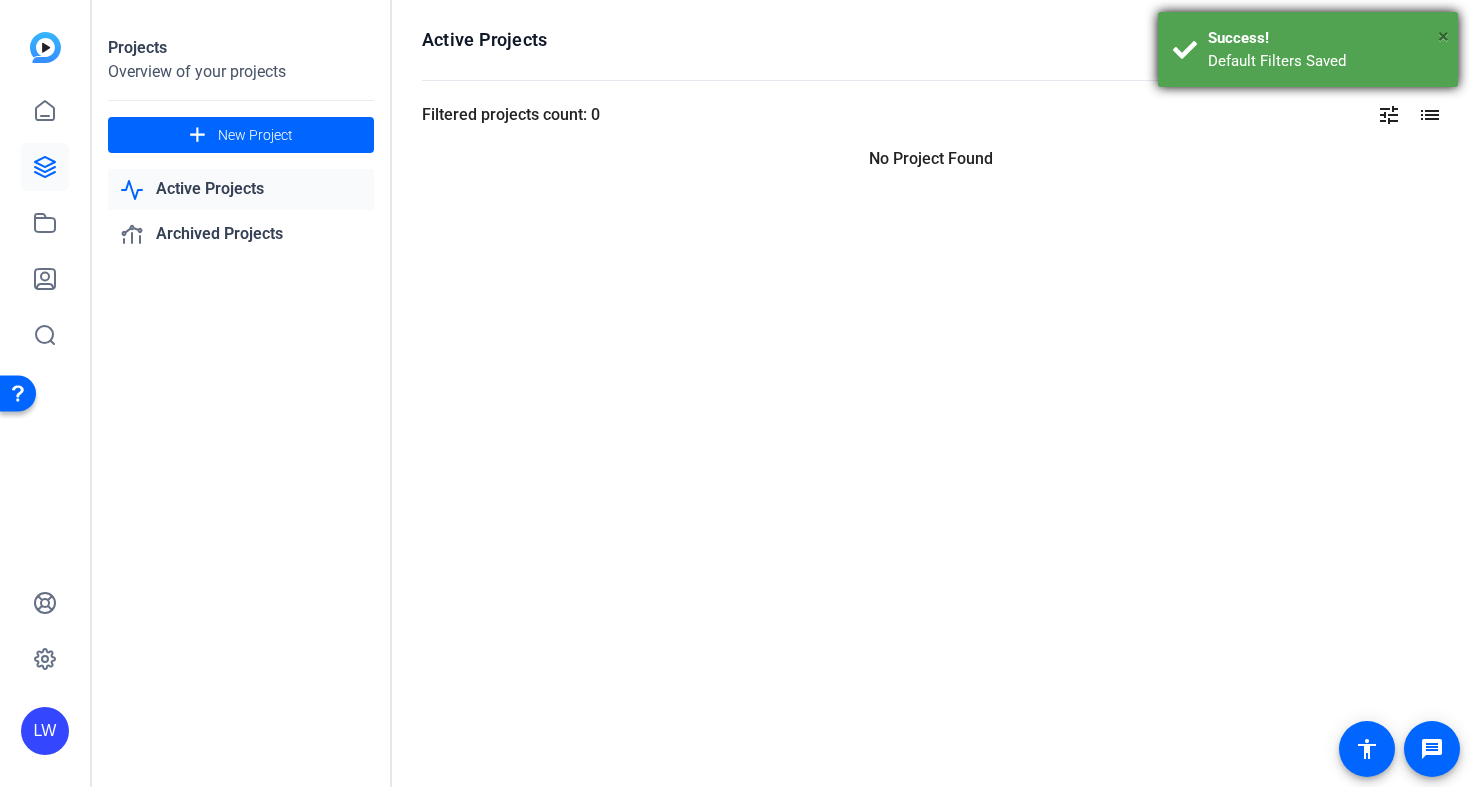 click on "×" at bounding box center (1443, 36) 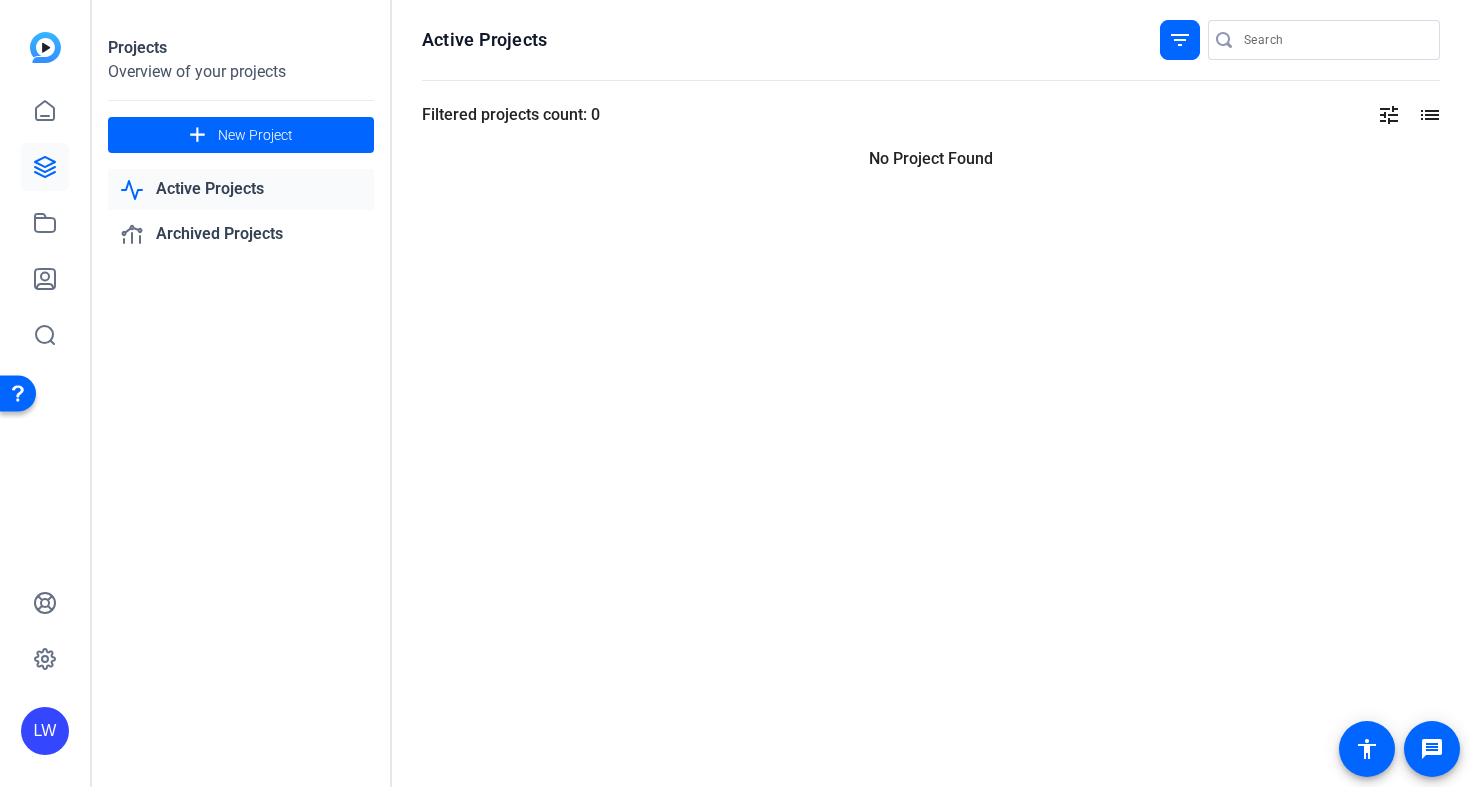 click on "filter_list" 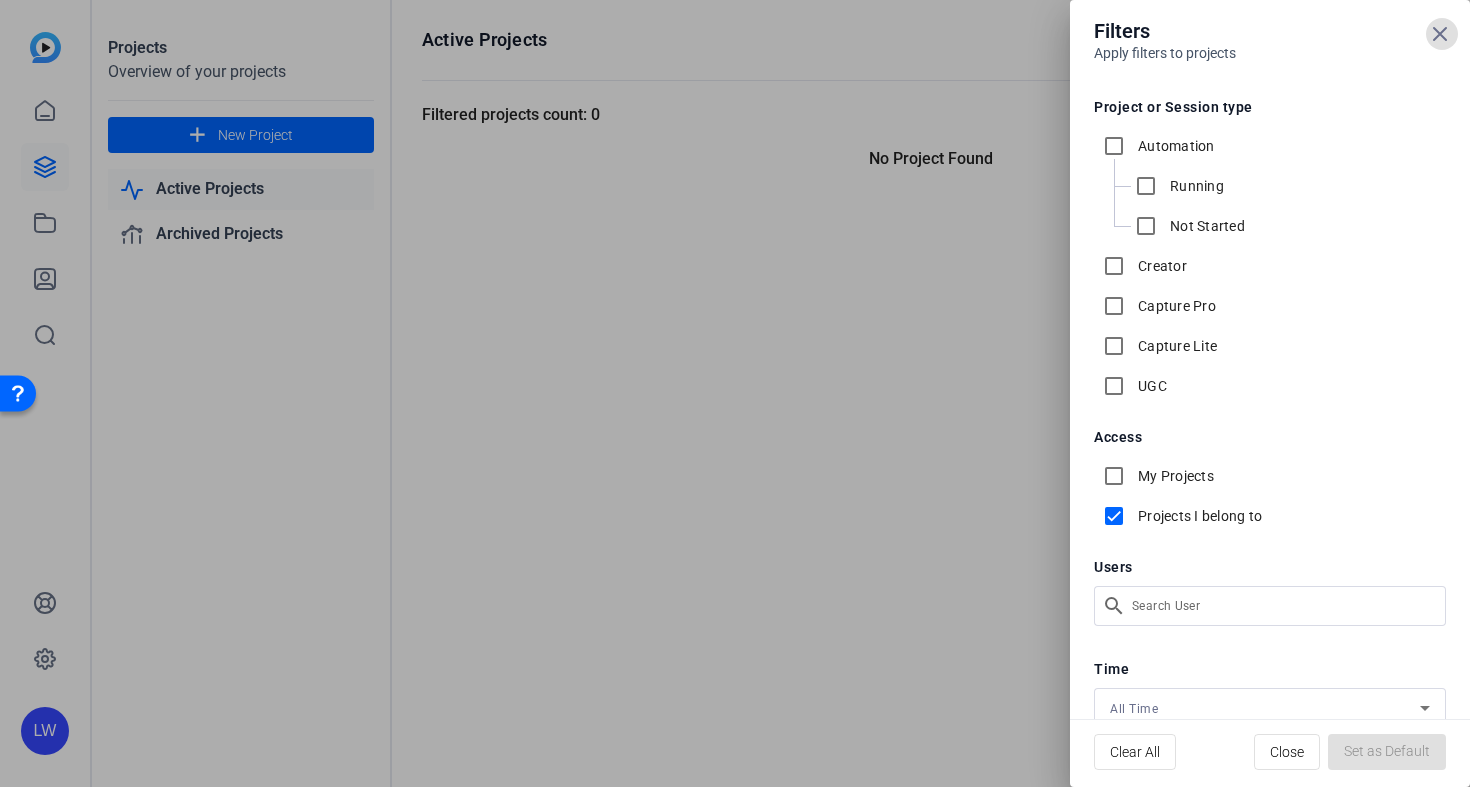 click at bounding box center (735, 393) 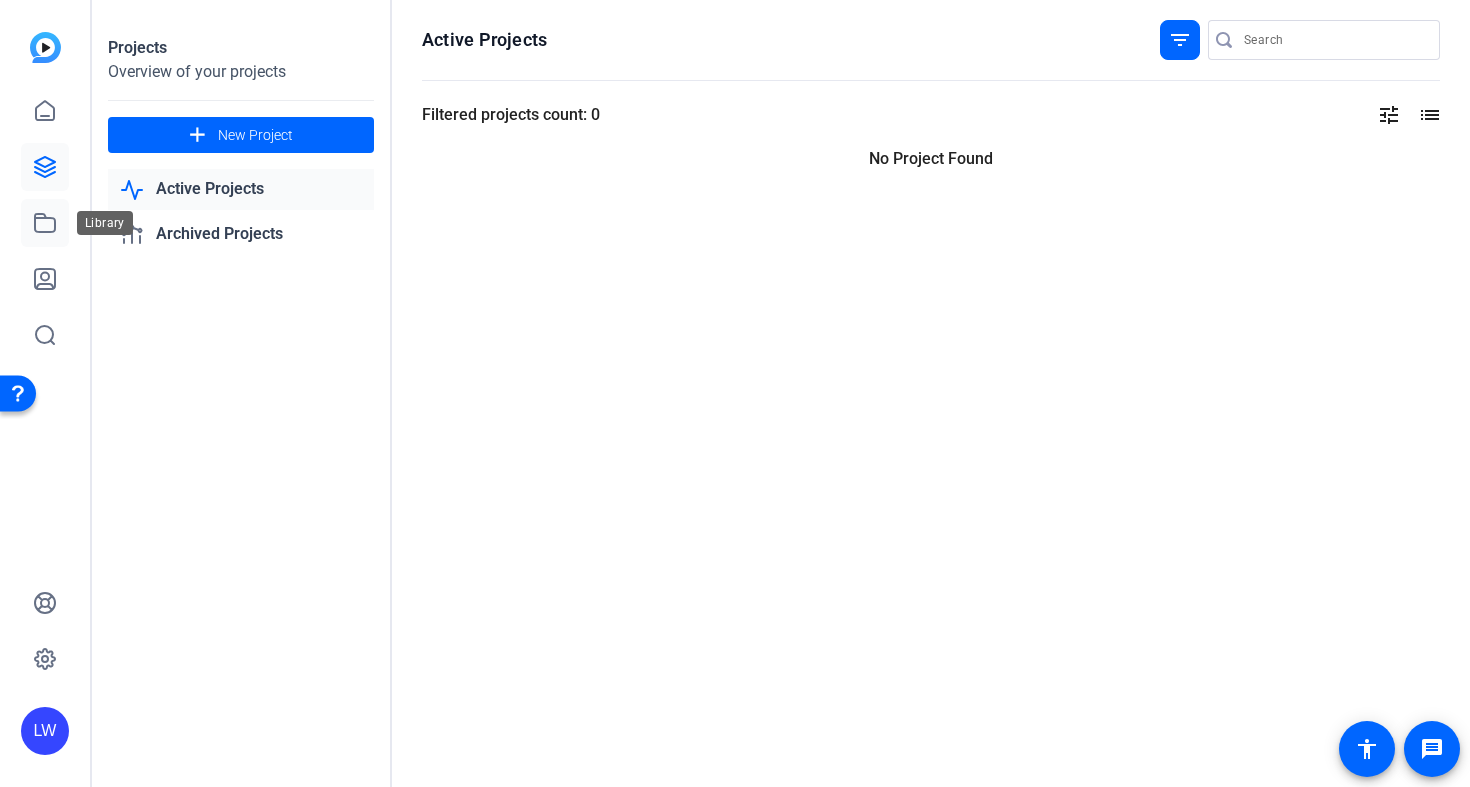 click 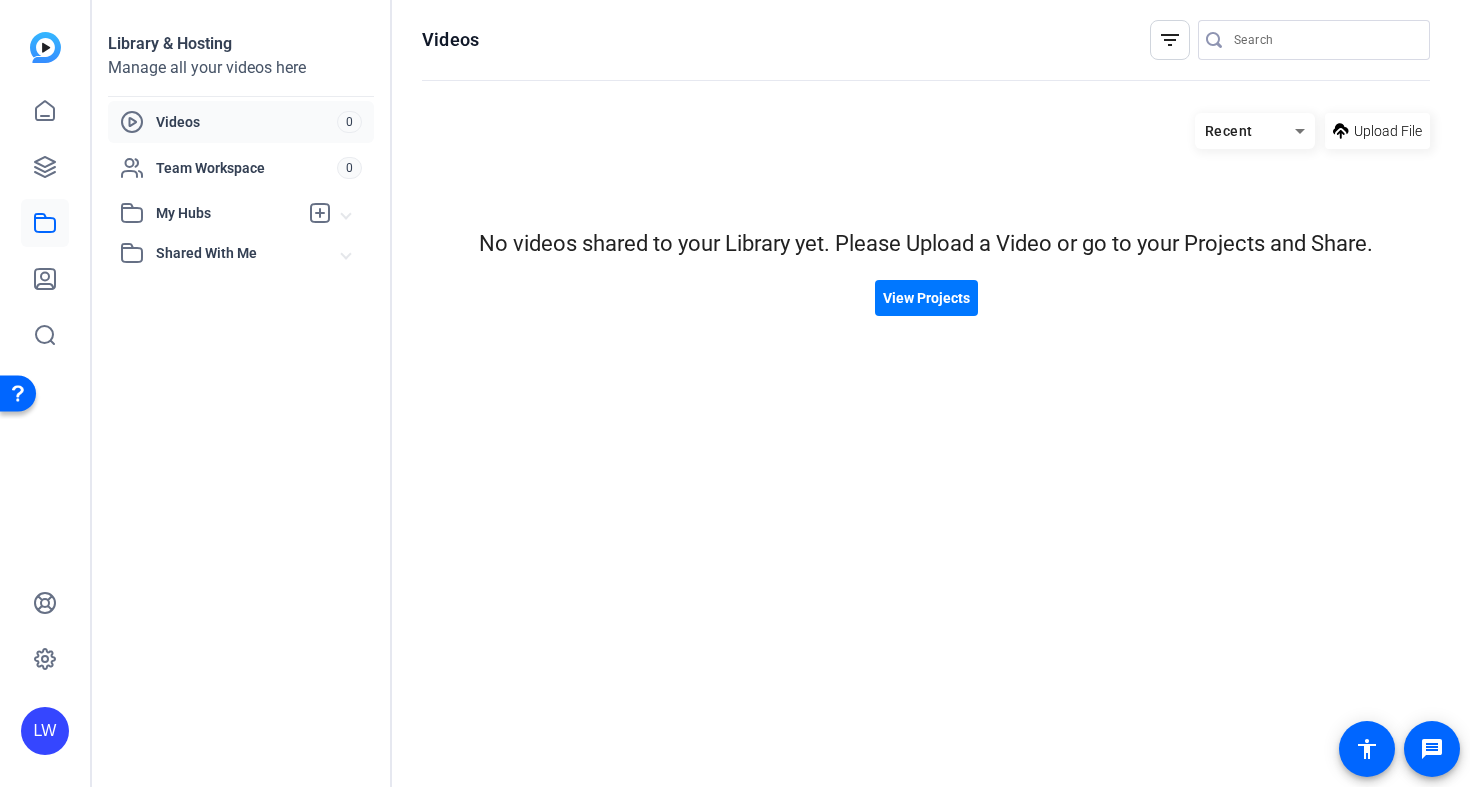 click on "My Hubs" at bounding box center (227, 213) 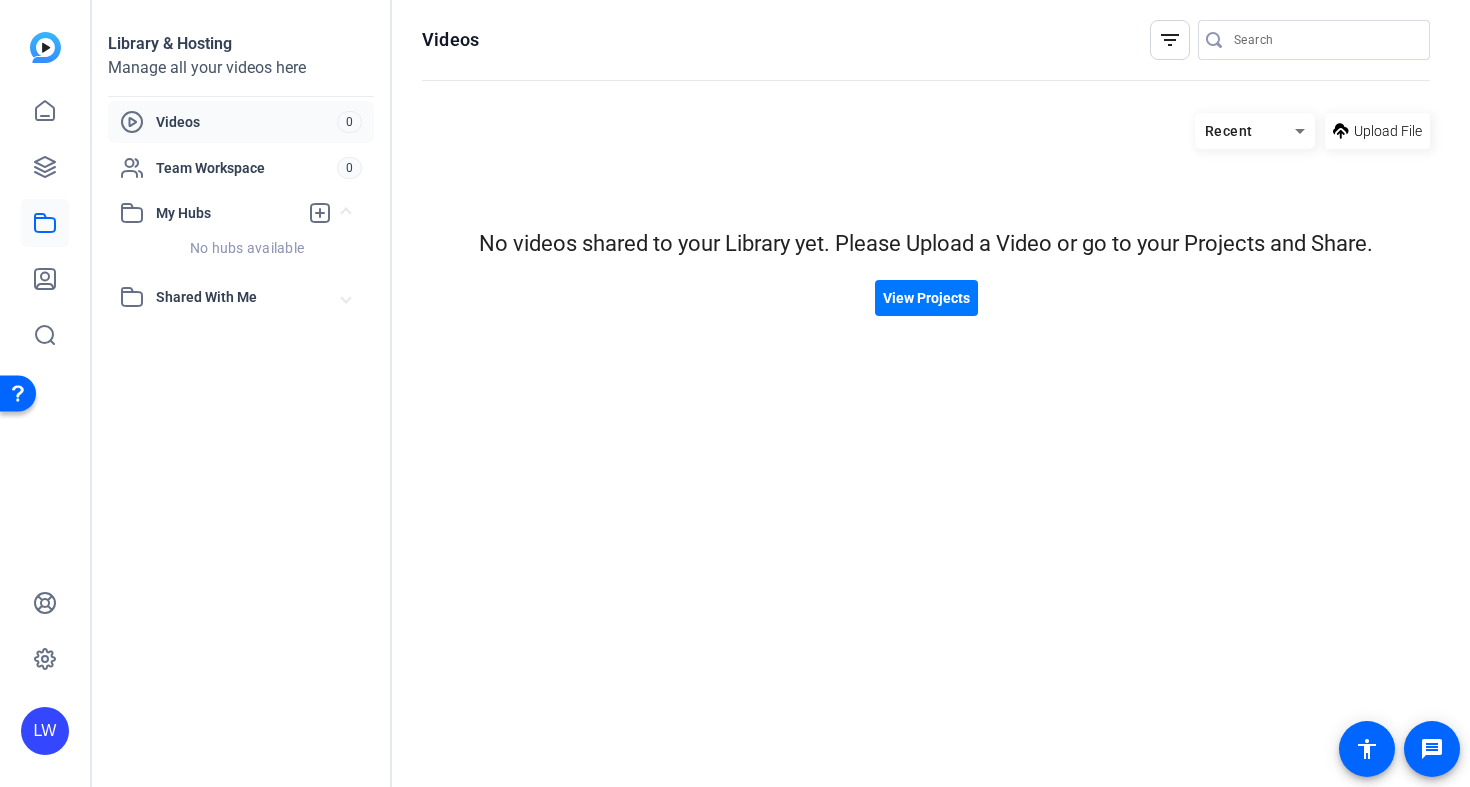 click on "Shared With Me" at bounding box center (241, 297) 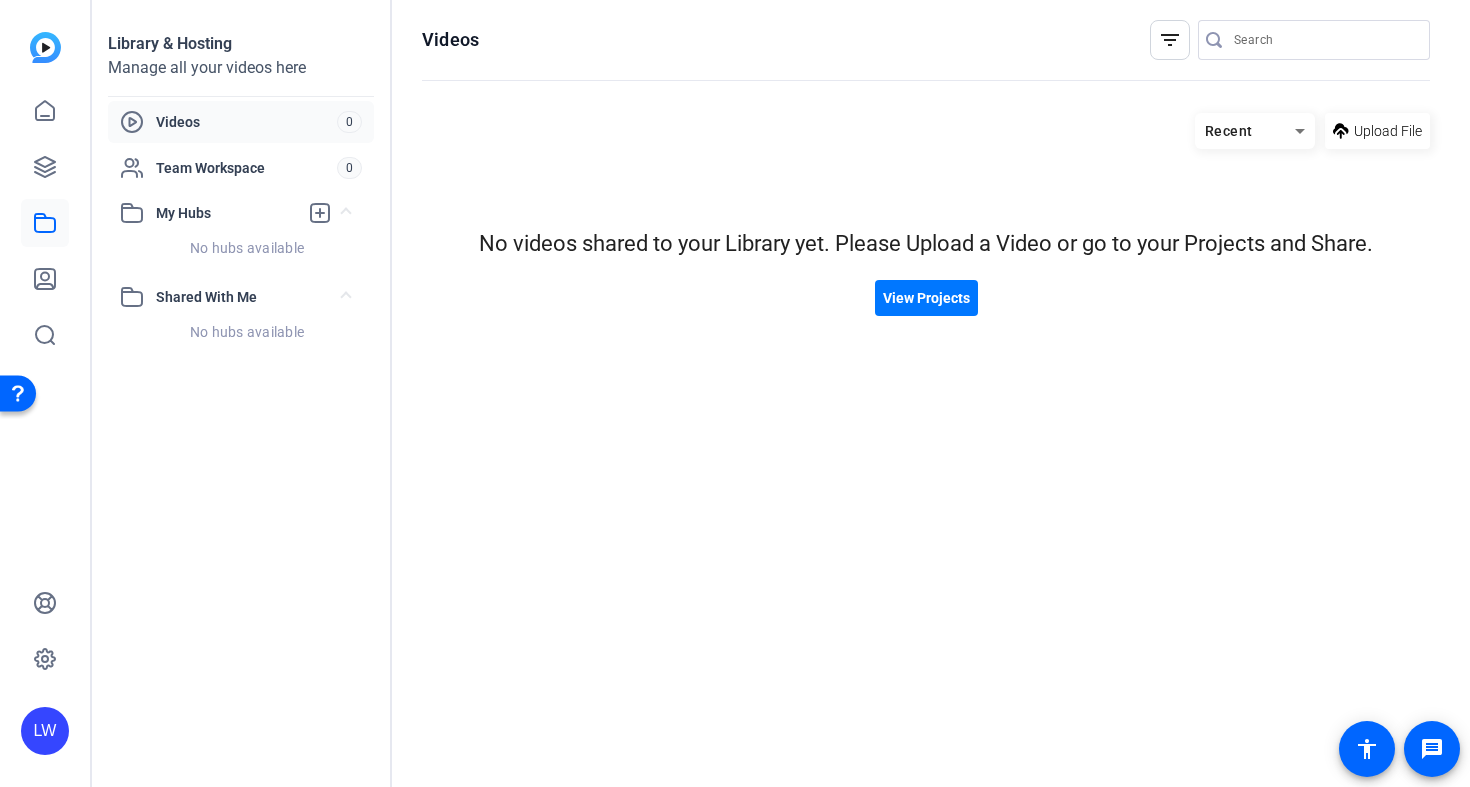 click on "Videos 0
Team Workspace 0
My Hubs
No hubs available
Shared With Me No hubs available" 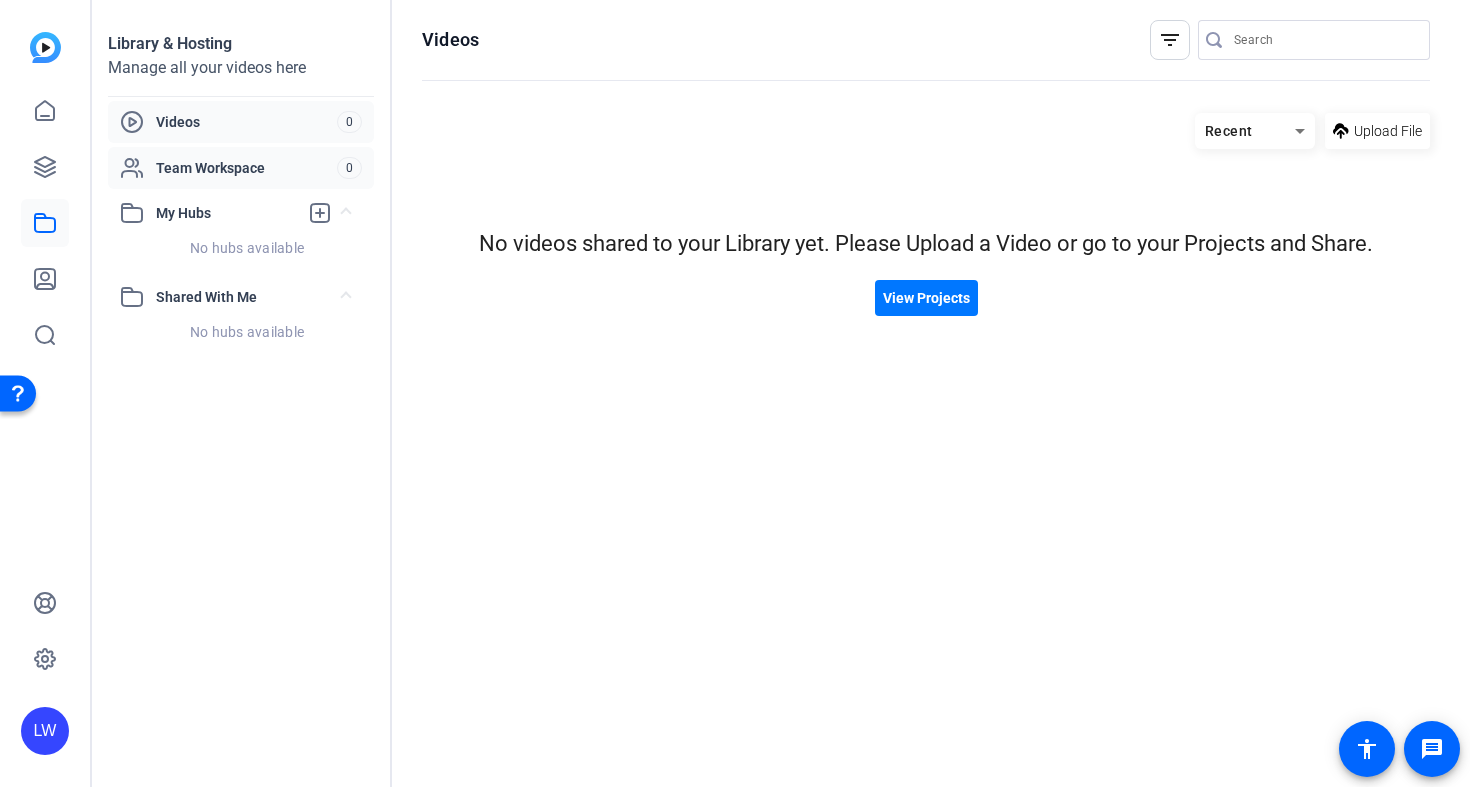 click on "Team Workspace" 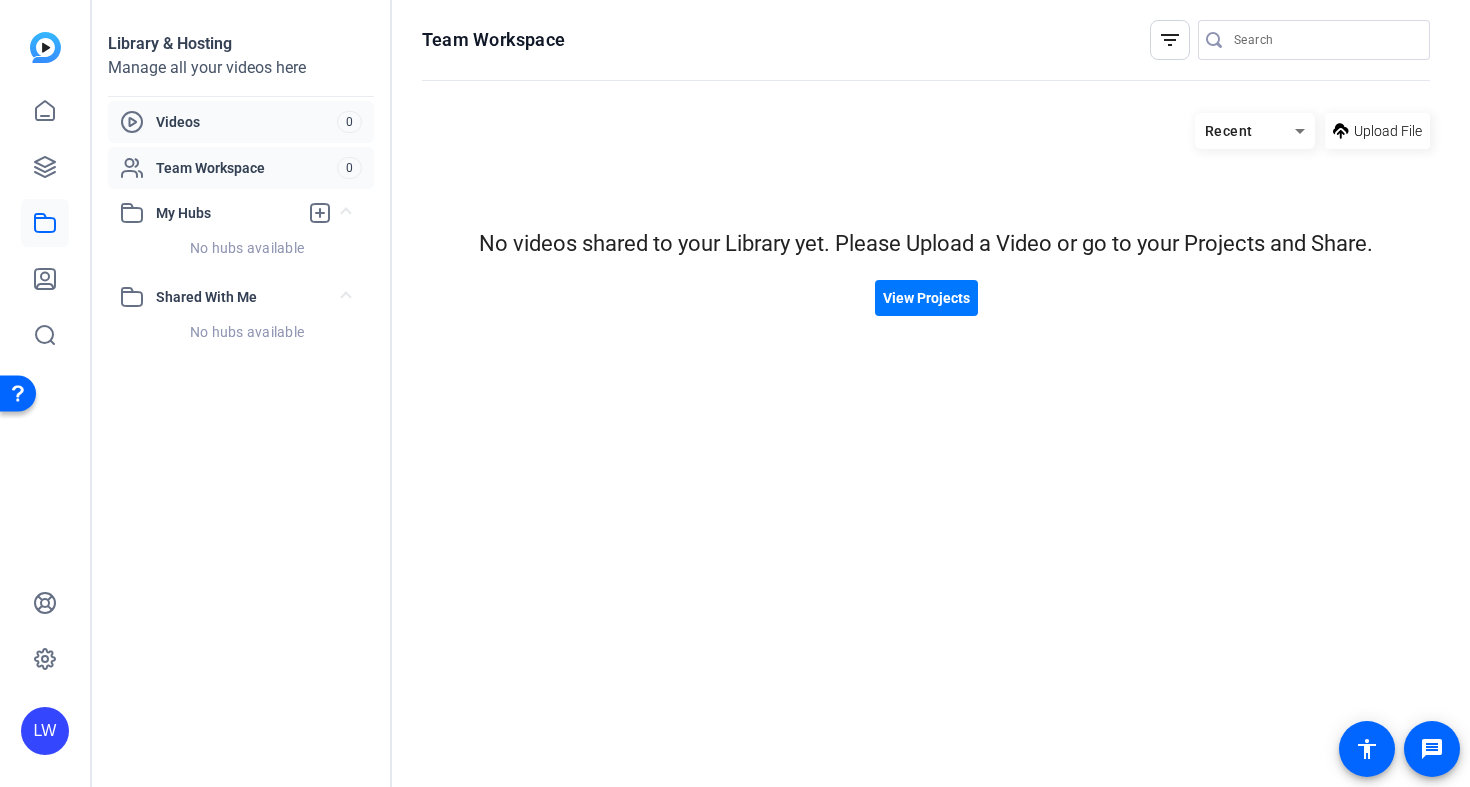 click on "Videos" 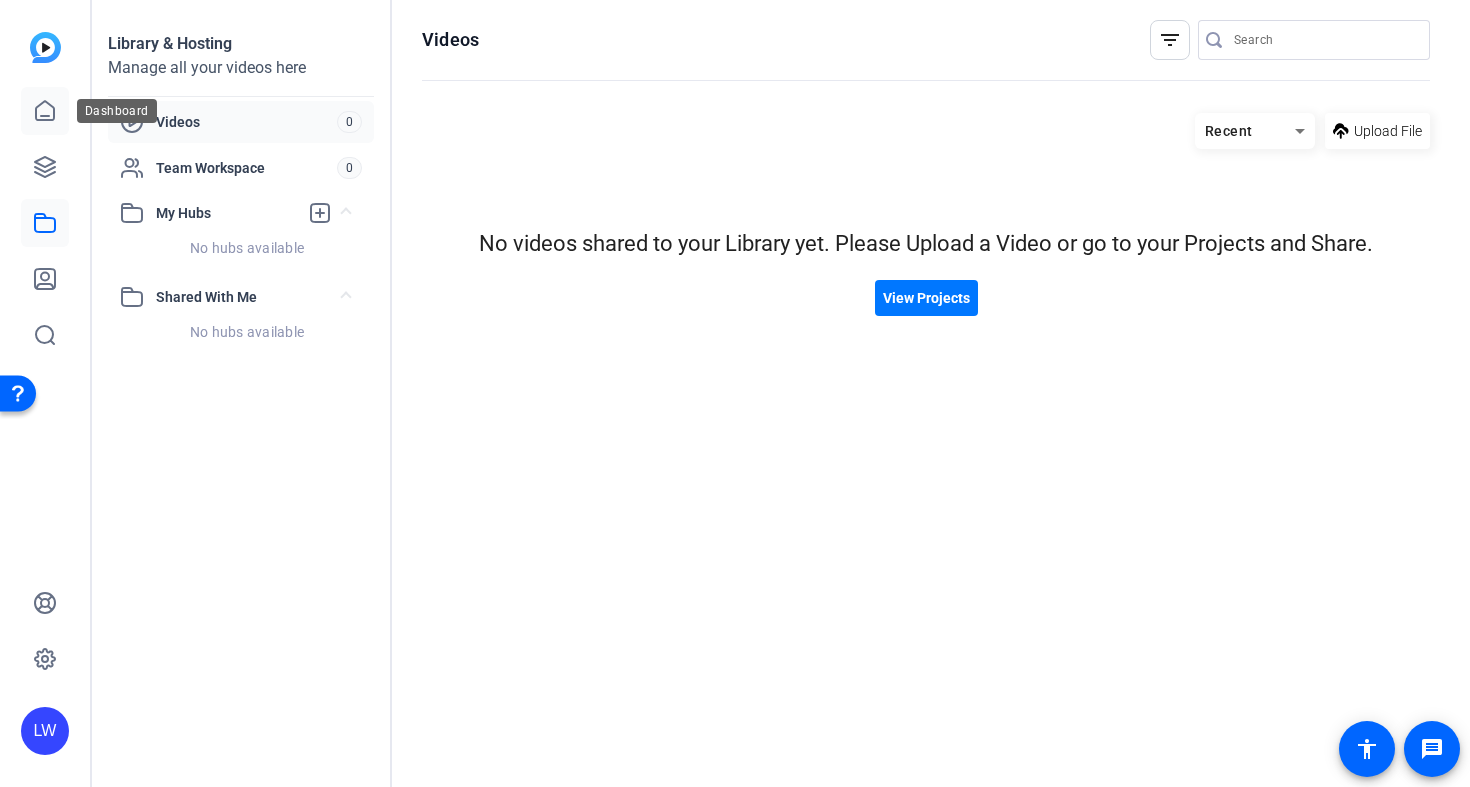 click 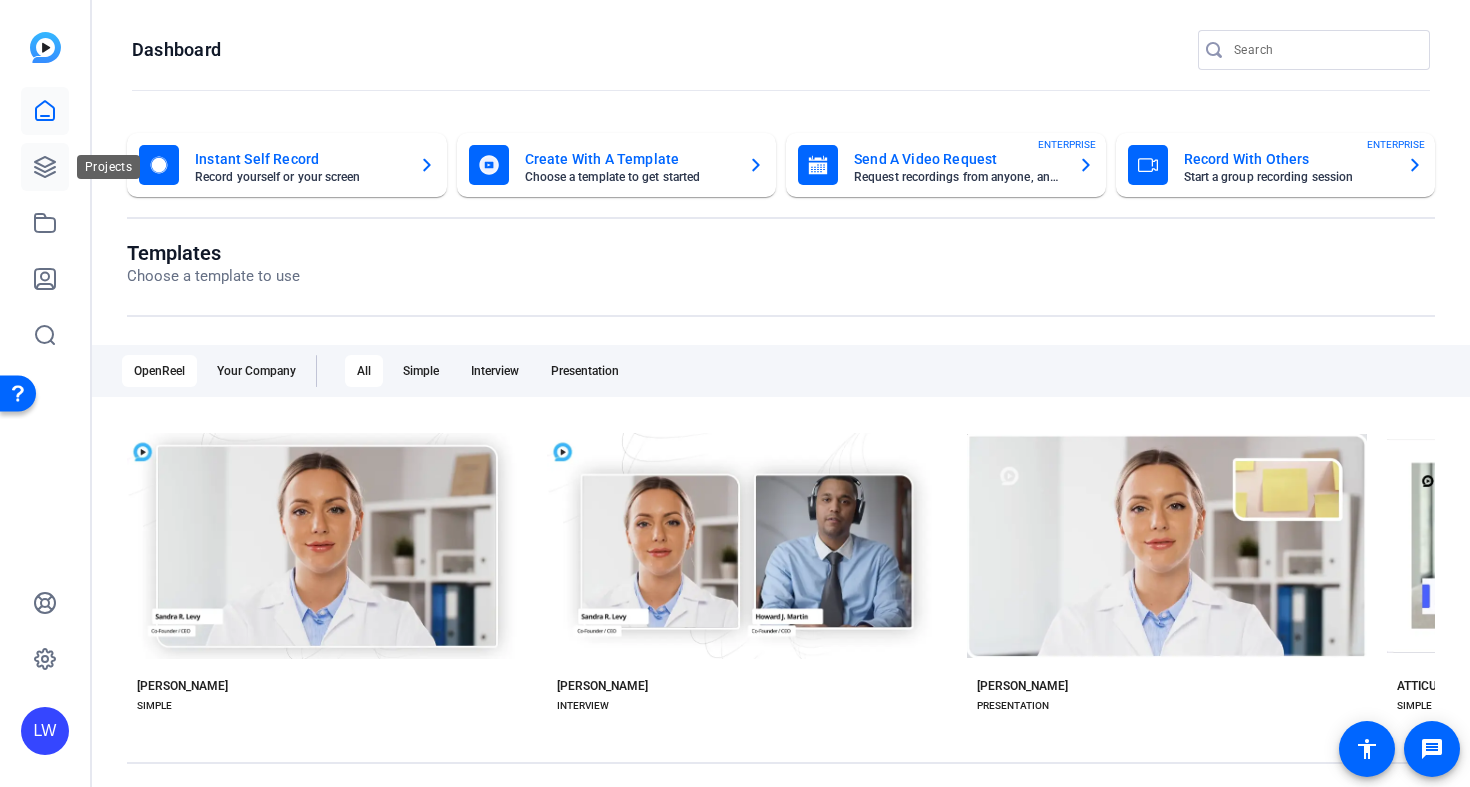 click 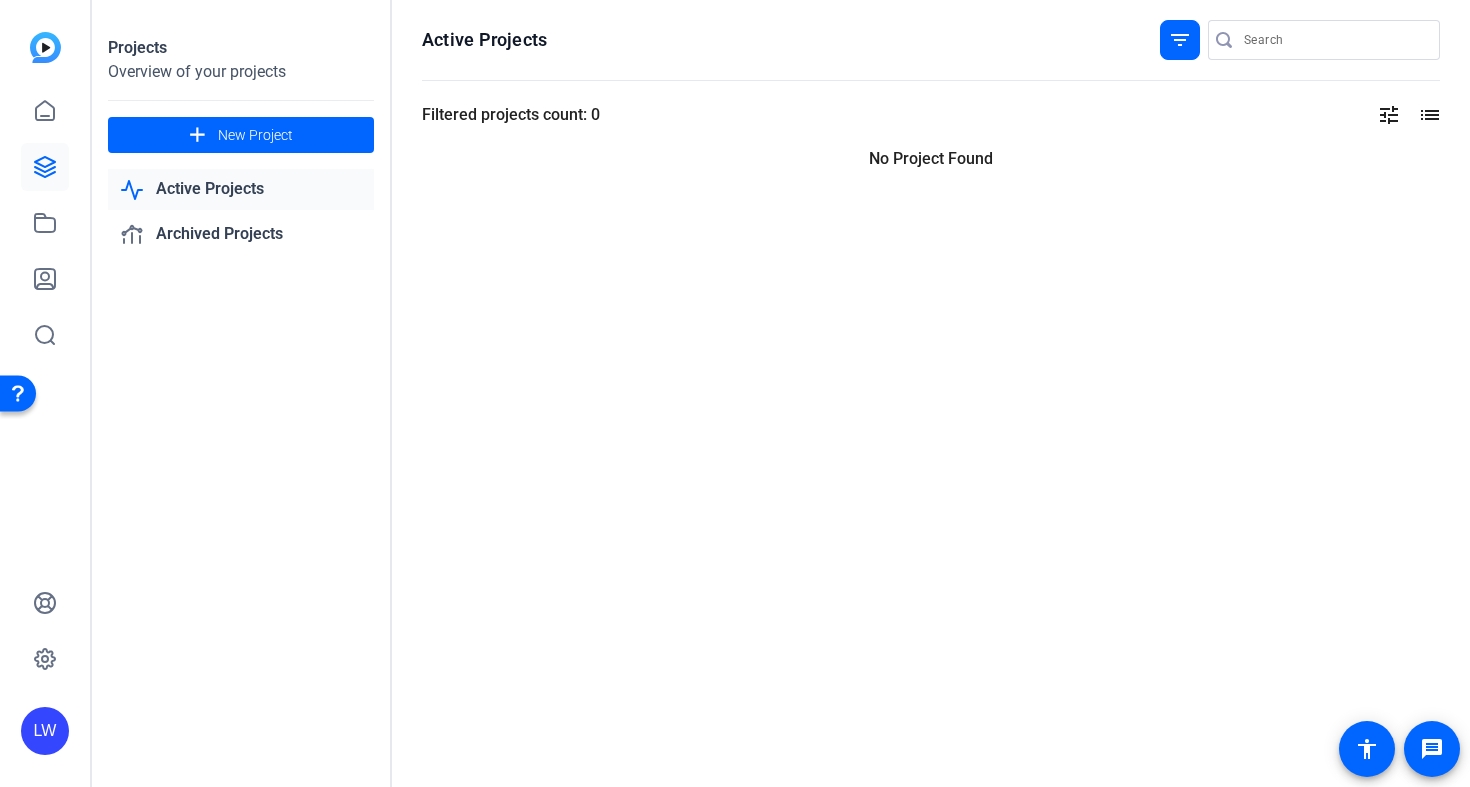 click on "Active Projects" 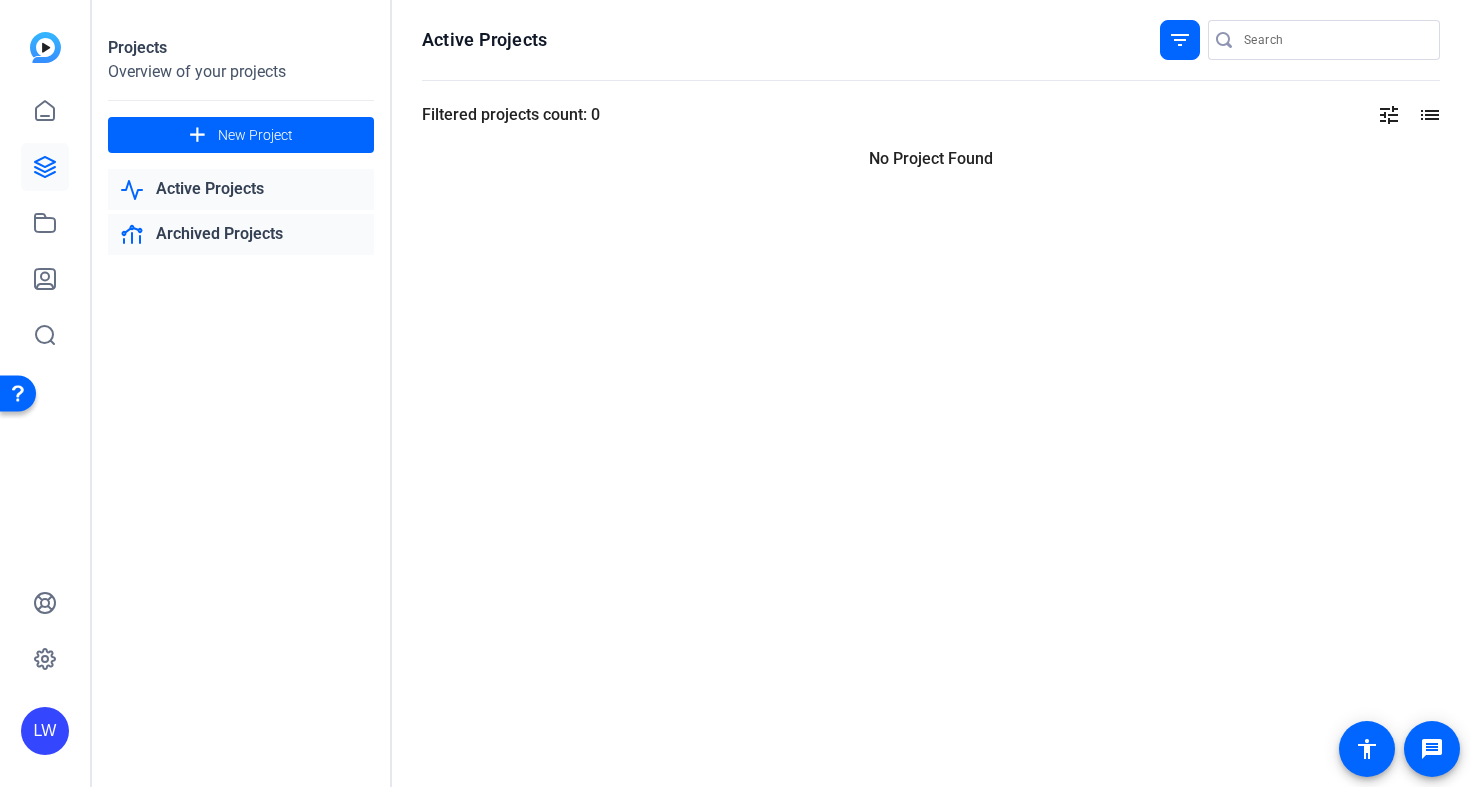 click on "Archived Projects" 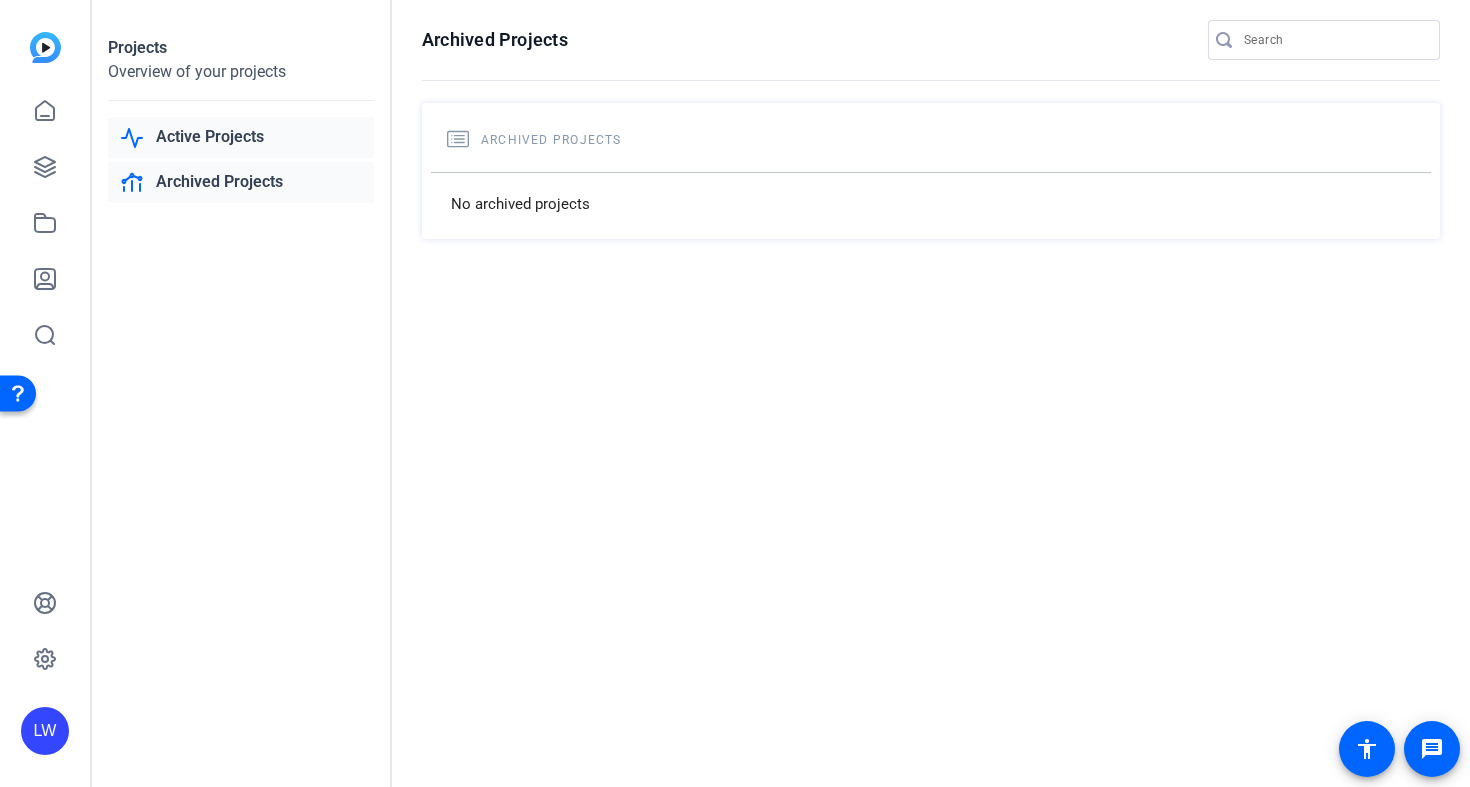 click on "Active Projects" 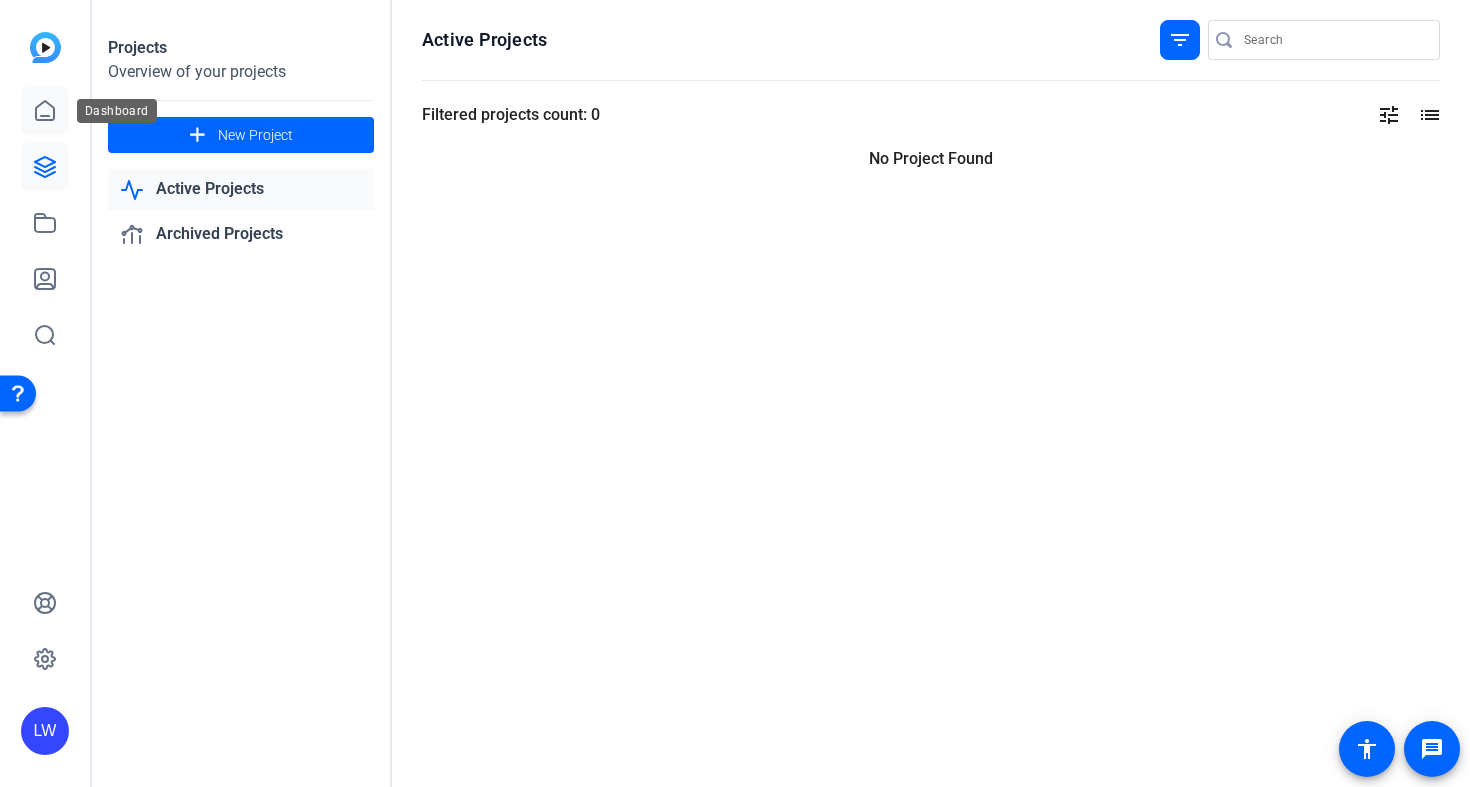 click 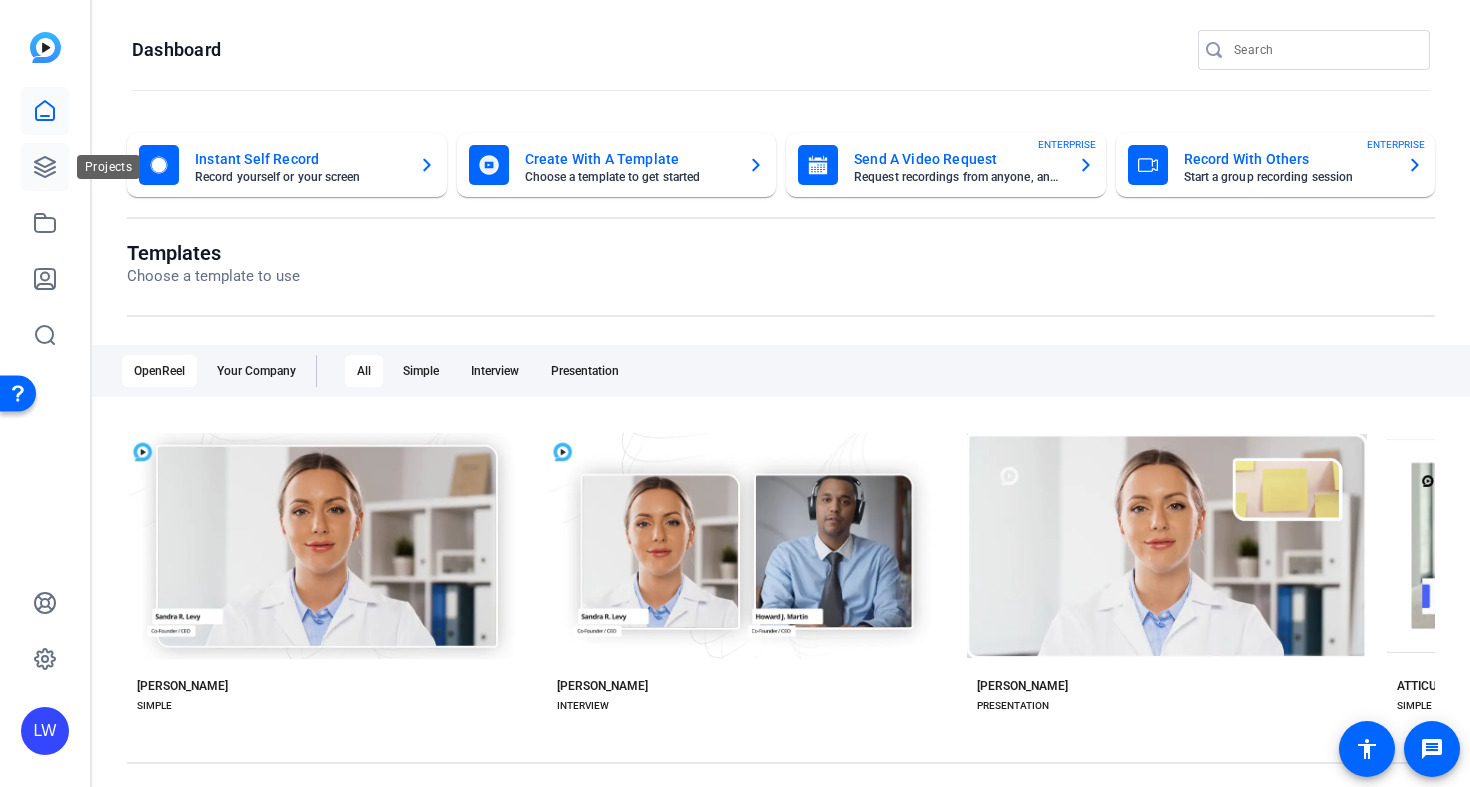 click 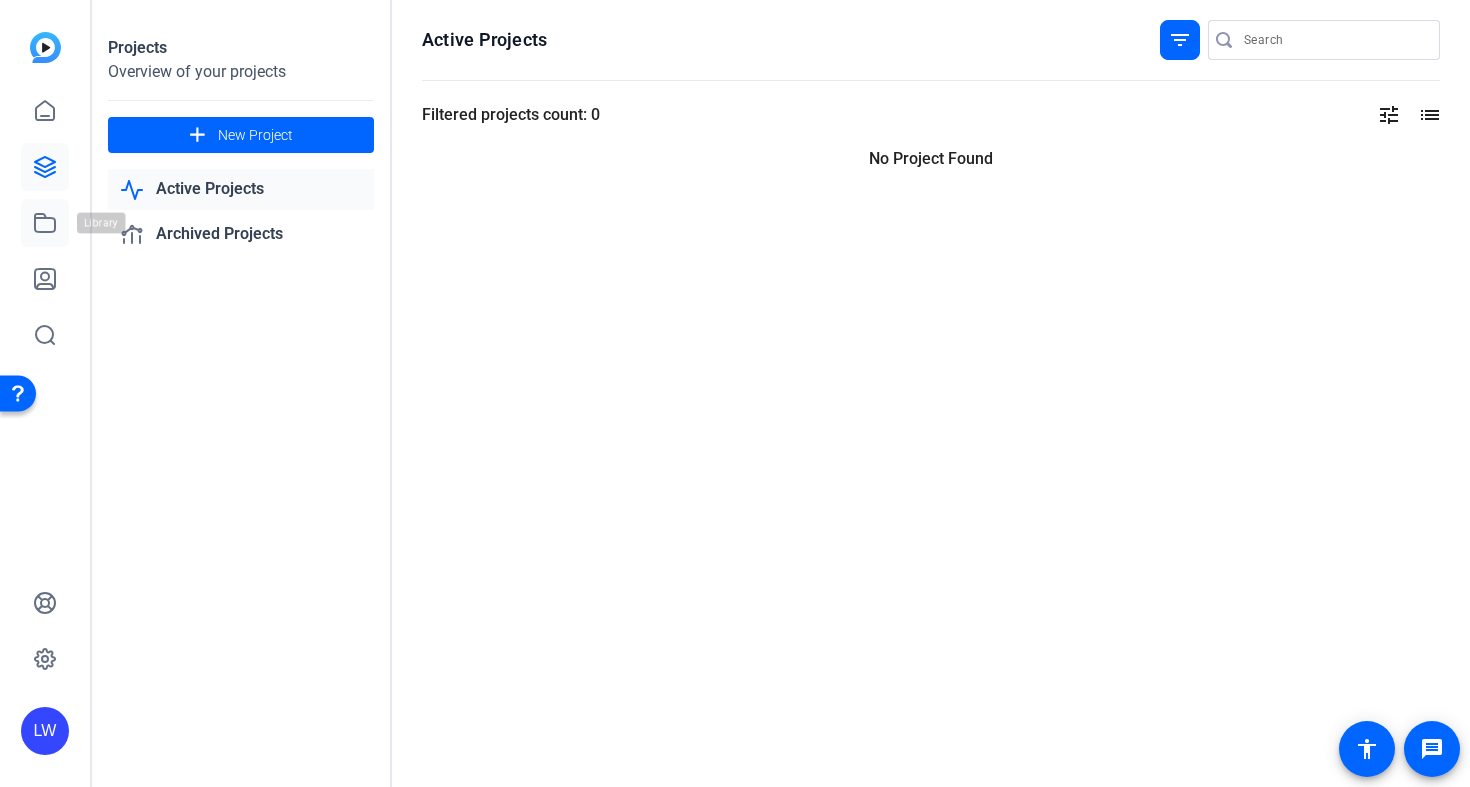 click 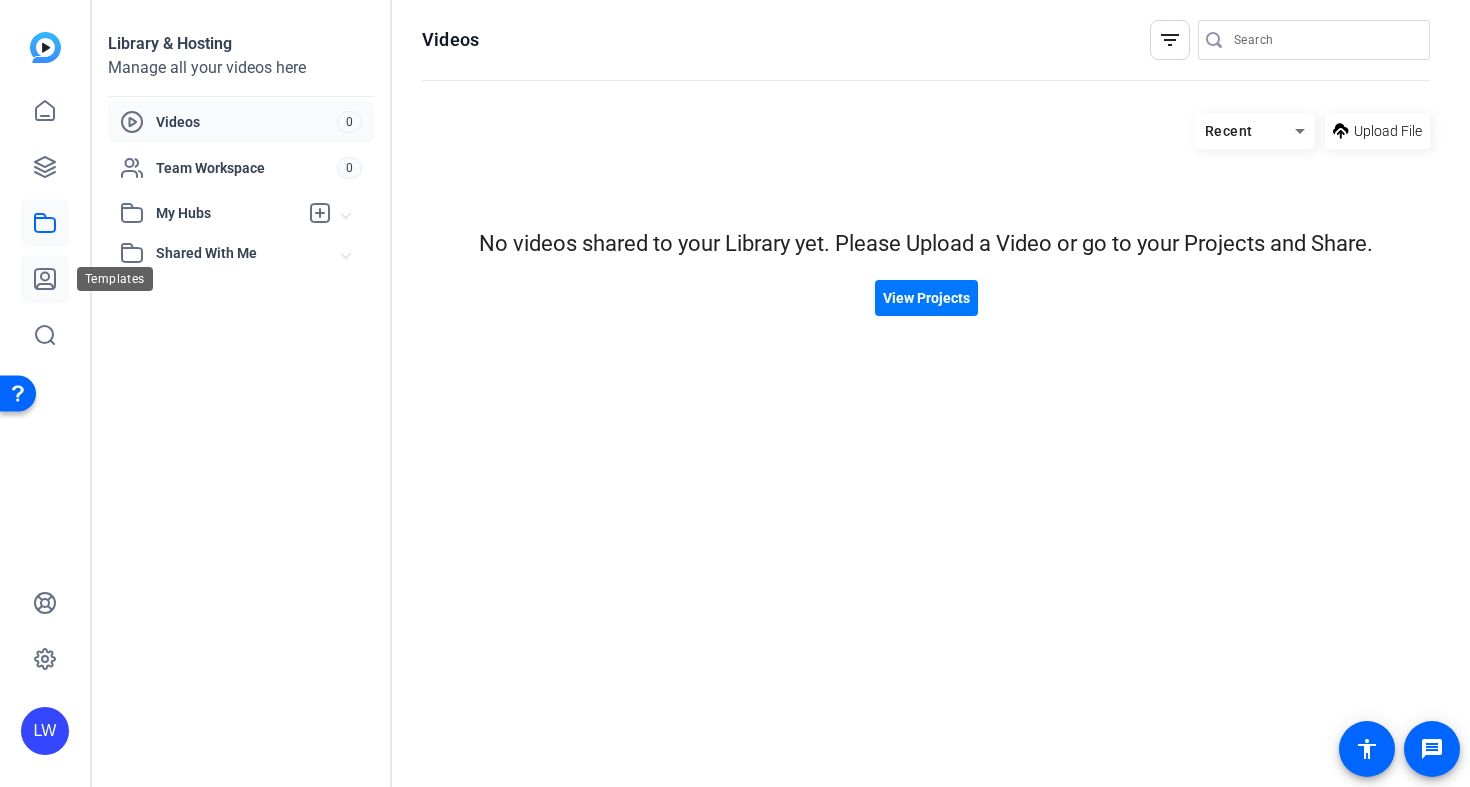 click 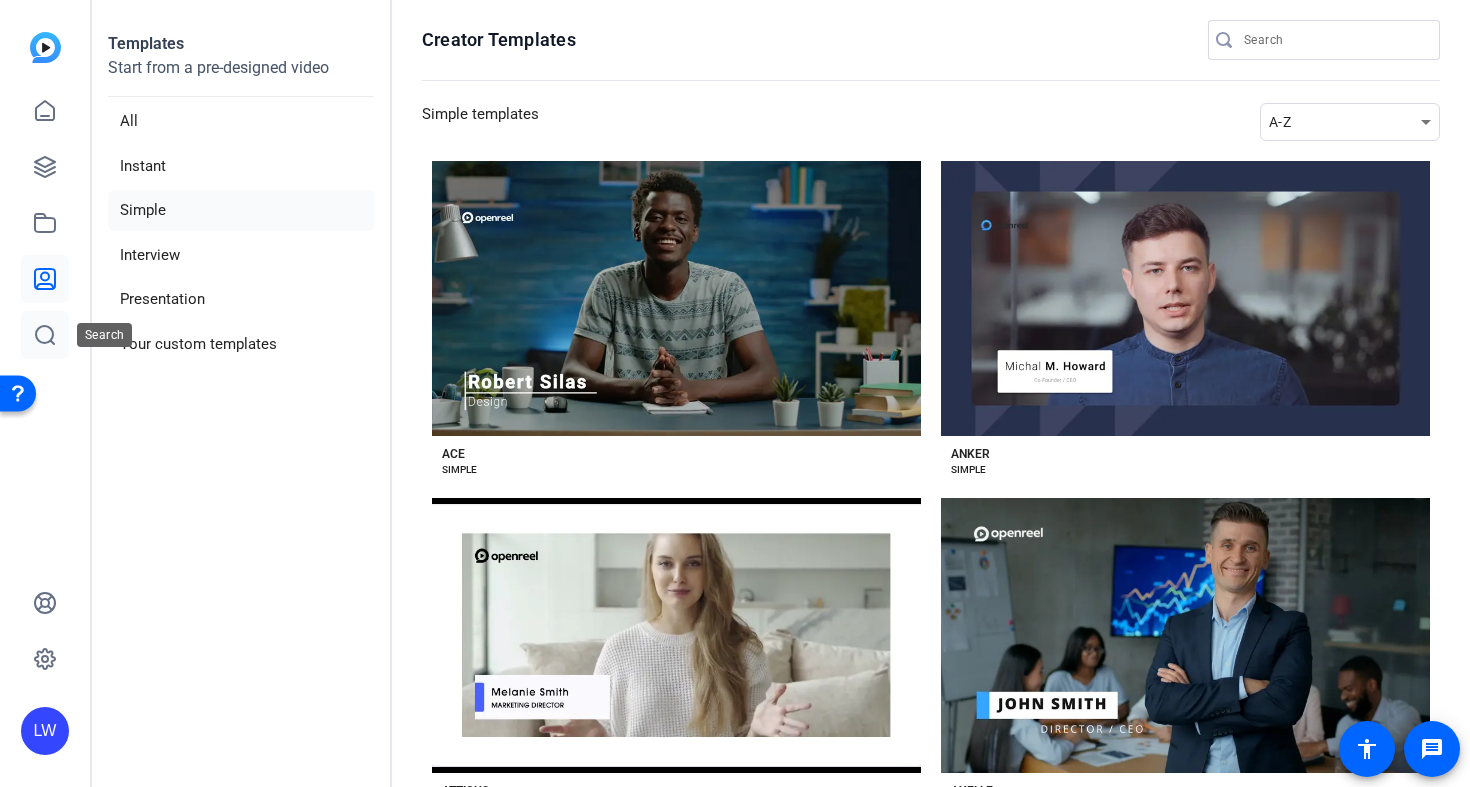 click 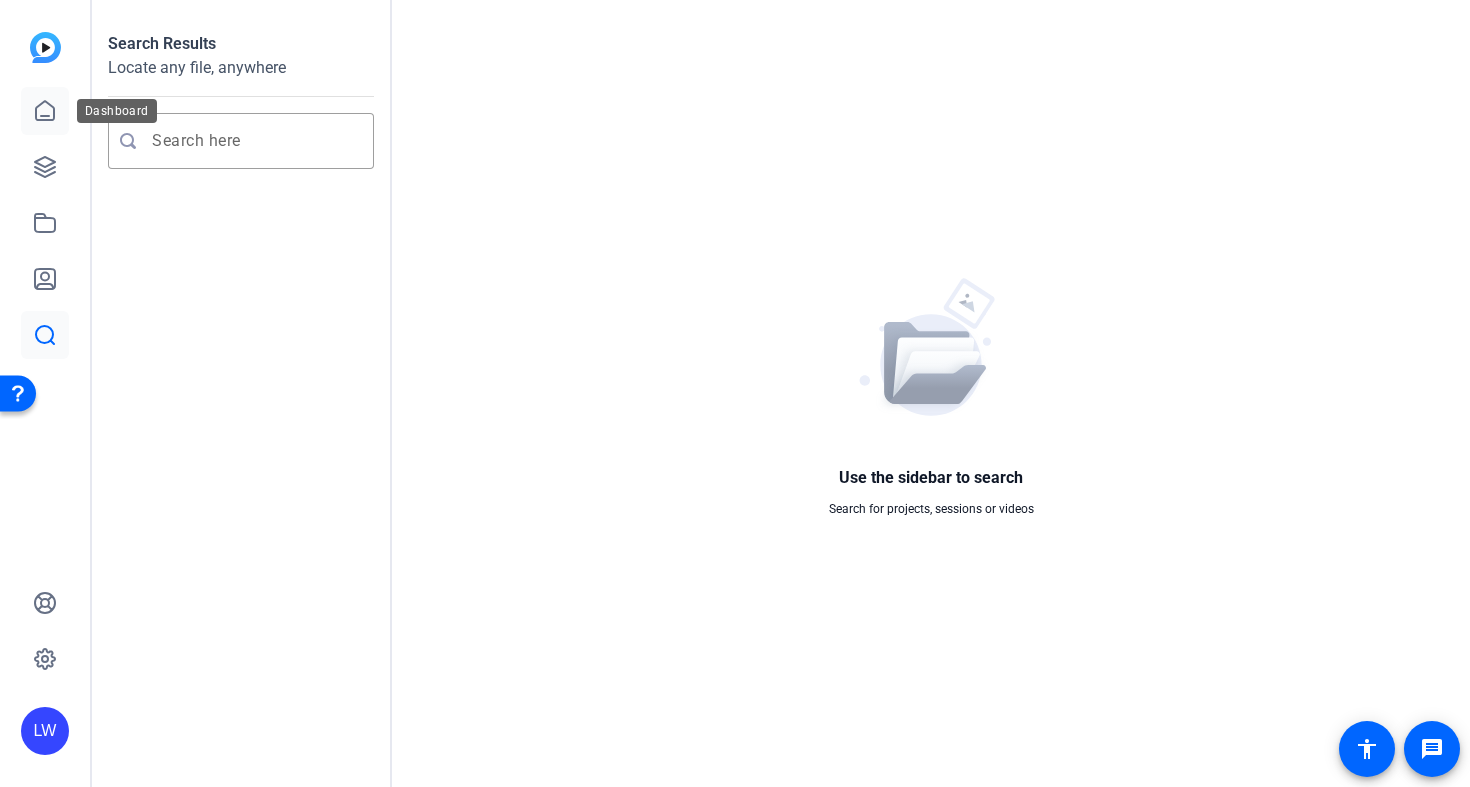 click 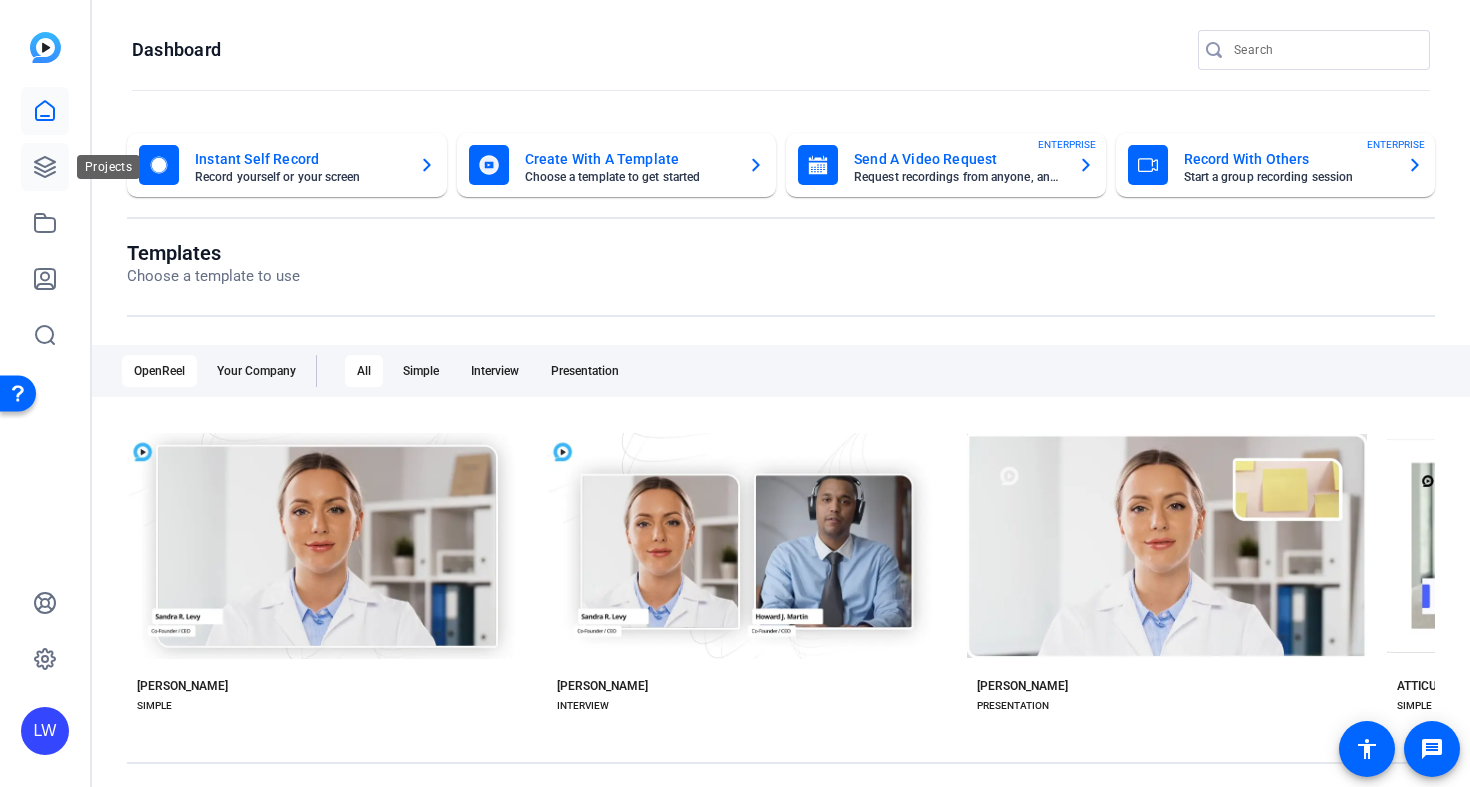 click 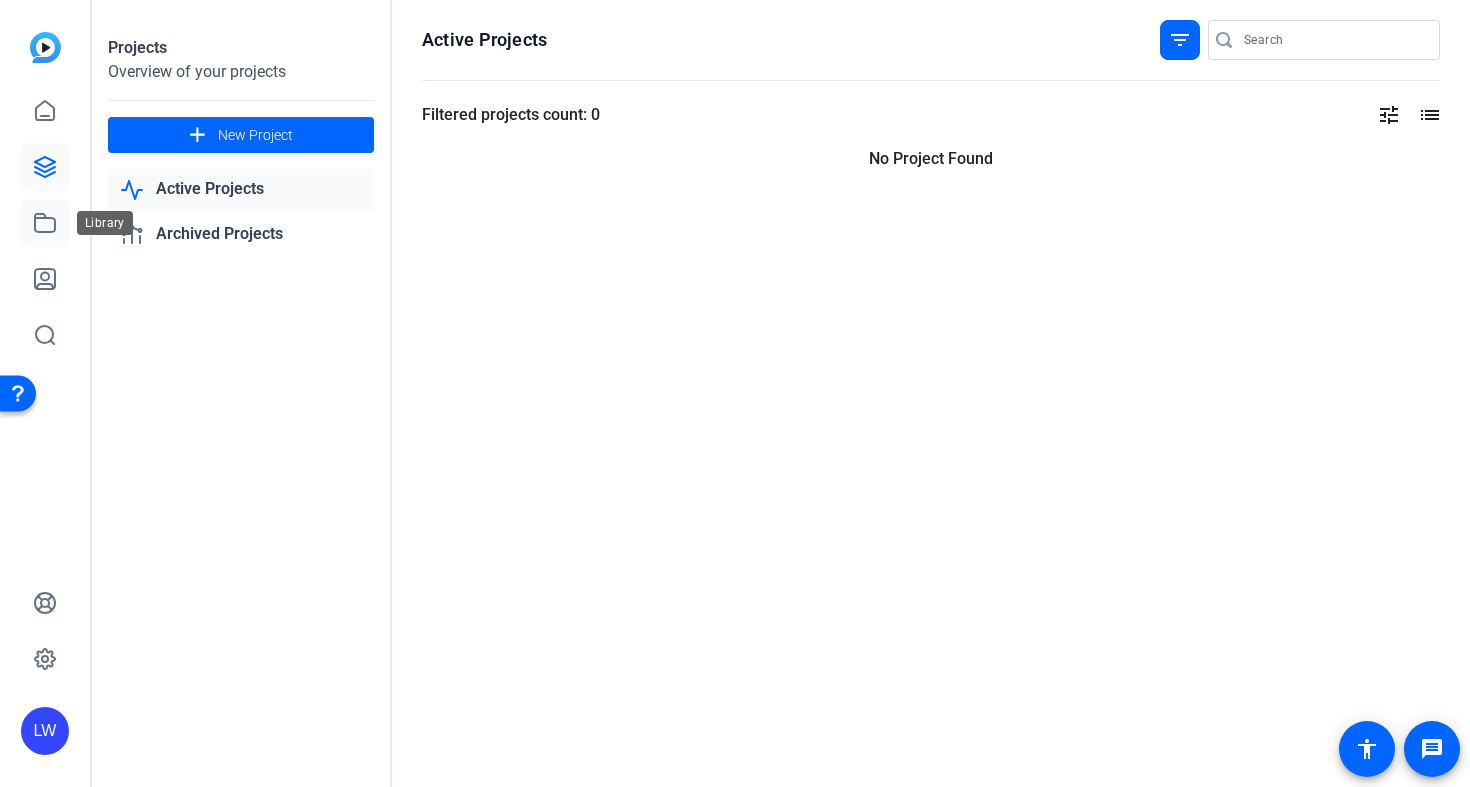 click 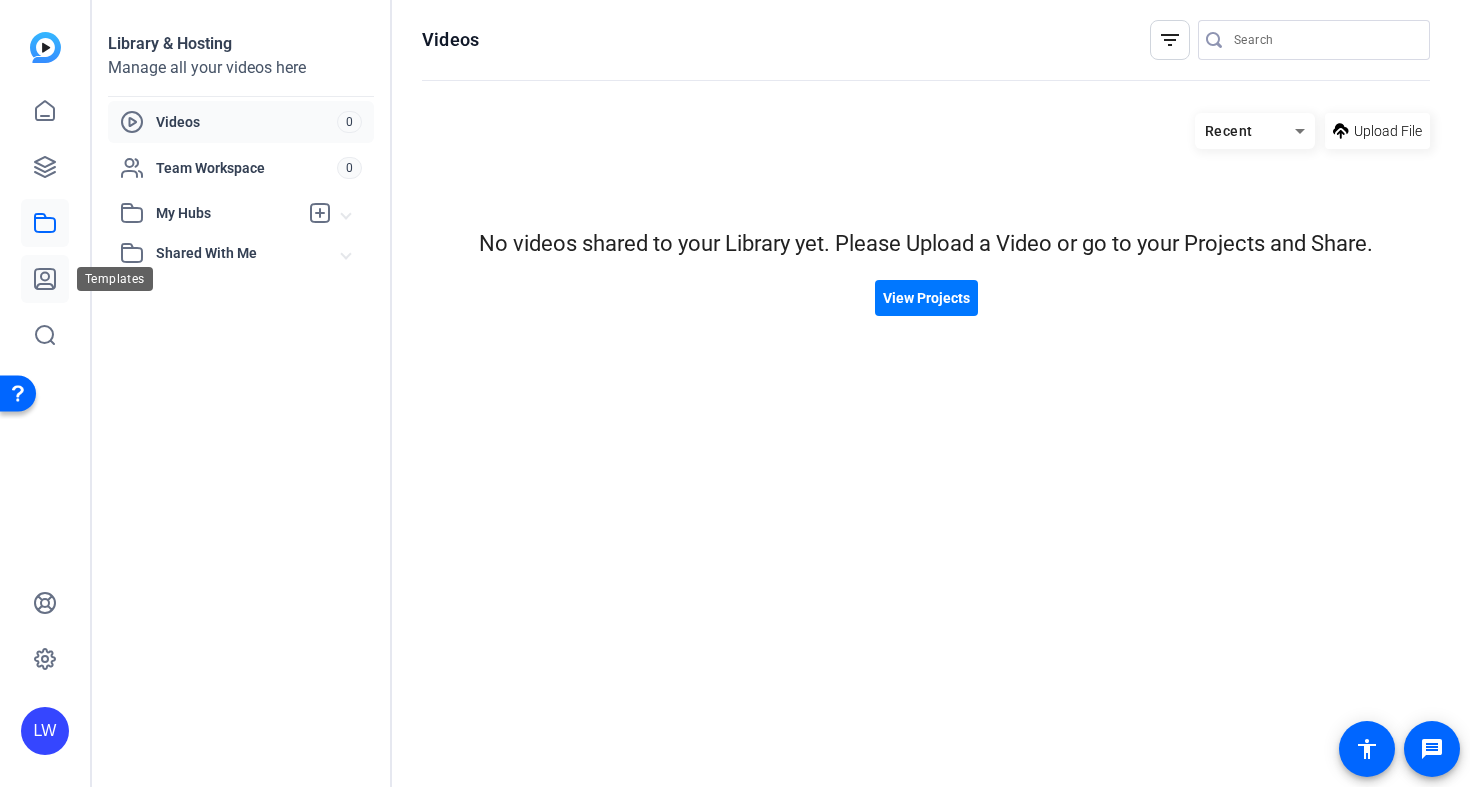 click 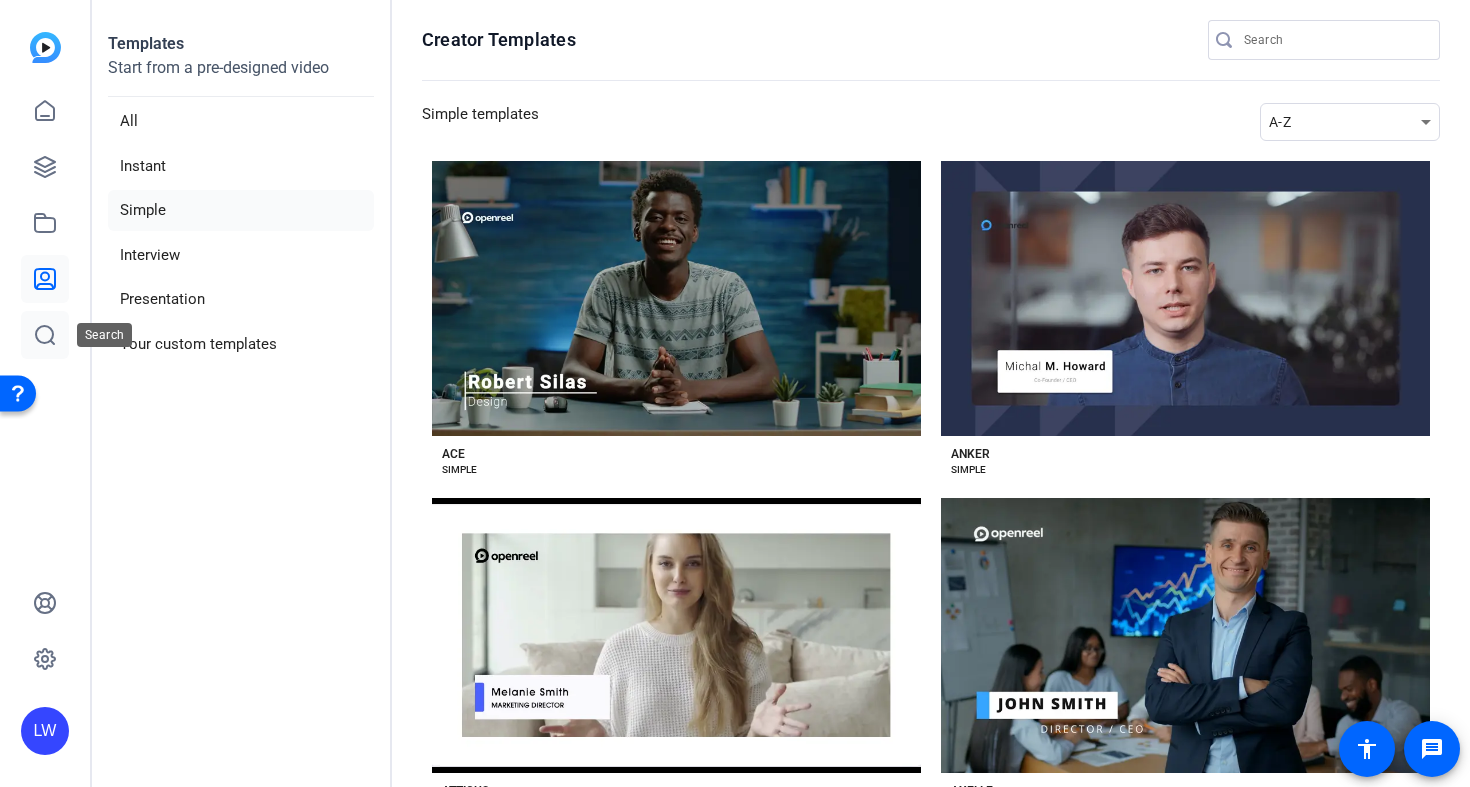 click 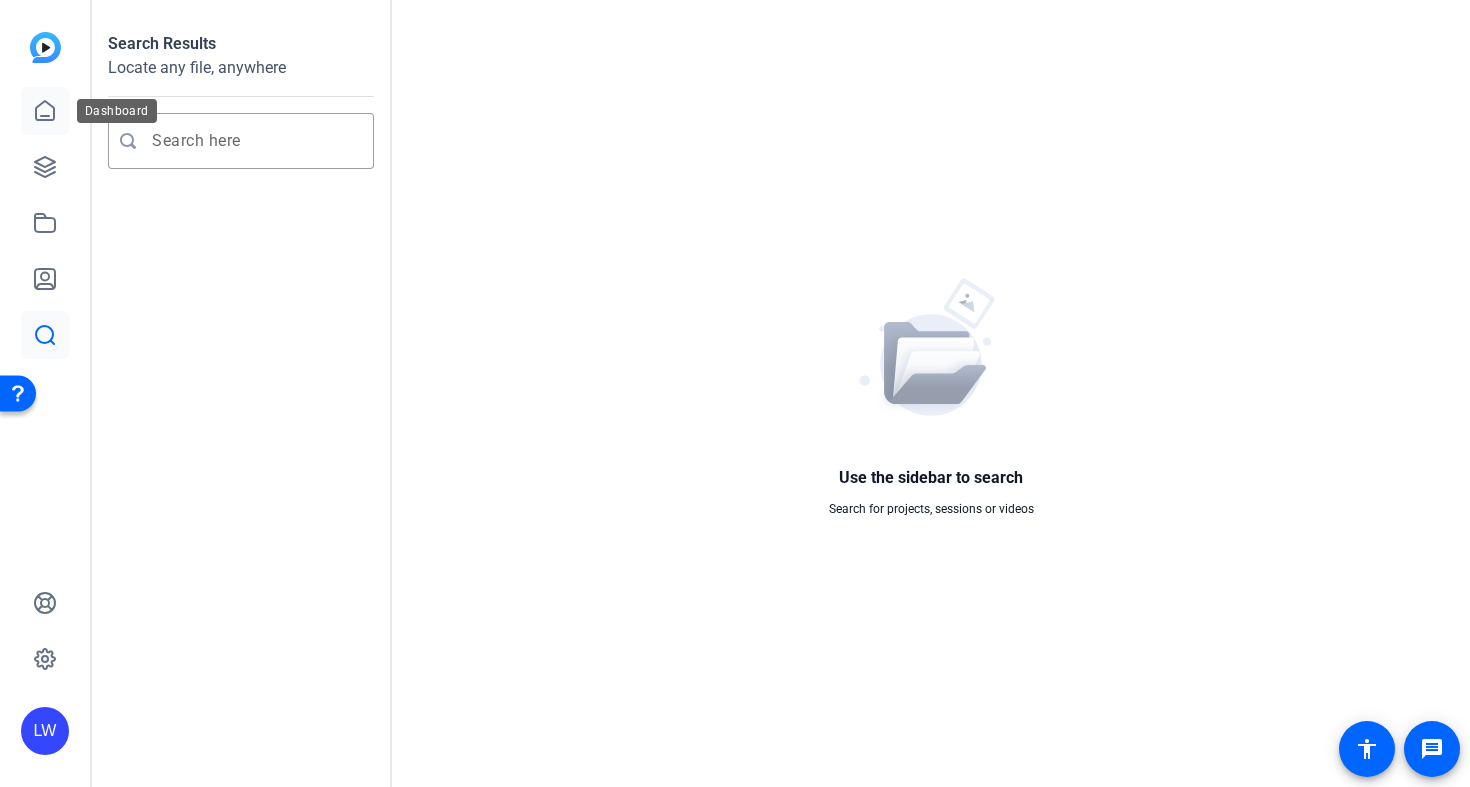 click 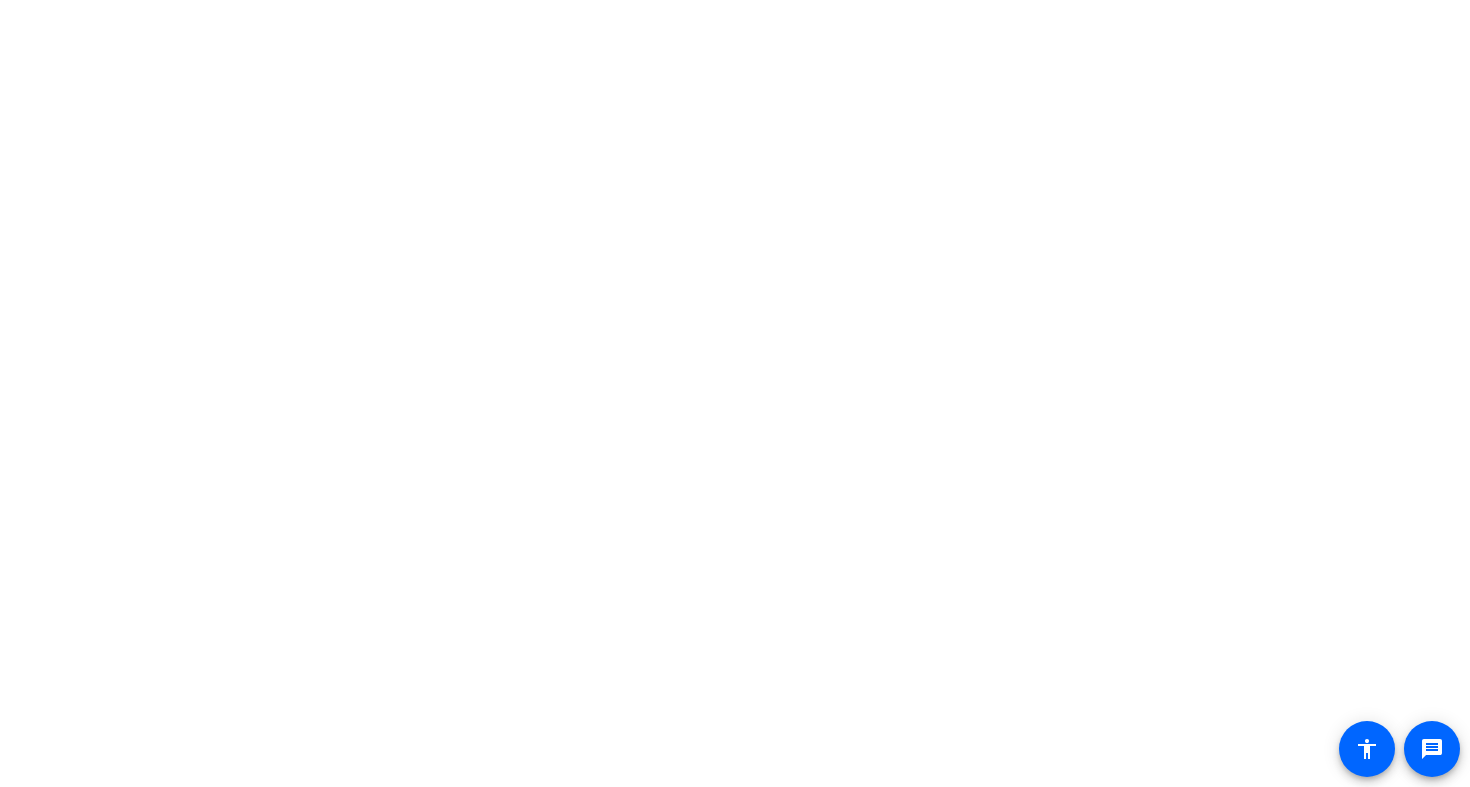 scroll, scrollTop: 0, scrollLeft: 0, axis: both 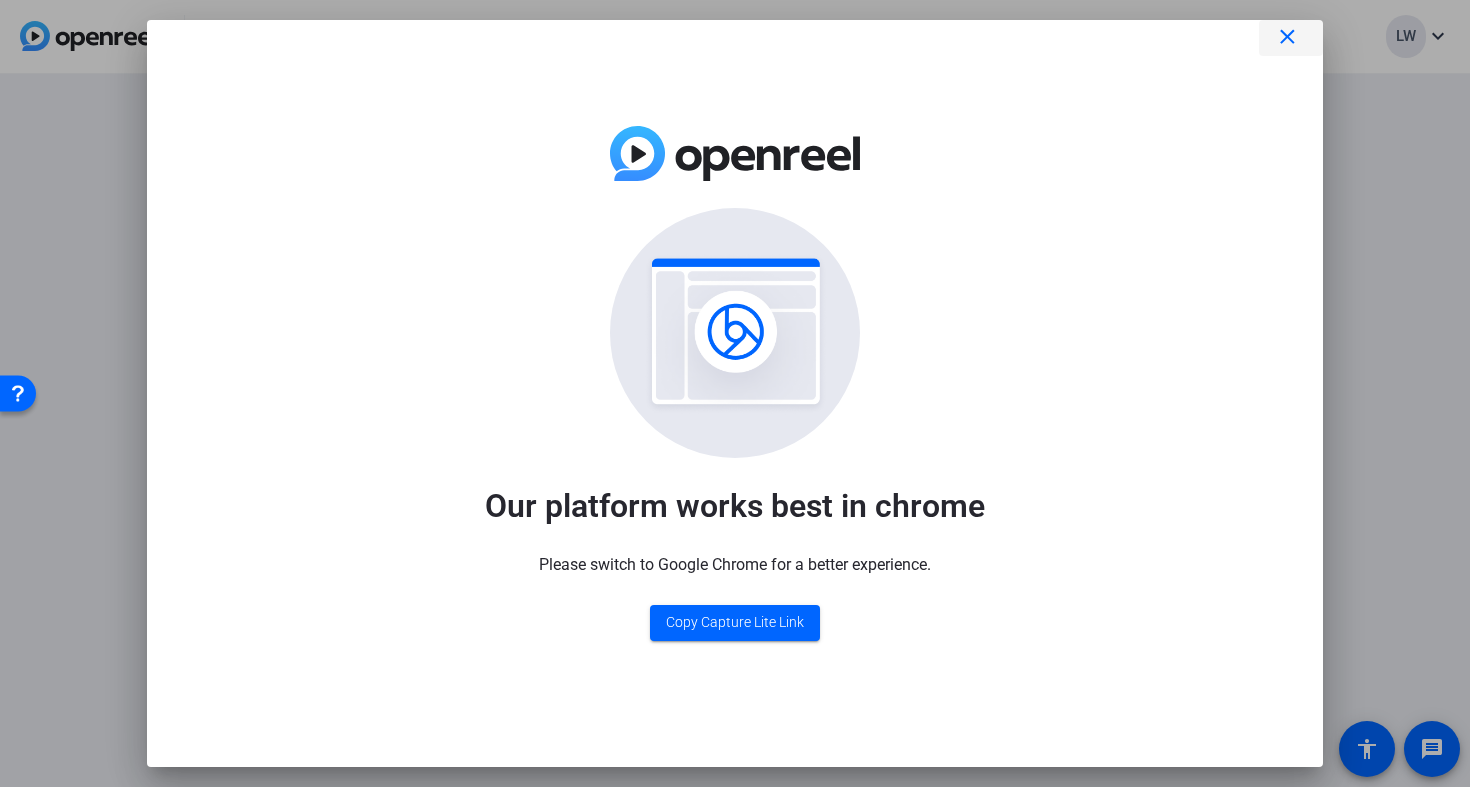 click at bounding box center (1291, 38) 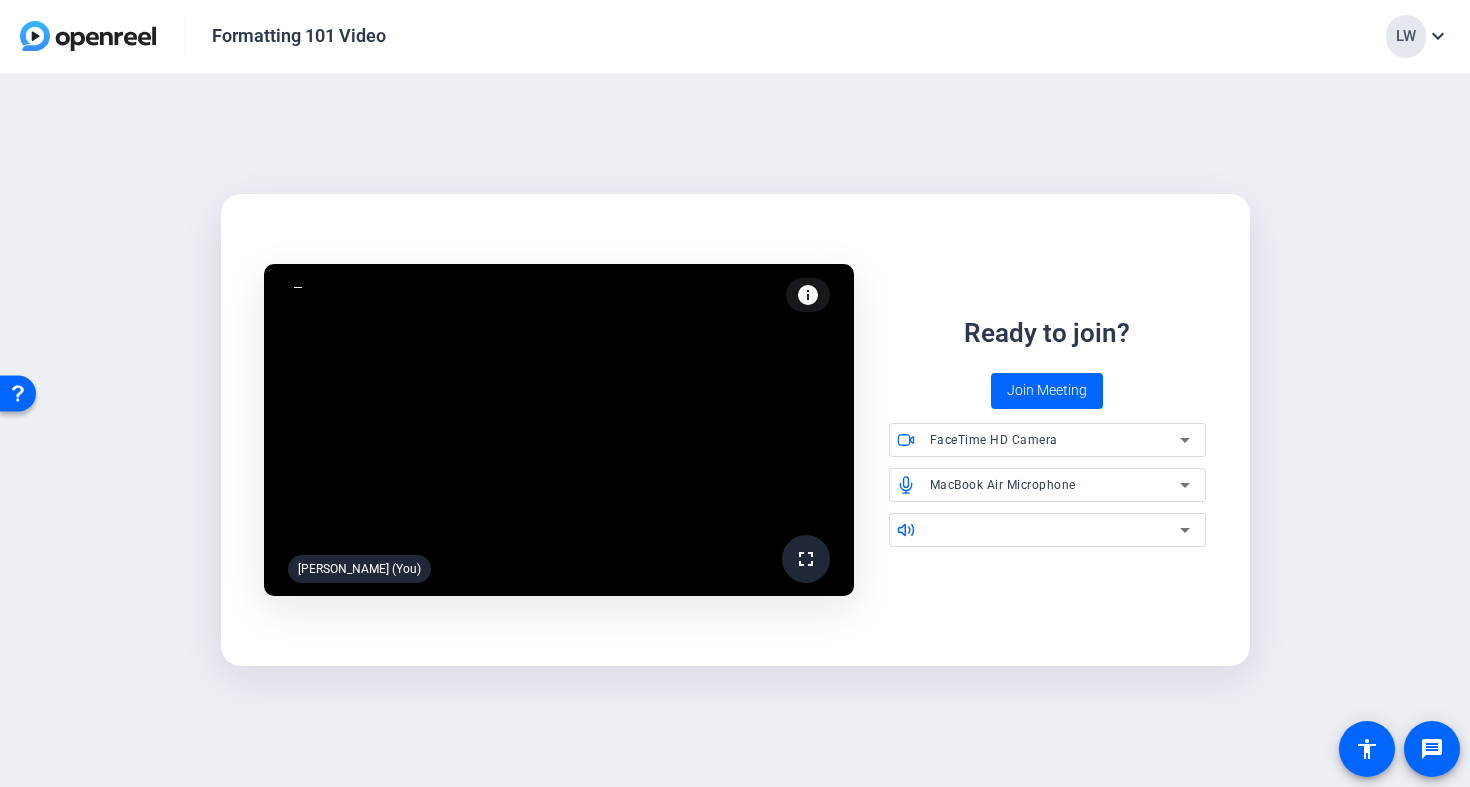 scroll, scrollTop: 0, scrollLeft: 0, axis: both 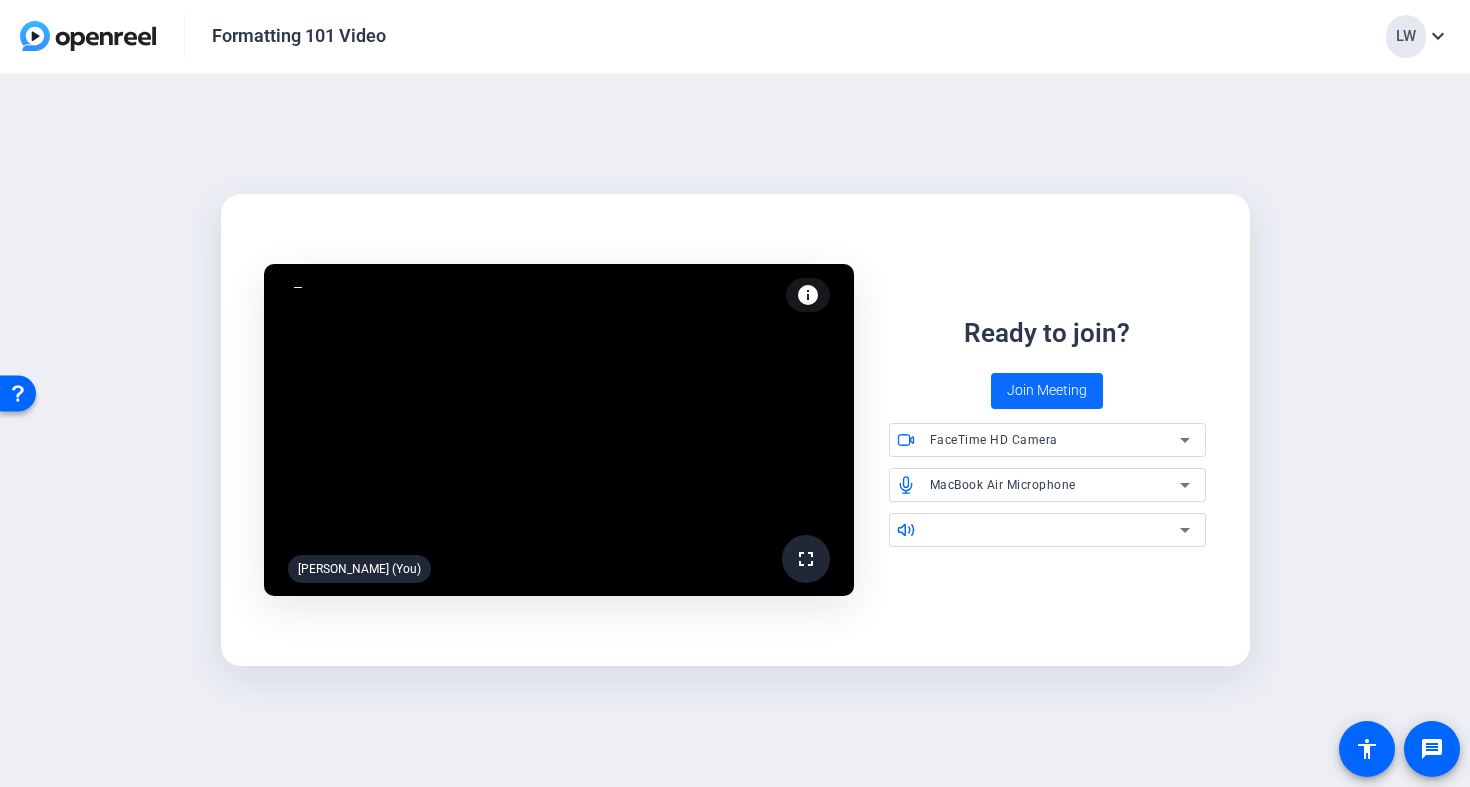 click on "Join Meeting" 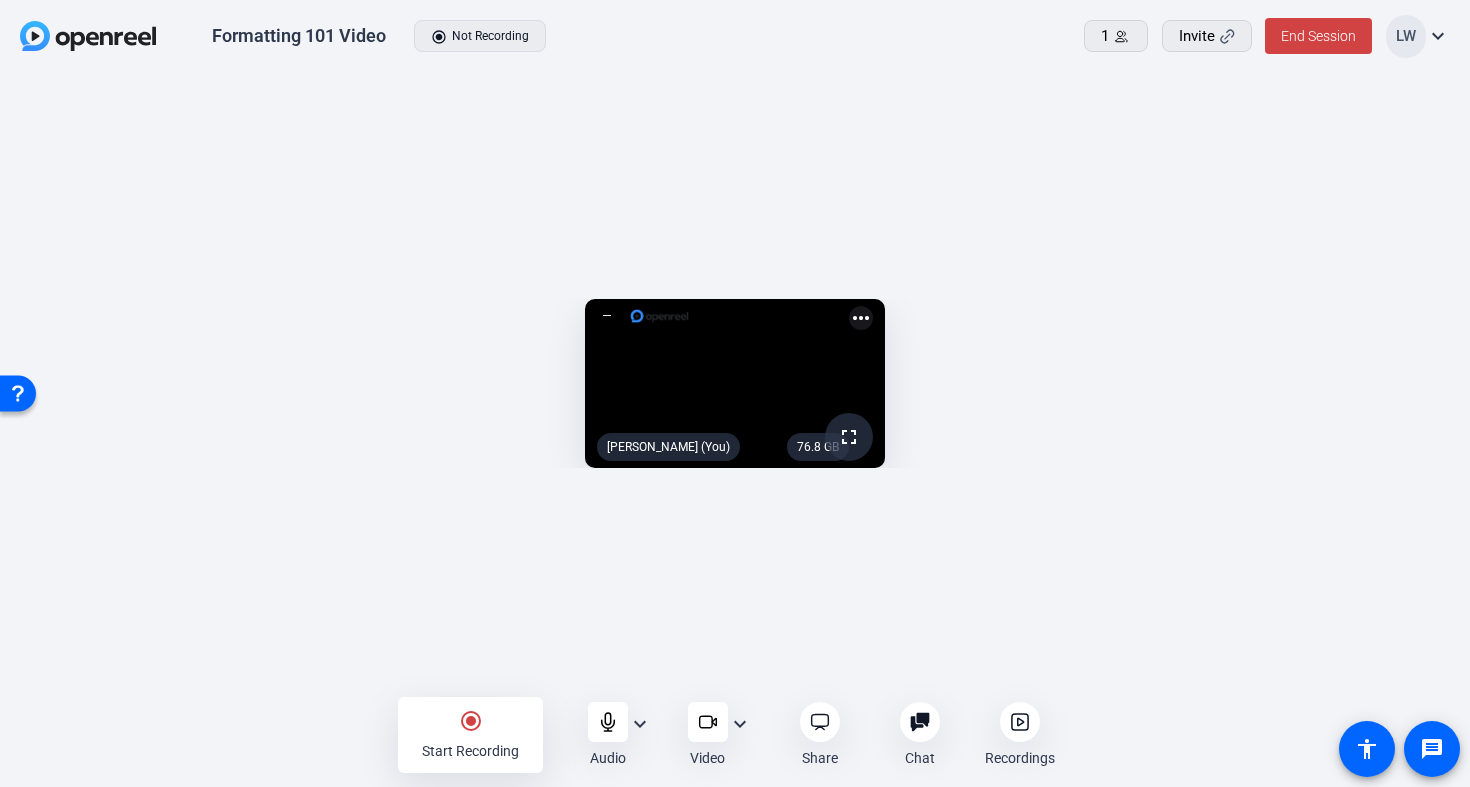 scroll, scrollTop: 0, scrollLeft: 0, axis: both 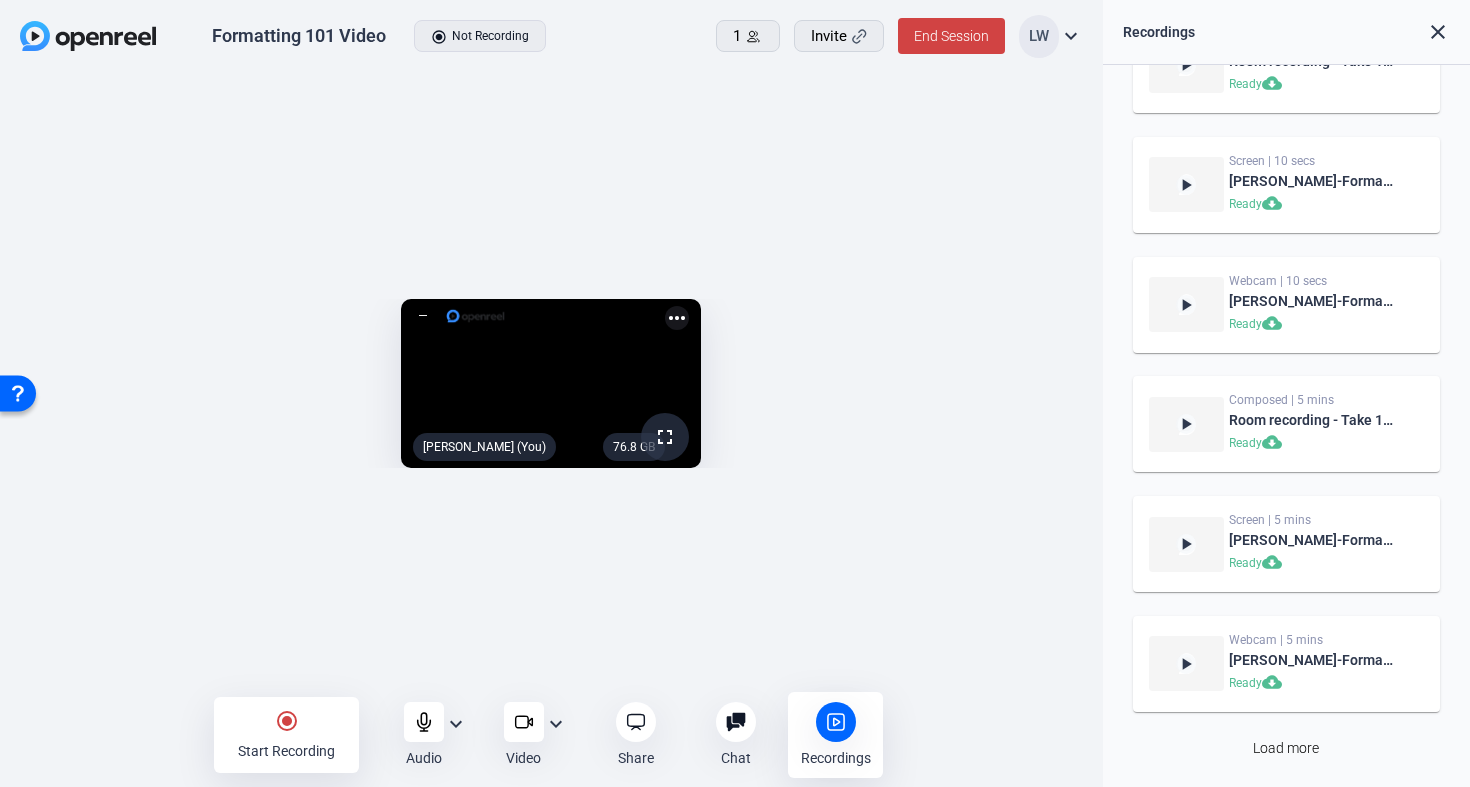 click 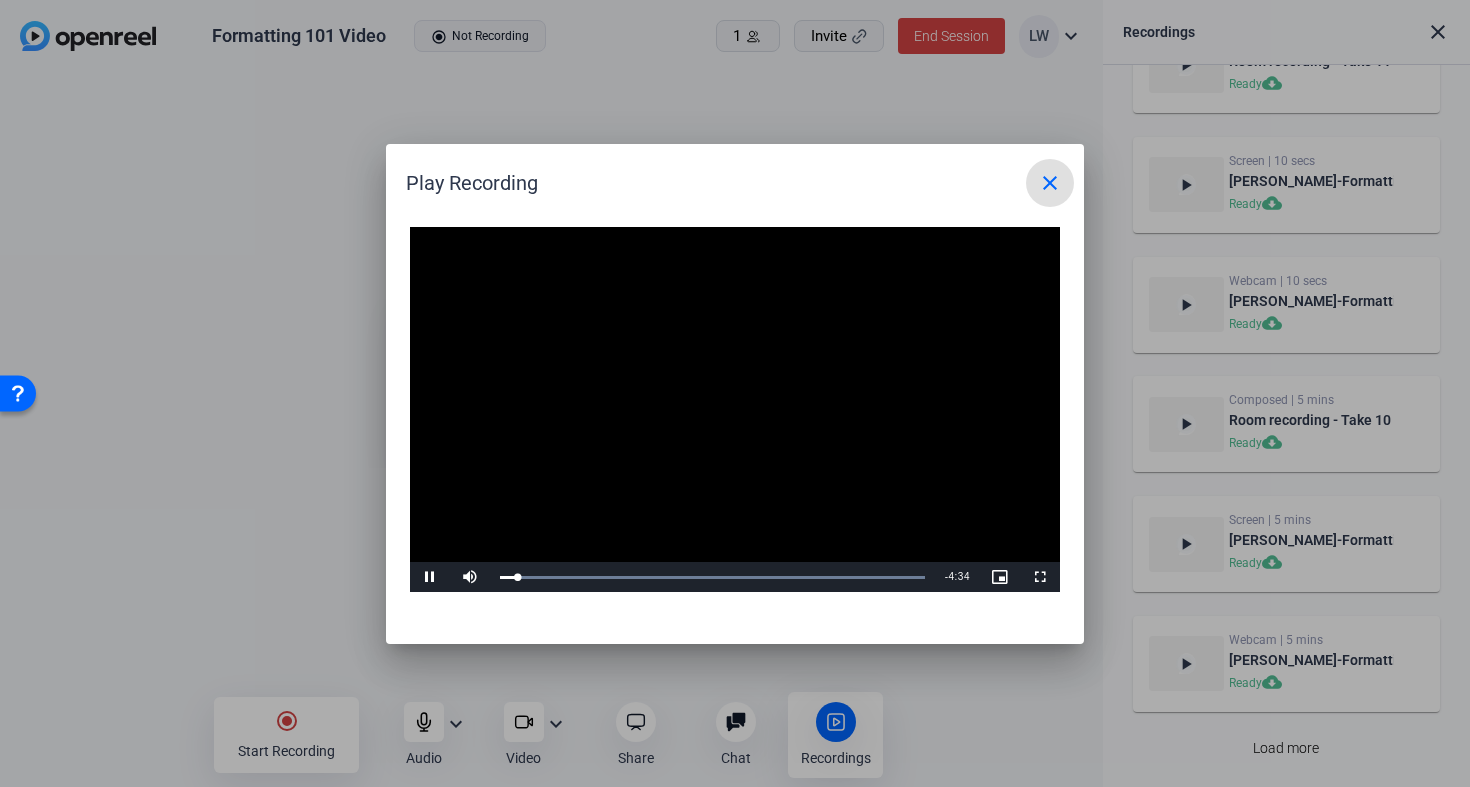 click at bounding box center (430, 577) 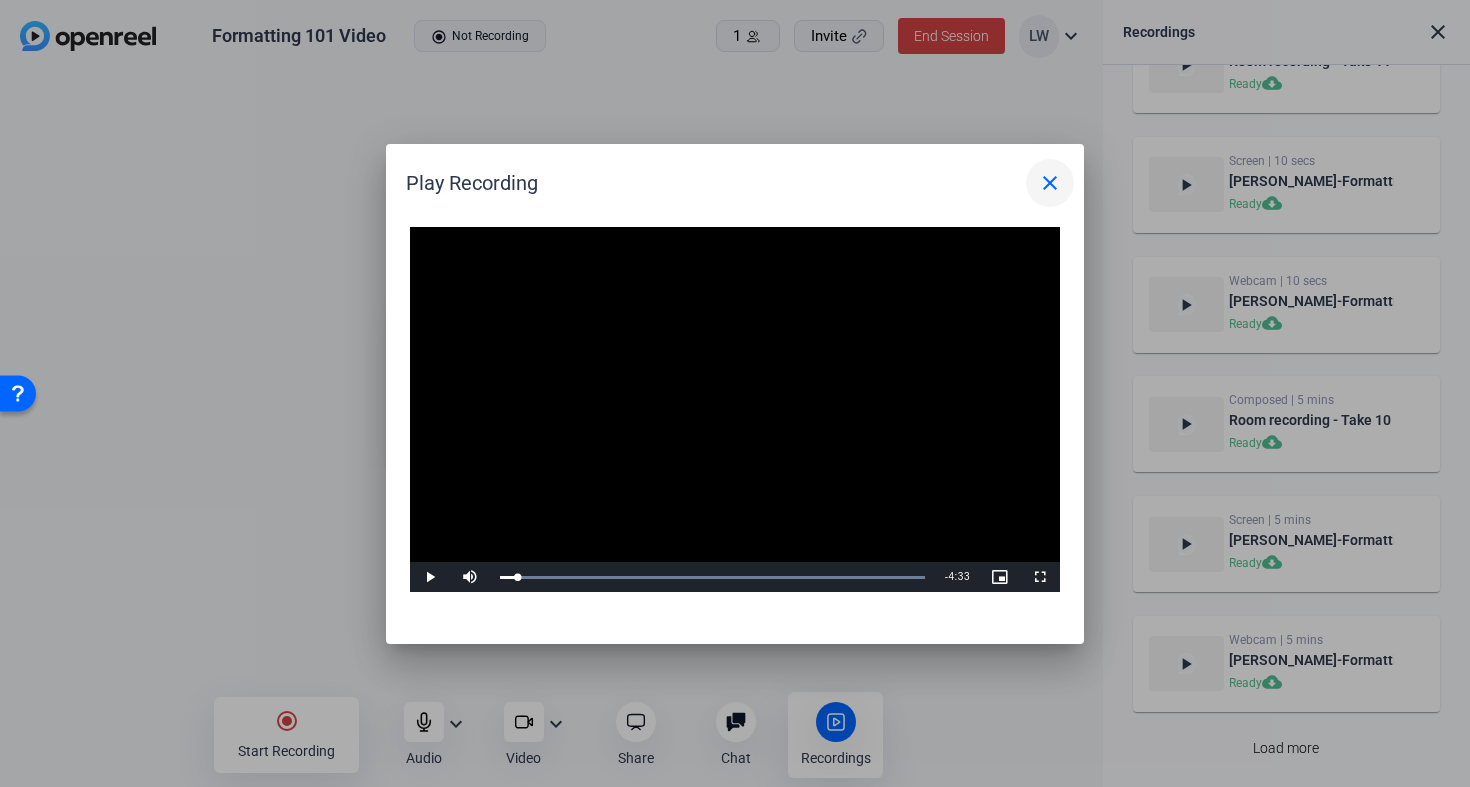 click on "close" at bounding box center [1050, 183] 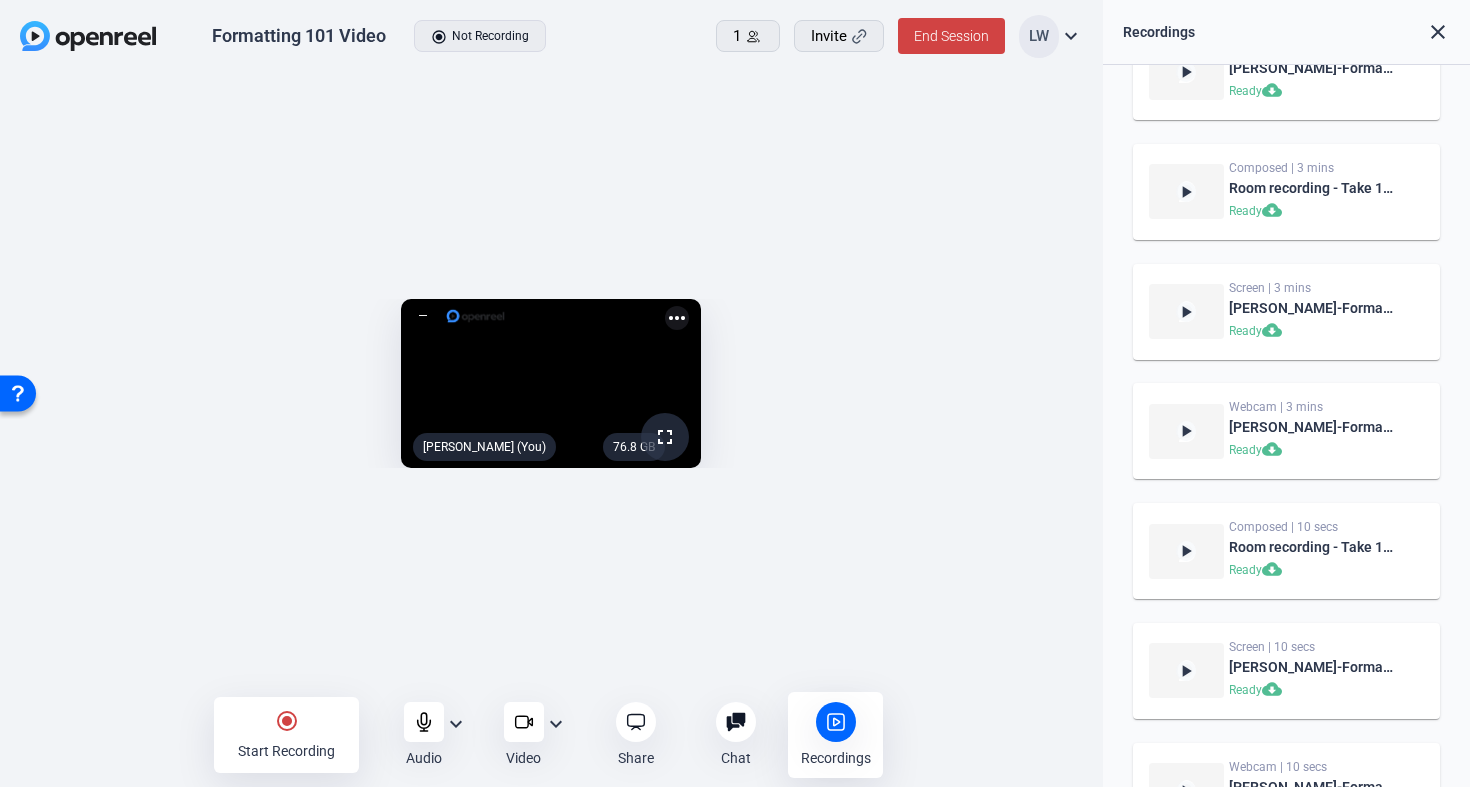 scroll, scrollTop: 2416, scrollLeft: 0, axis: vertical 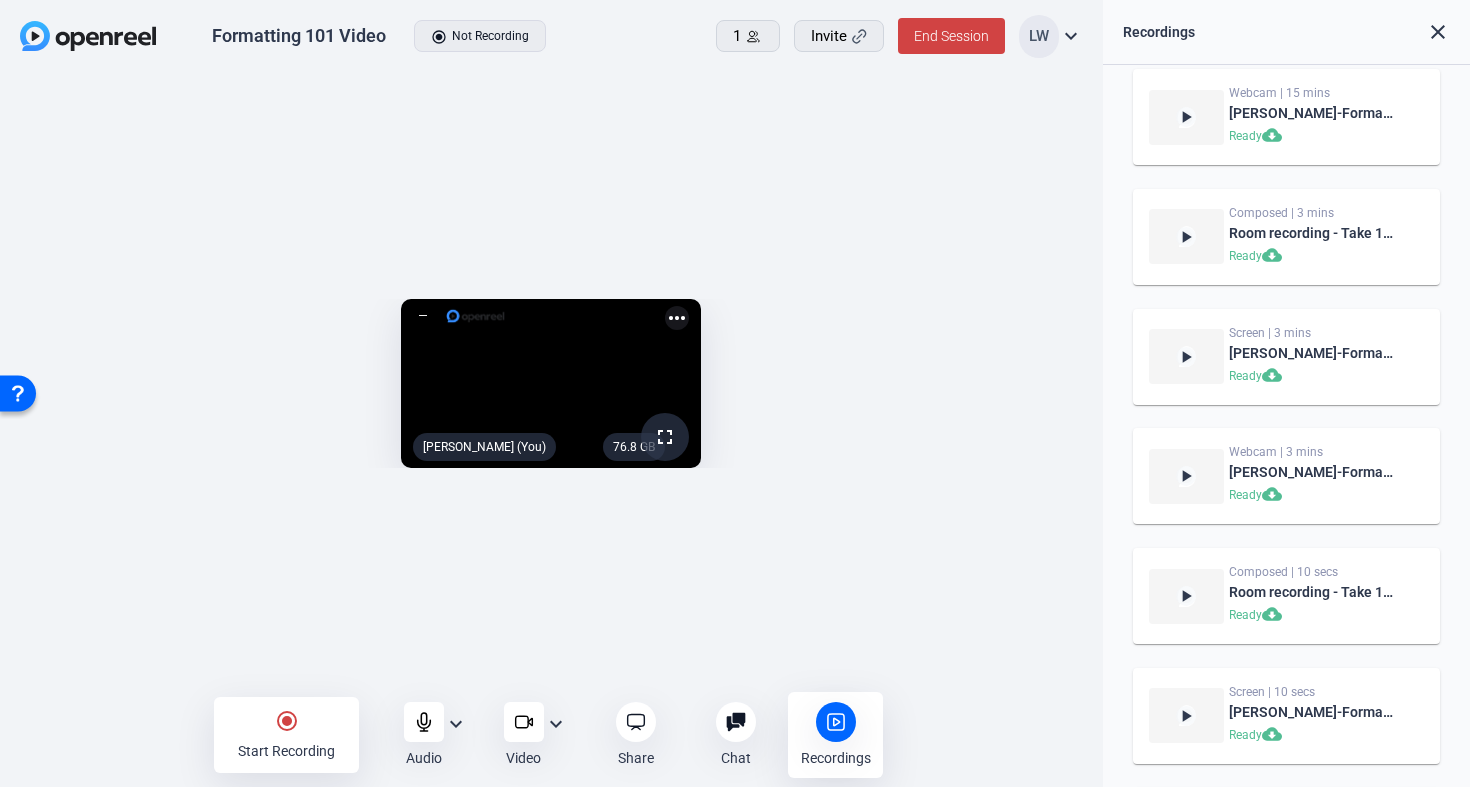 click 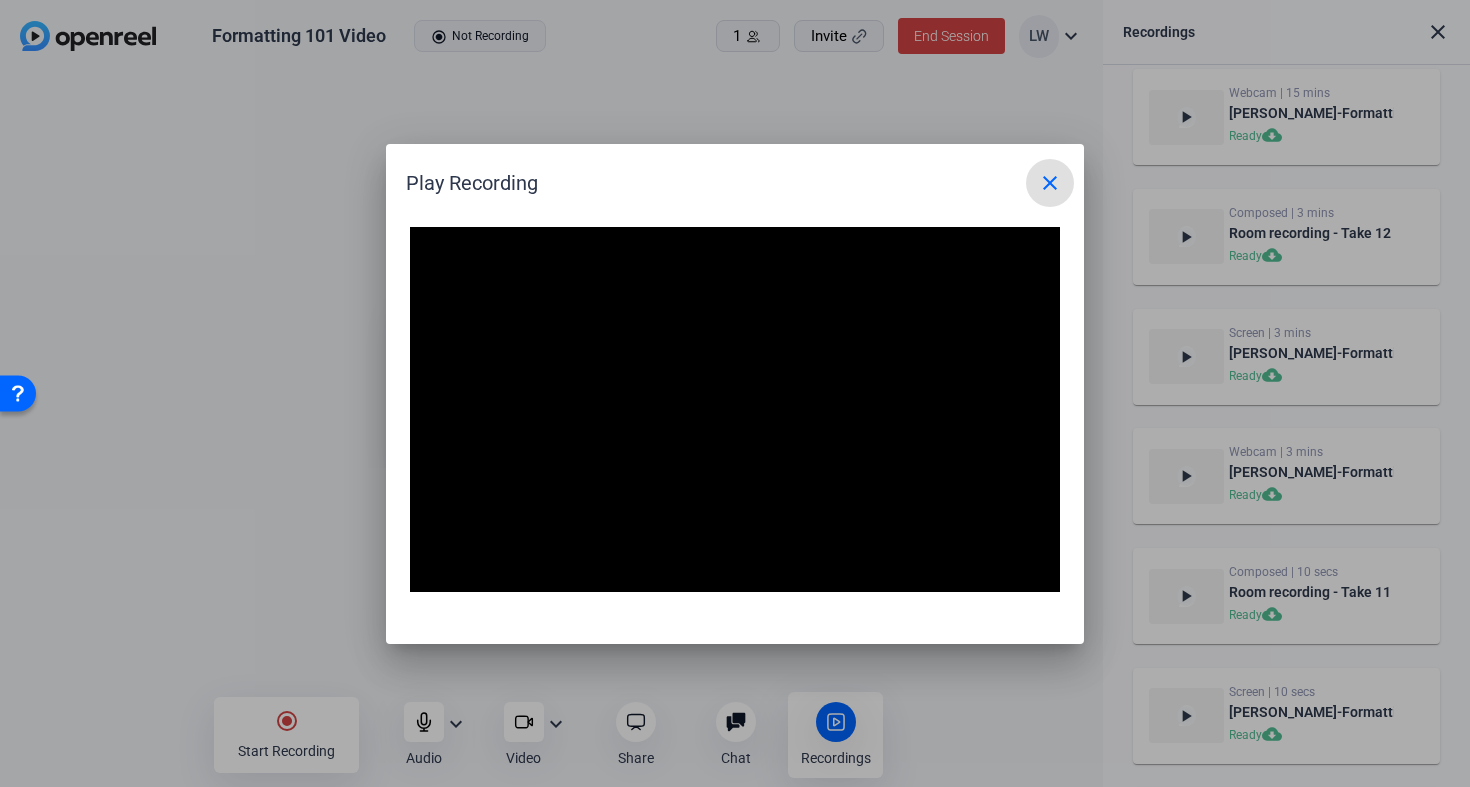 click on "close" at bounding box center [1050, 183] 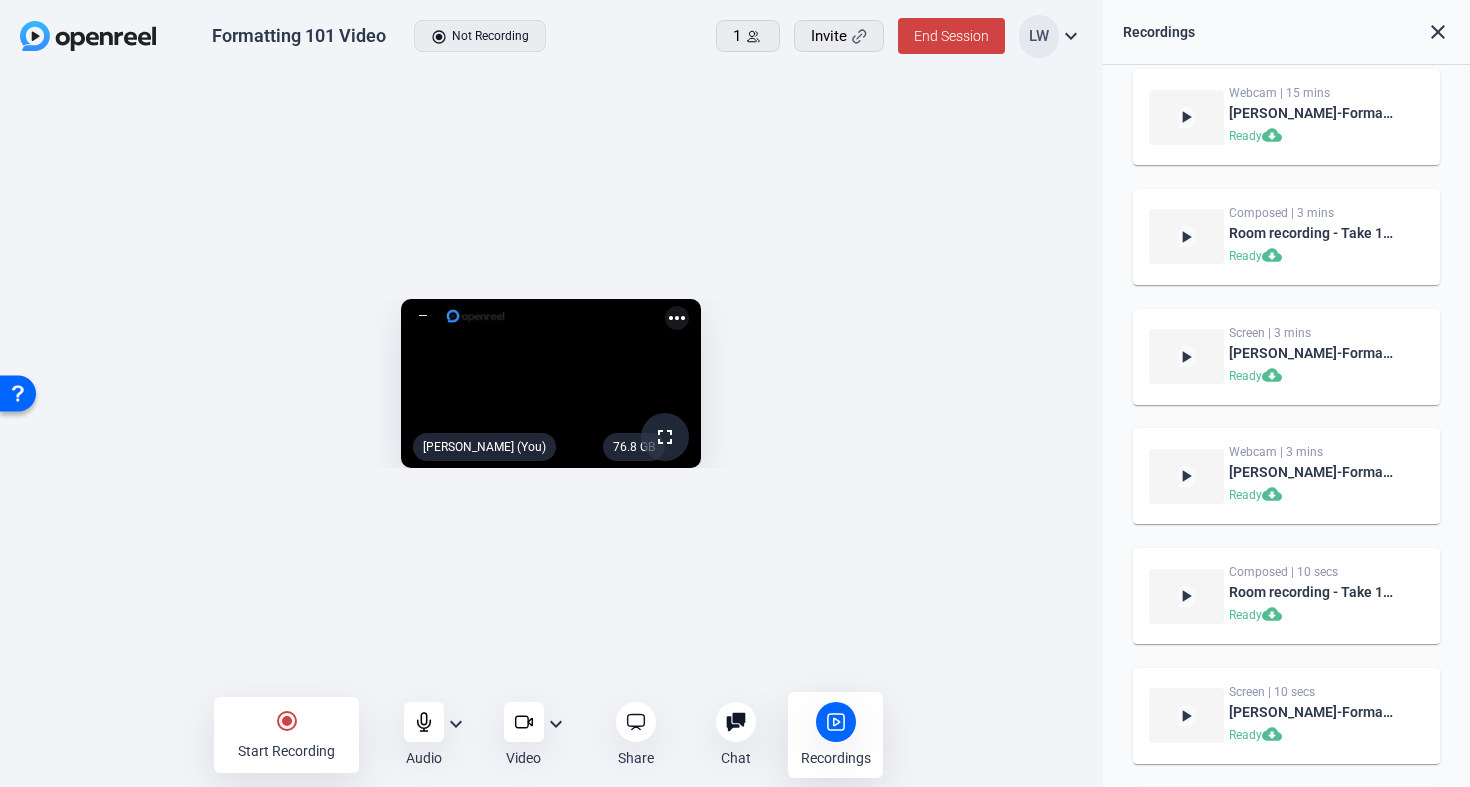 scroll, scrollTop: 0, scrollLeft: 0, axis: both 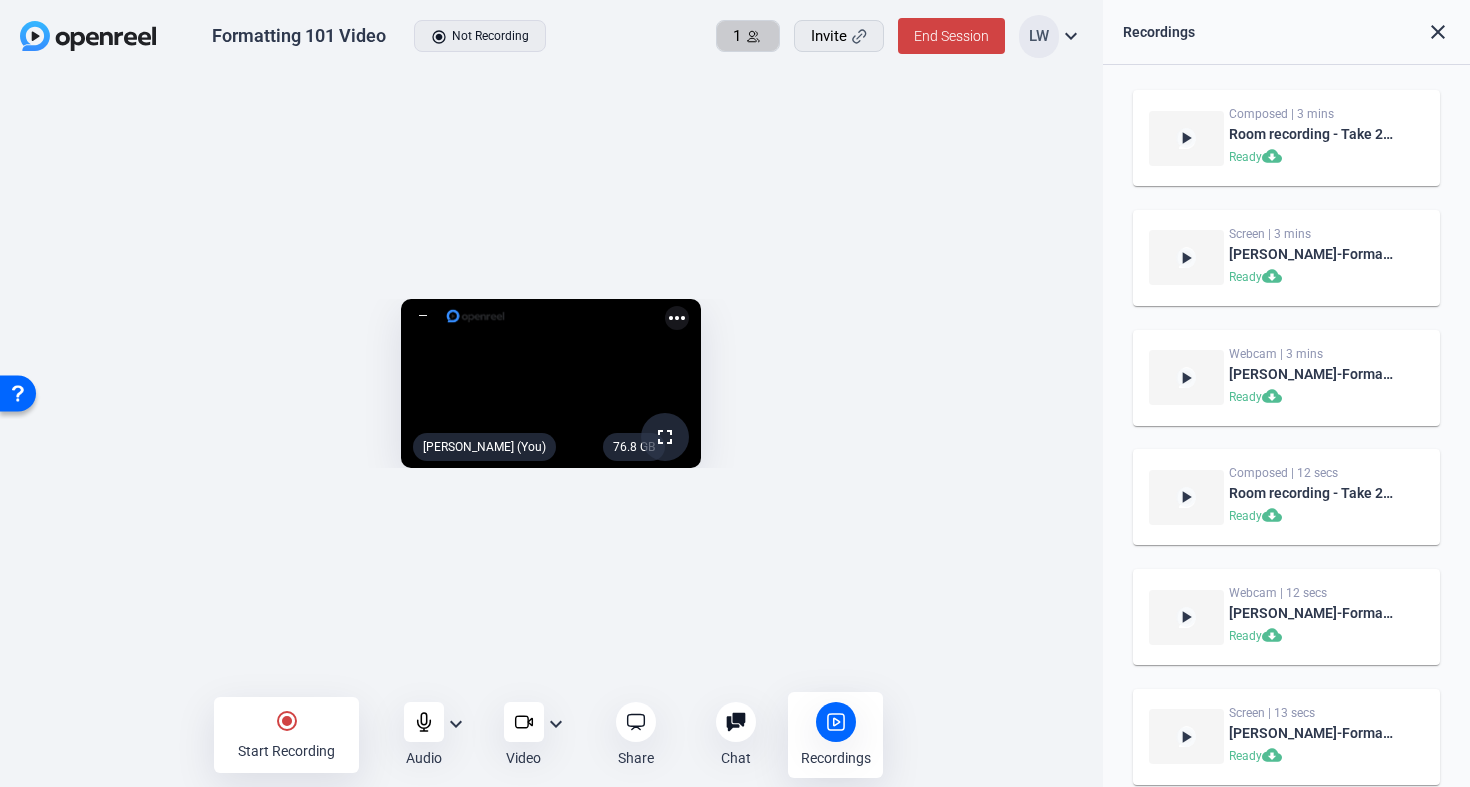 click 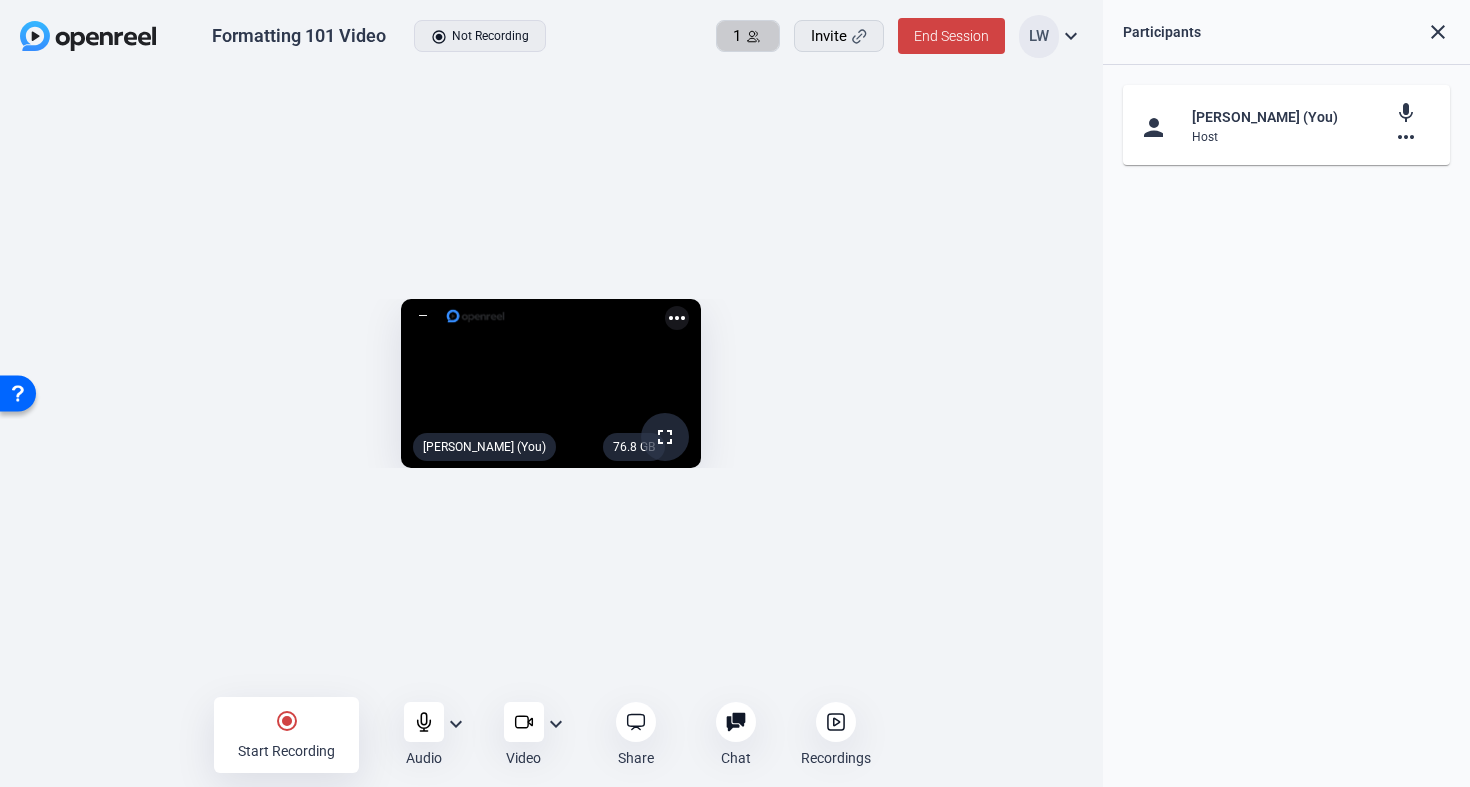 click 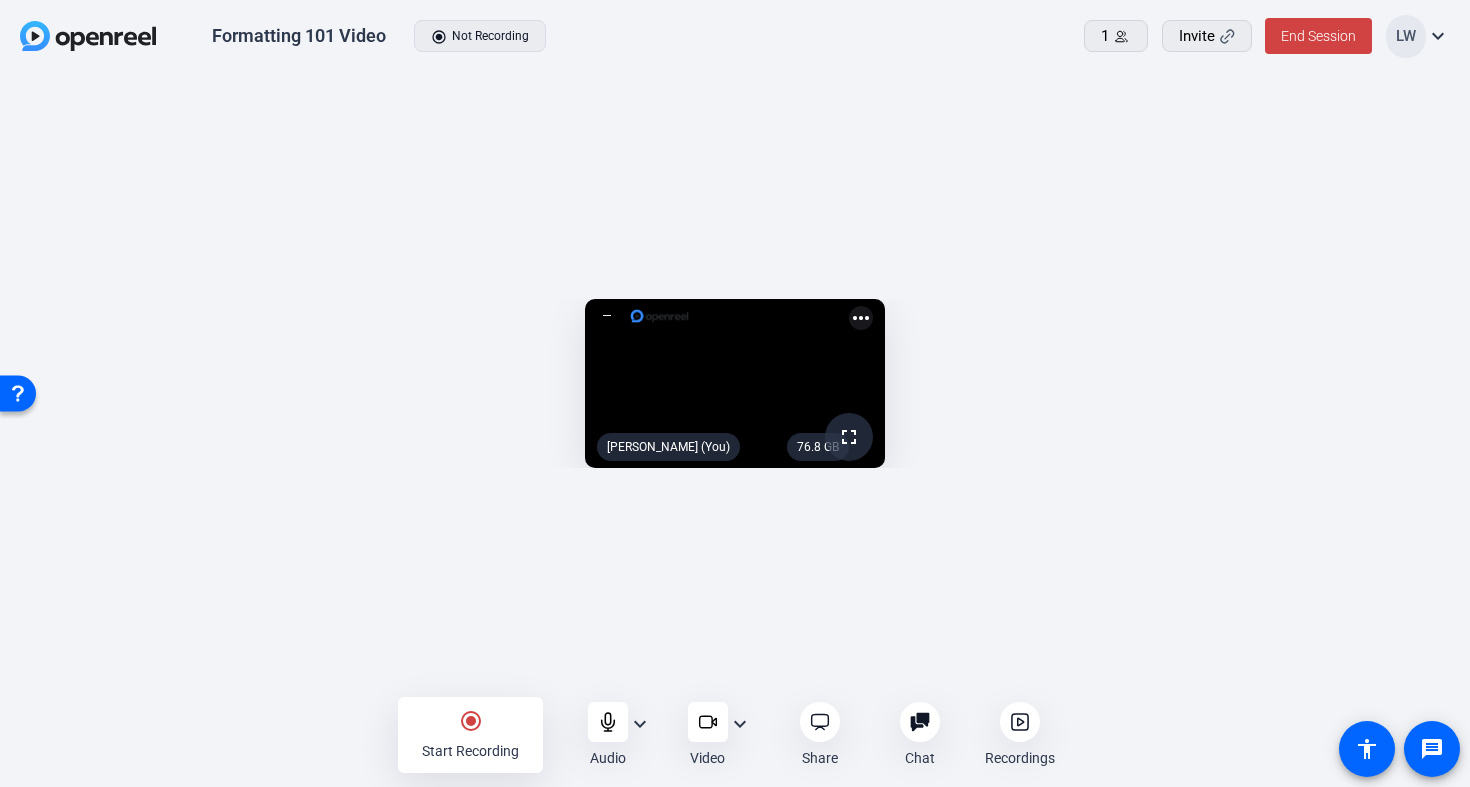 click on "expand_more" 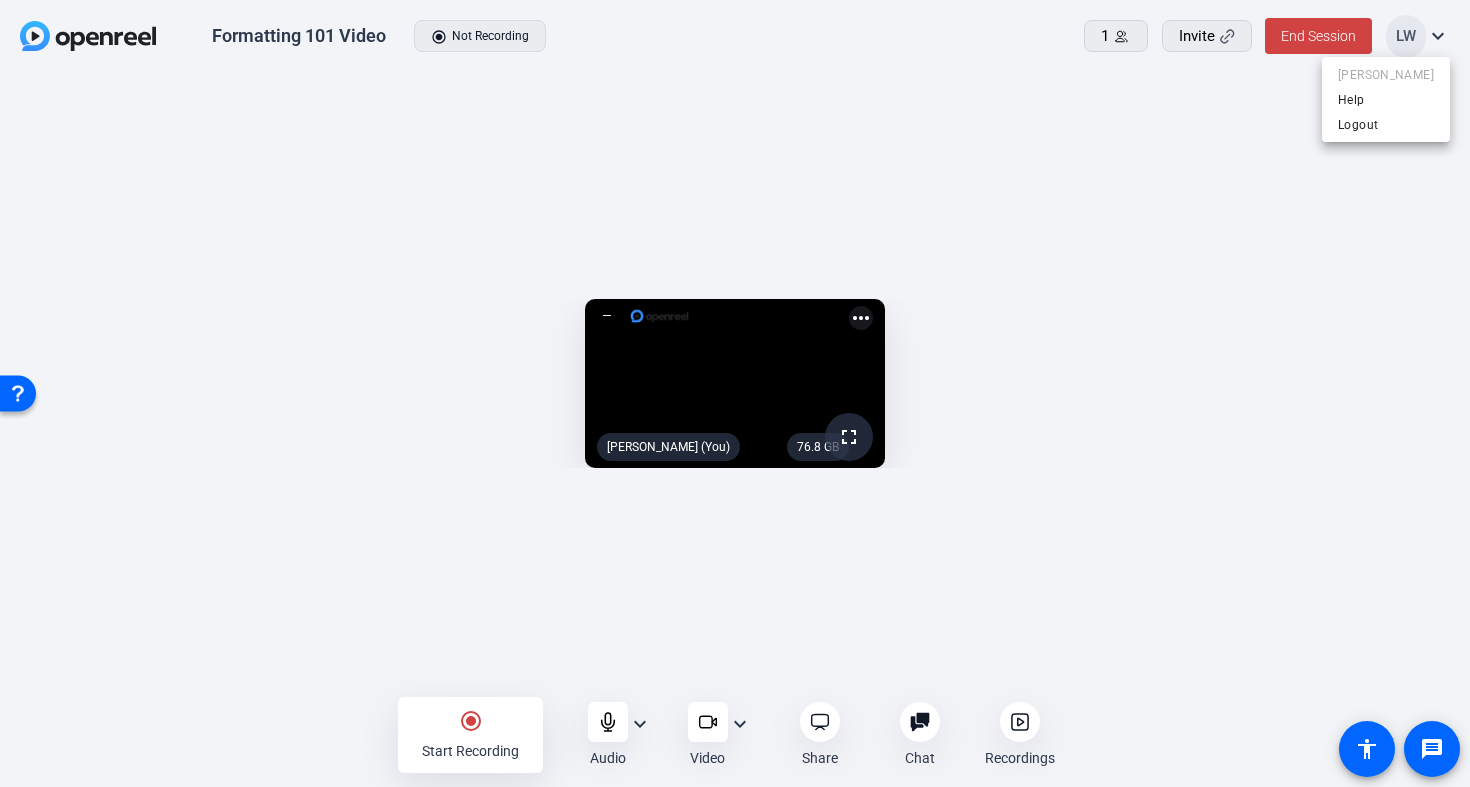 click at bounding box center [735, 393] 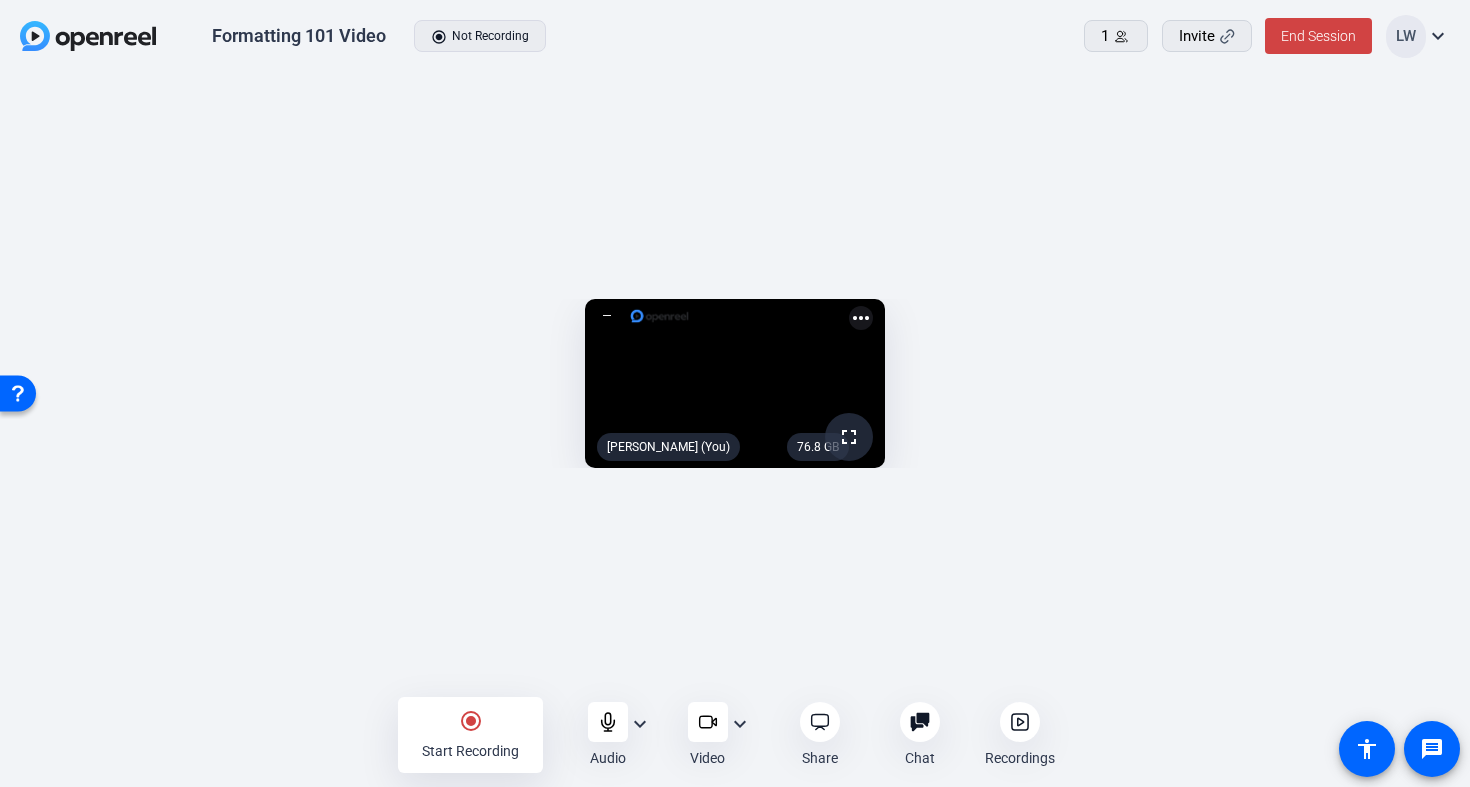 scroll, scrollTop: 0, scrollLeft: 0, axis: both 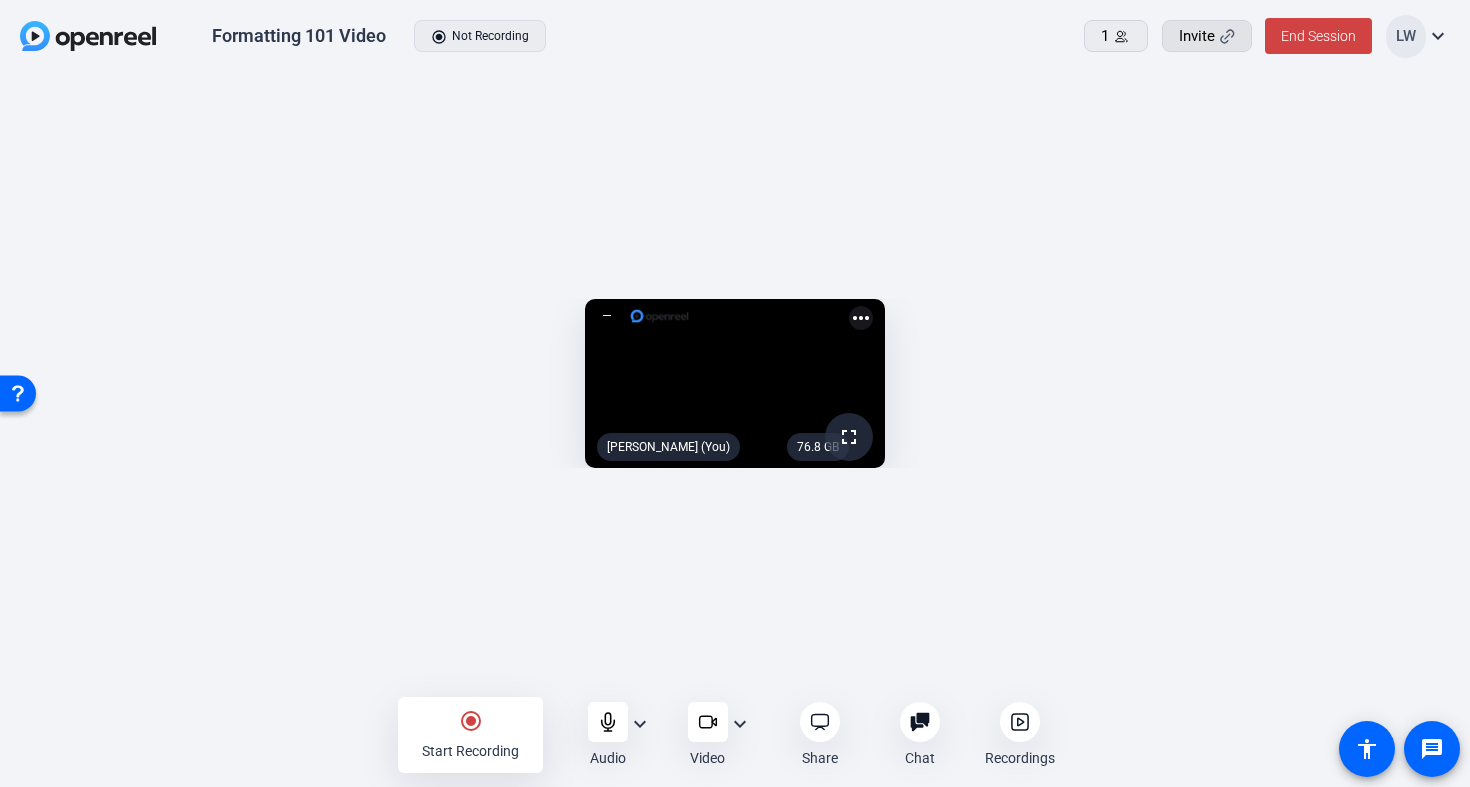 click 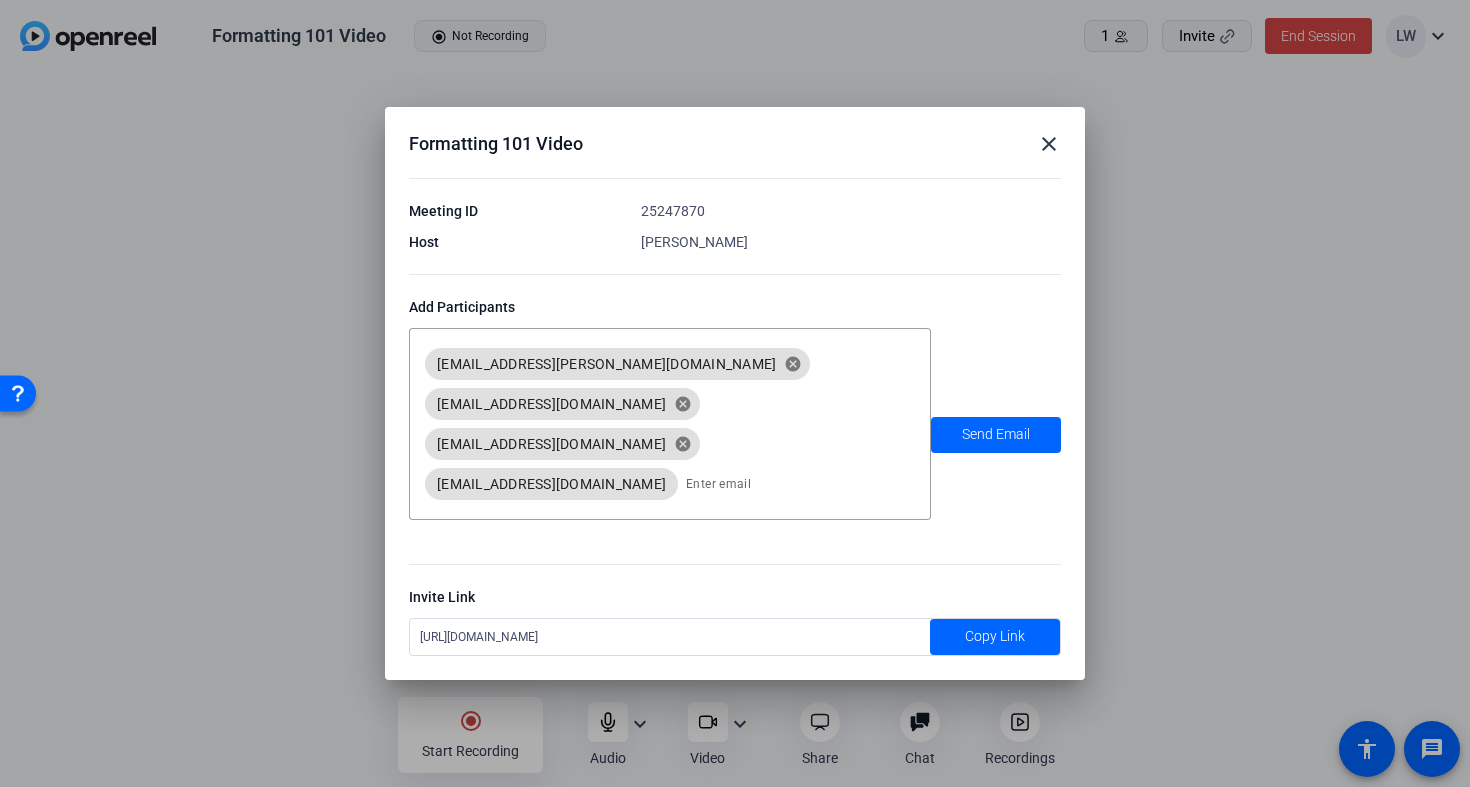 click on "close" at bounding box center (1049, 144) 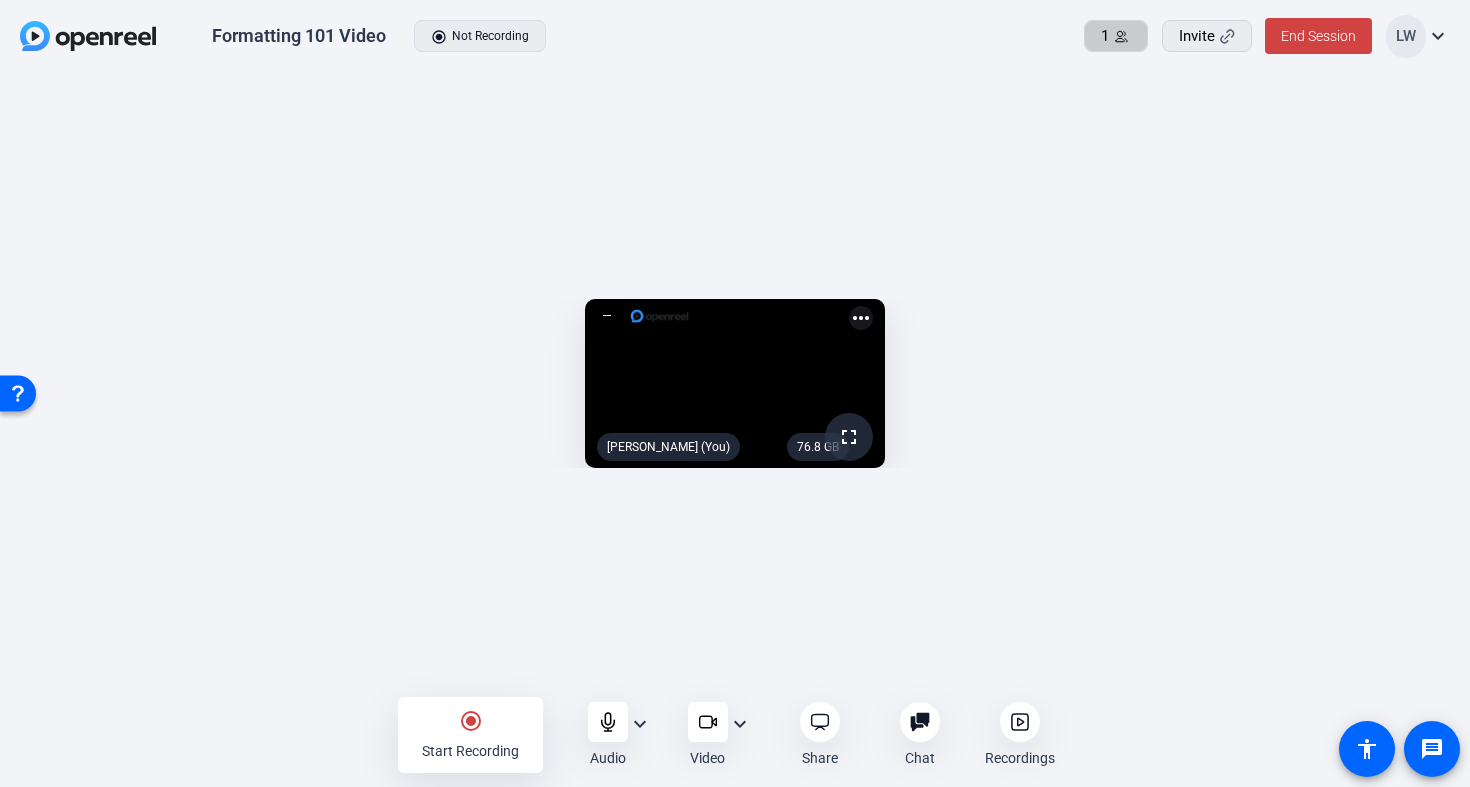 click 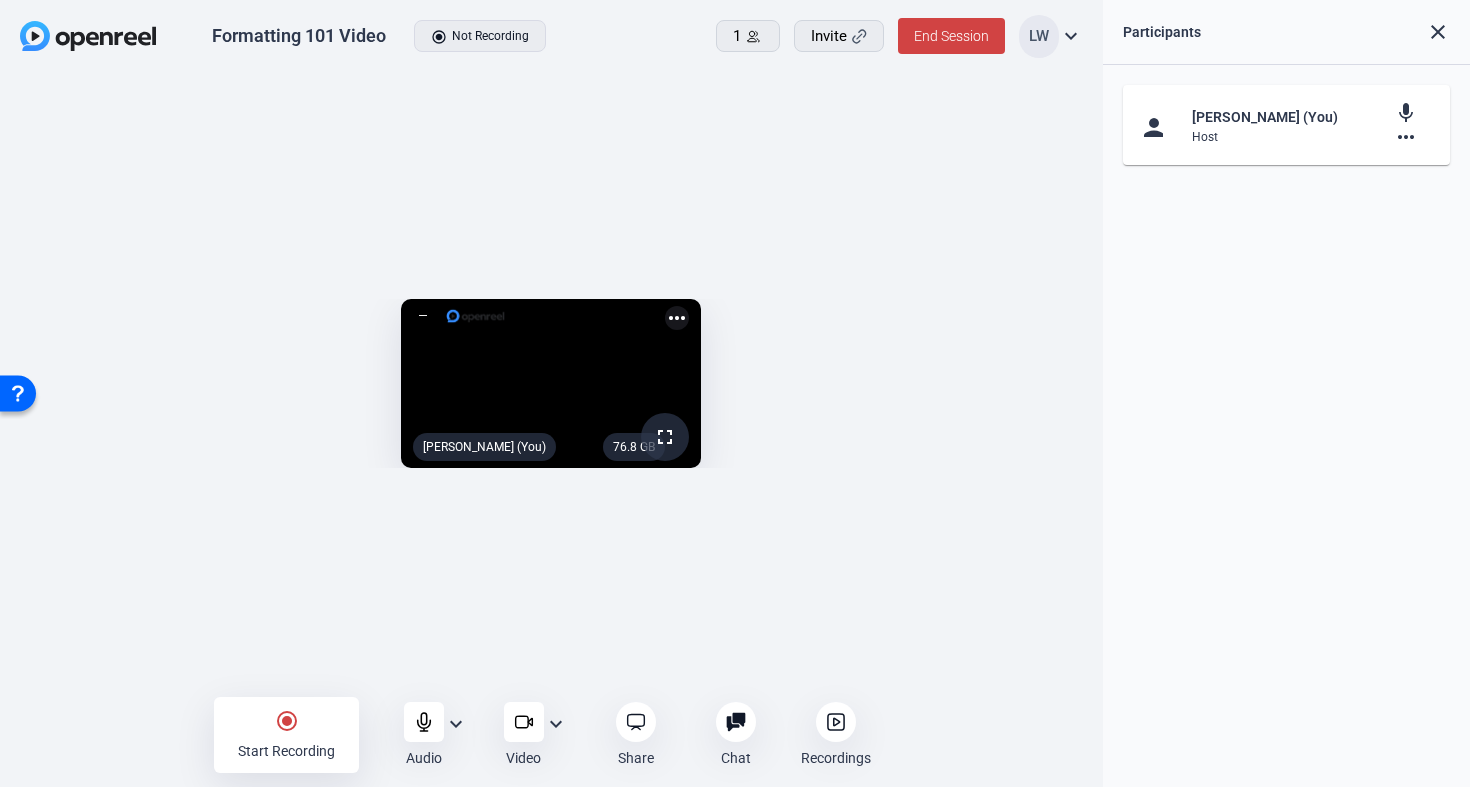 click on "person Lauren Warner (You) Host mic  more_horiz" 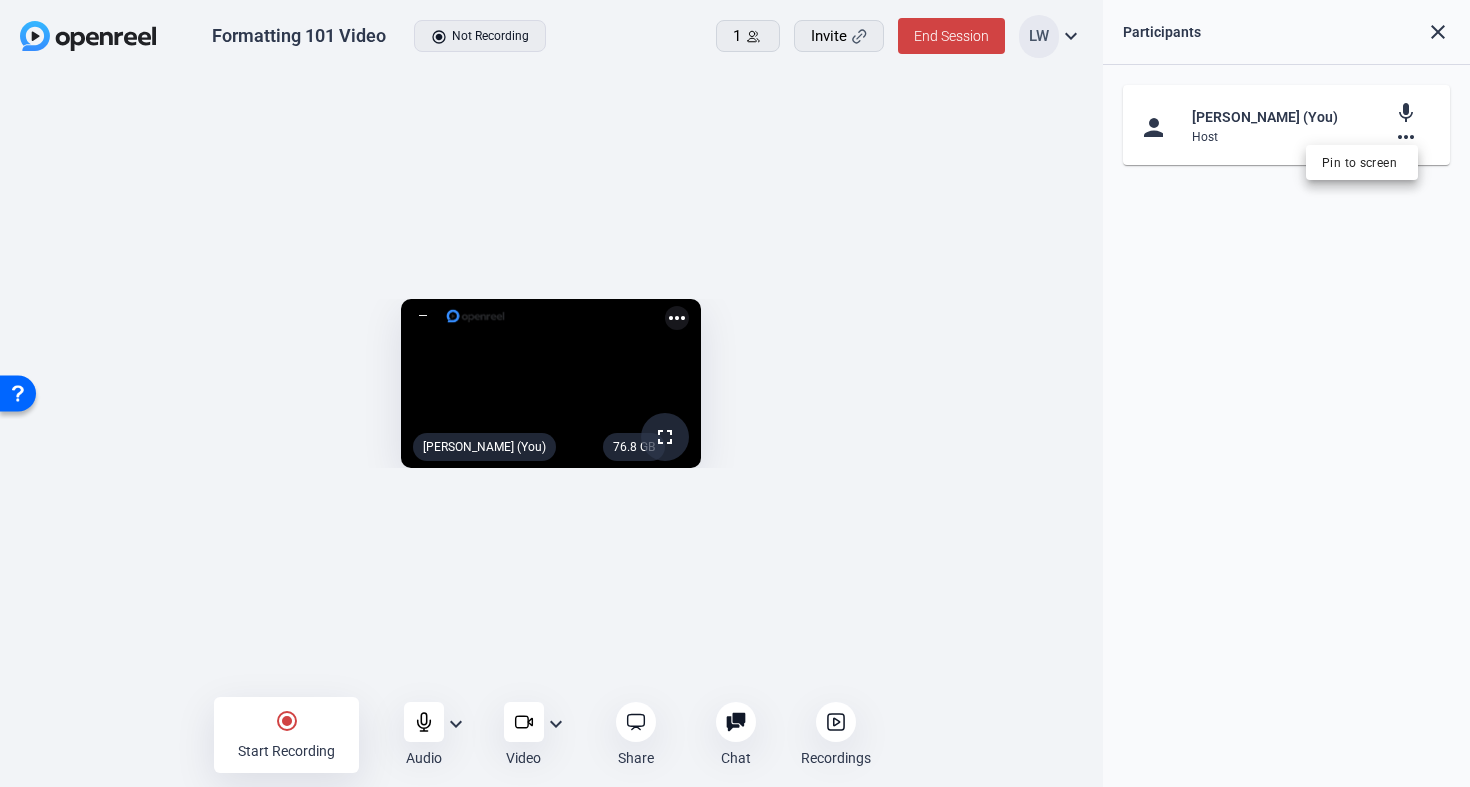 click at bounding box center [735, 393] 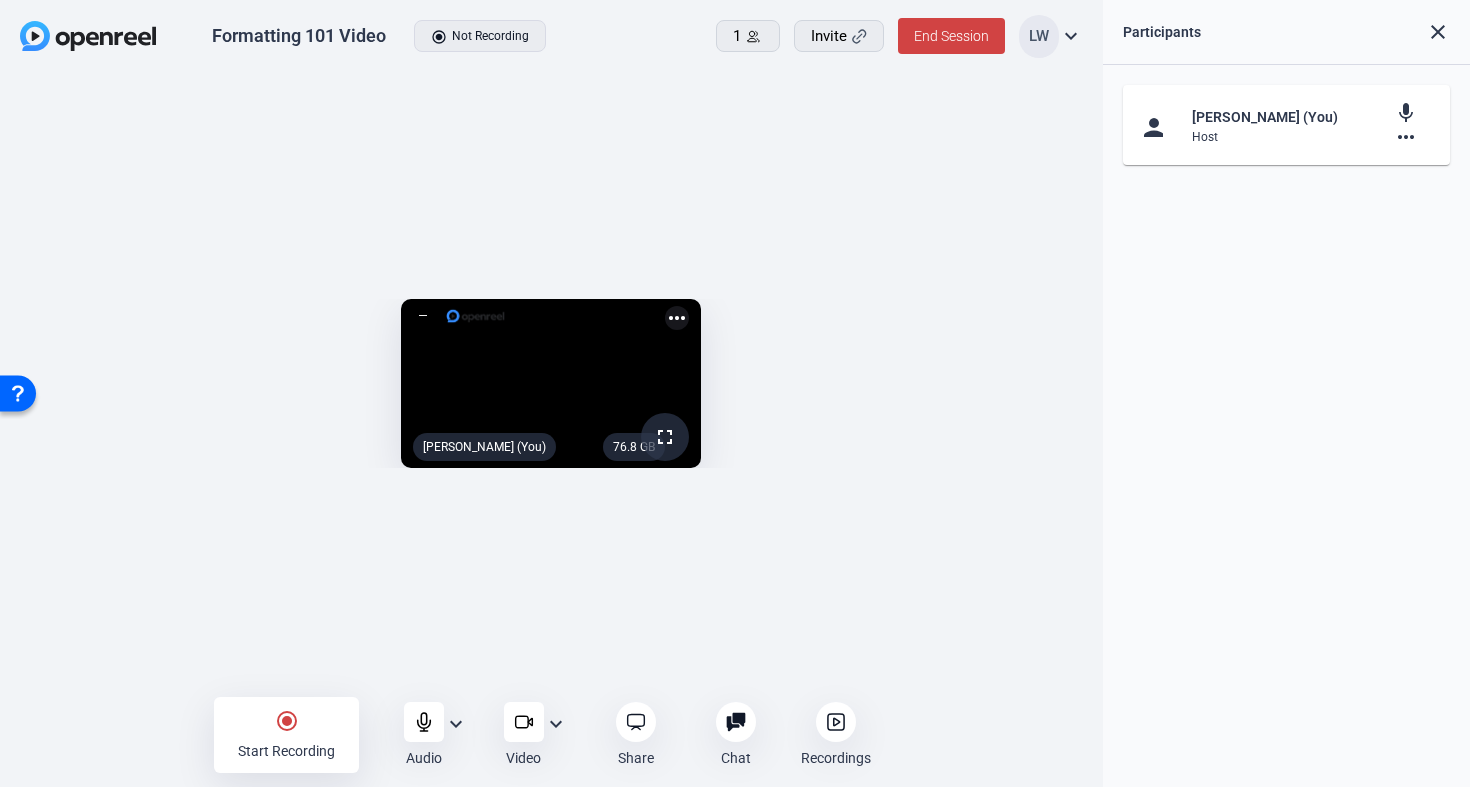 click on "expand_more" 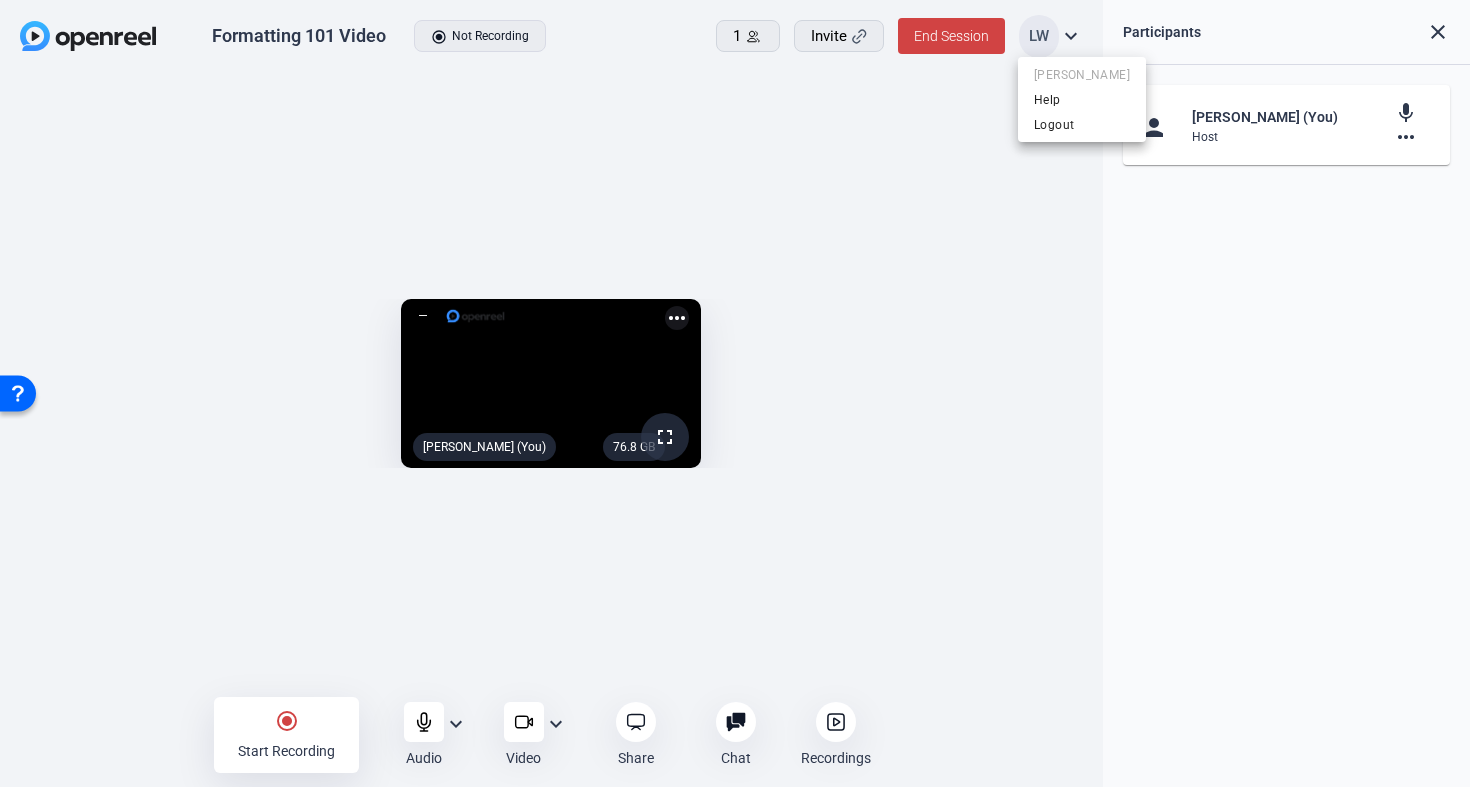 click at bounding box center [735, 393] 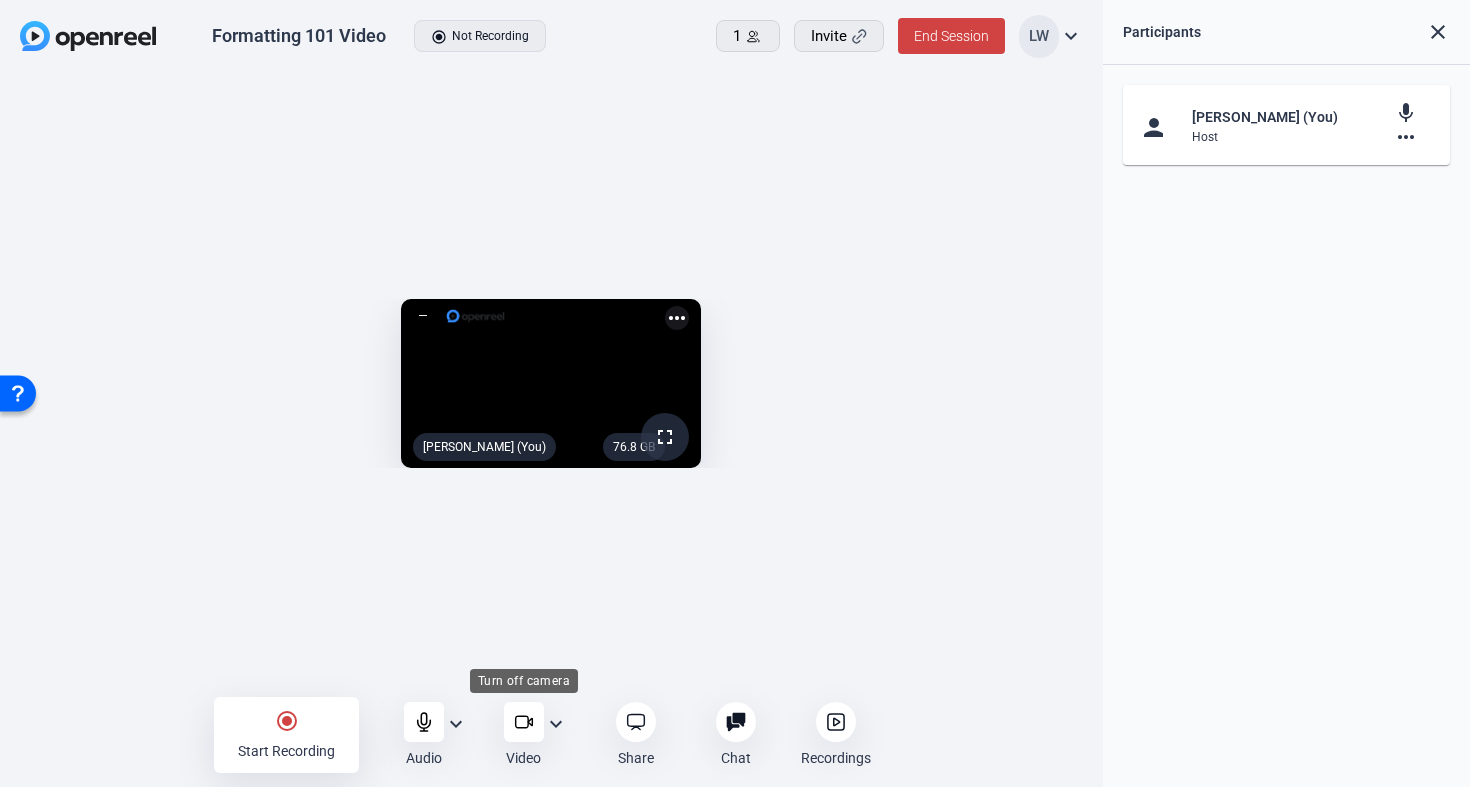 click 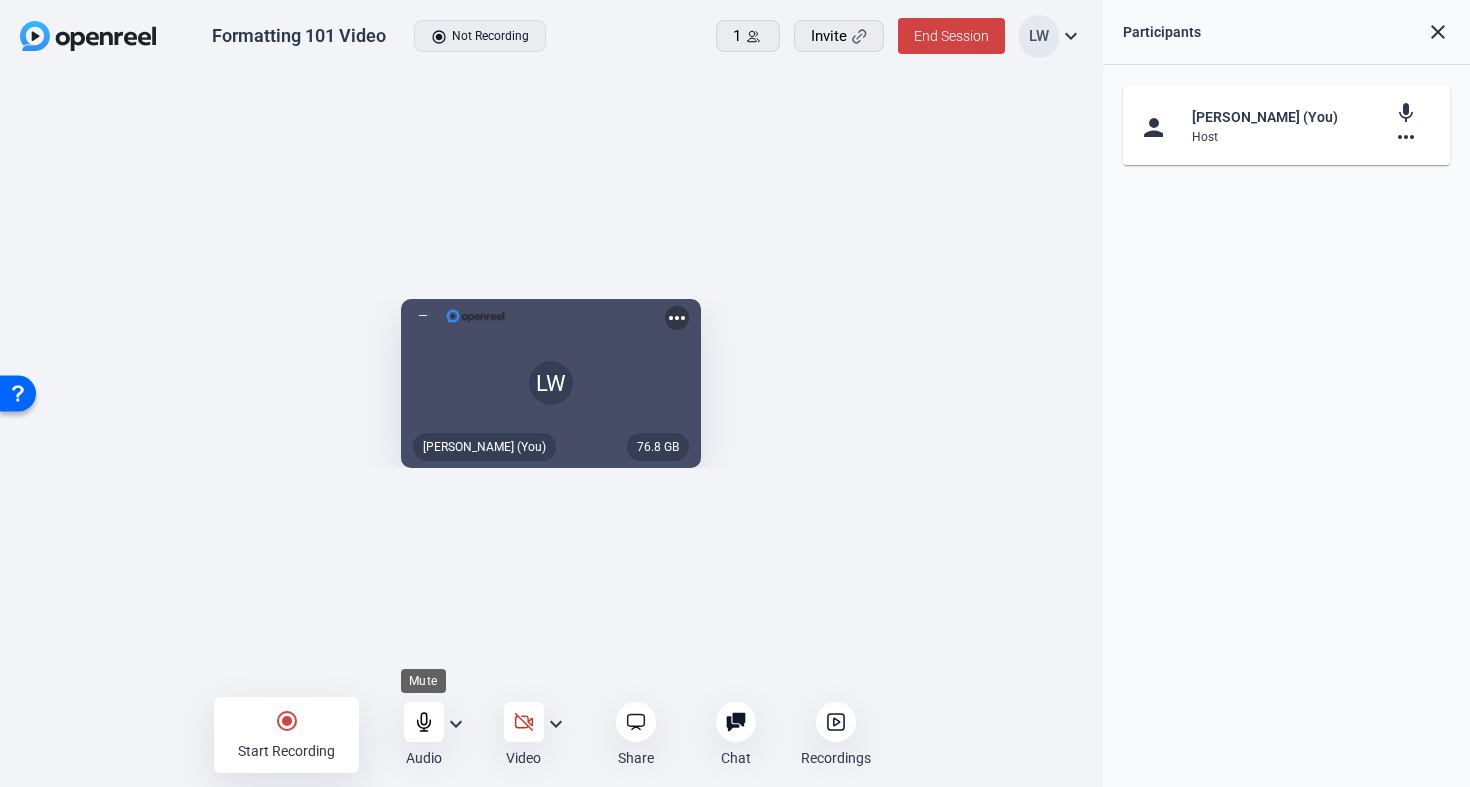 click 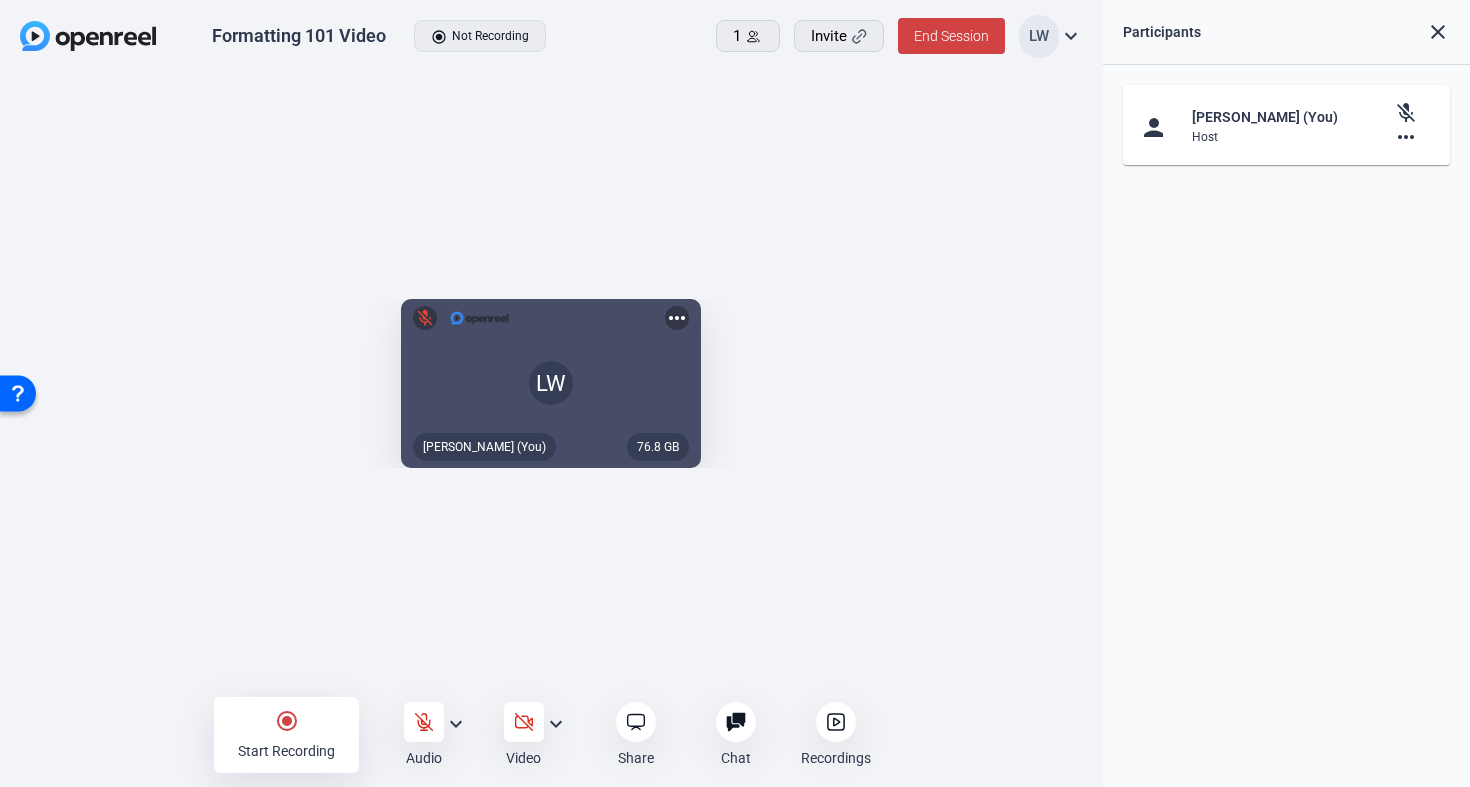 scroll, scrollTop: 0, scrollLeft: 0, axis: both 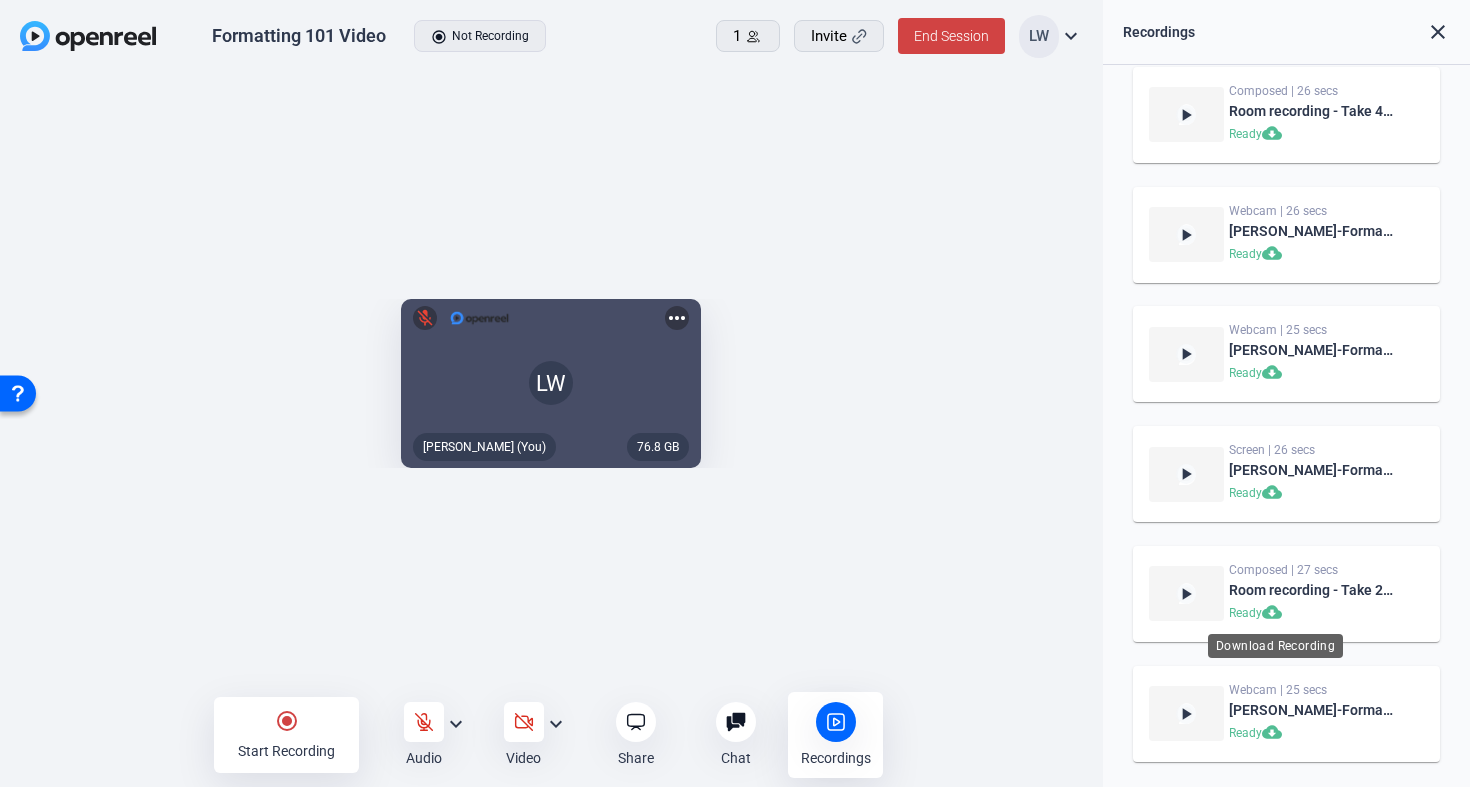 click on "cloud_download" 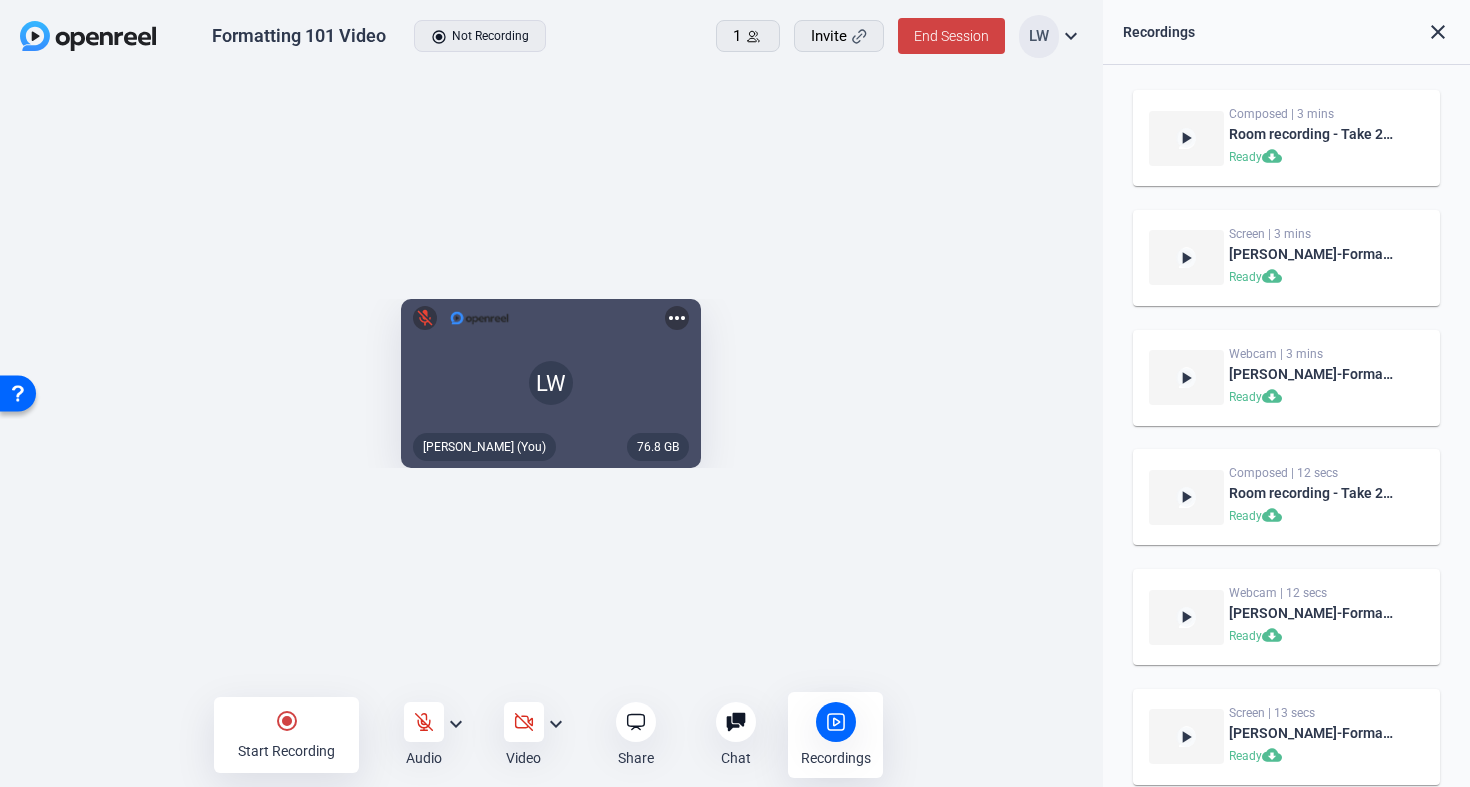 scroll, scrollTop: 0, scrollLeft: 0, axis: both 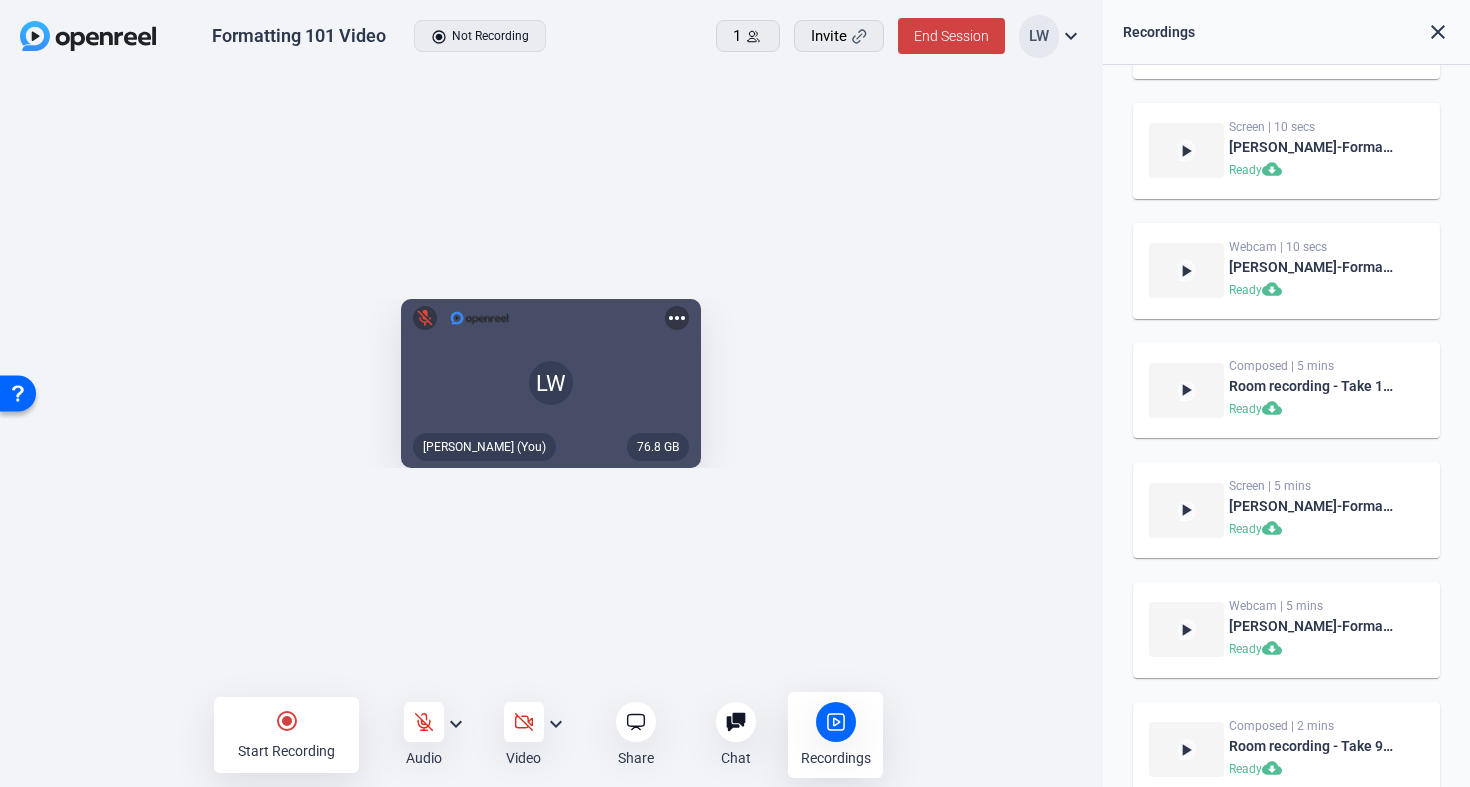 drag, startPoint x: 173, startPoint y: 475, endPoint x: 164, endPoint y: 569, distance: 94.42987 